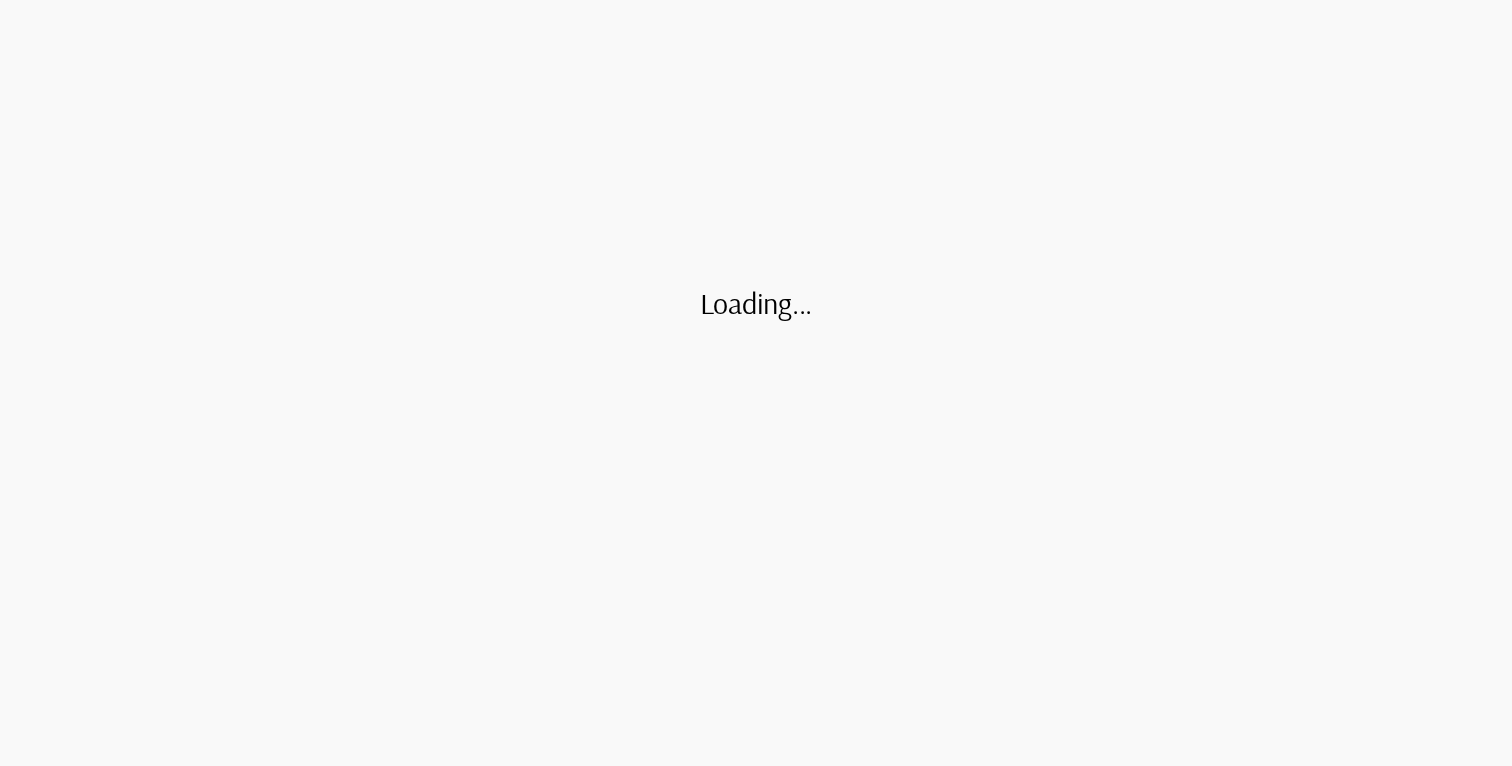 scroll, scrollTop: 0, scrollLeft: 0, axis: both 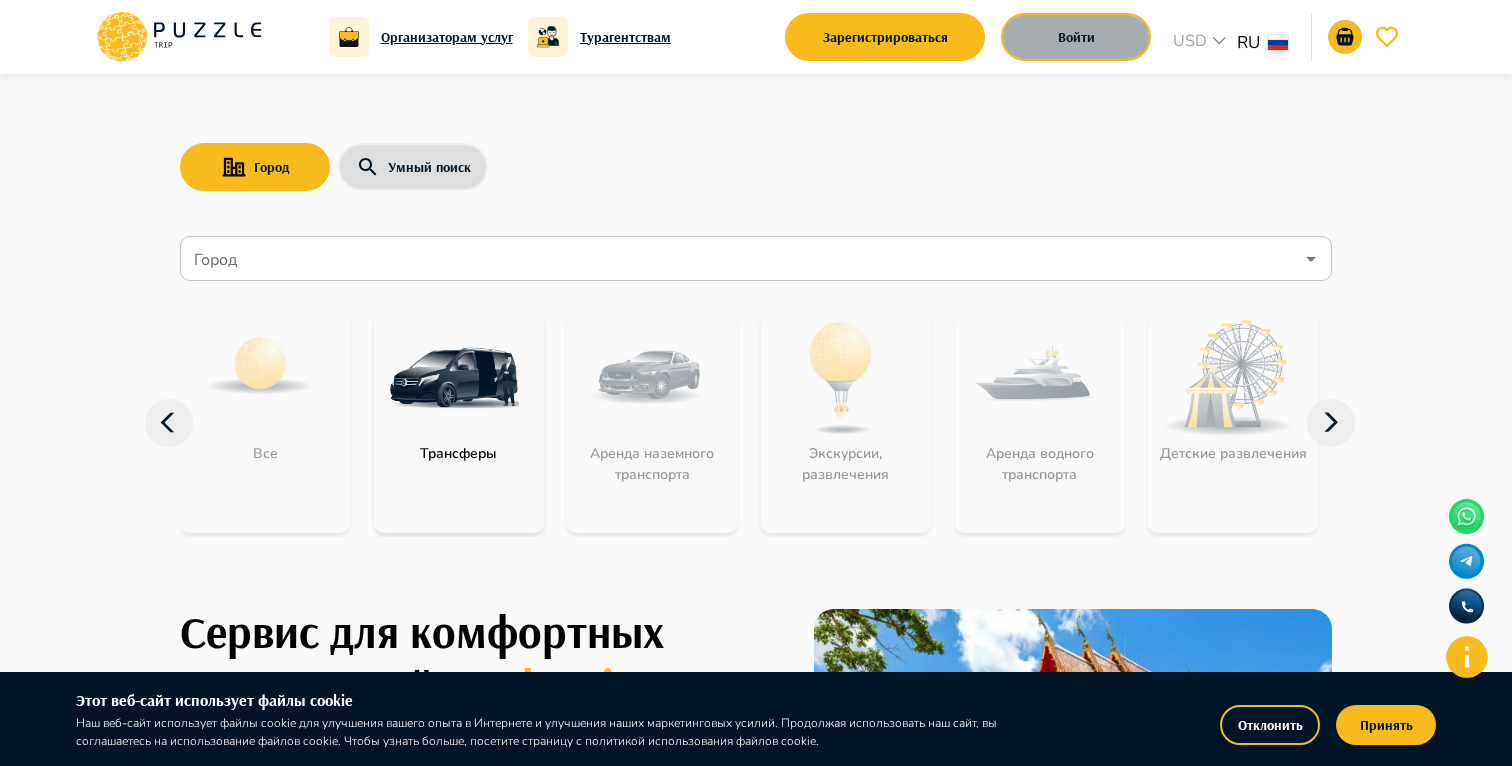 click on "Войти" at bounding box center (1076, 37) 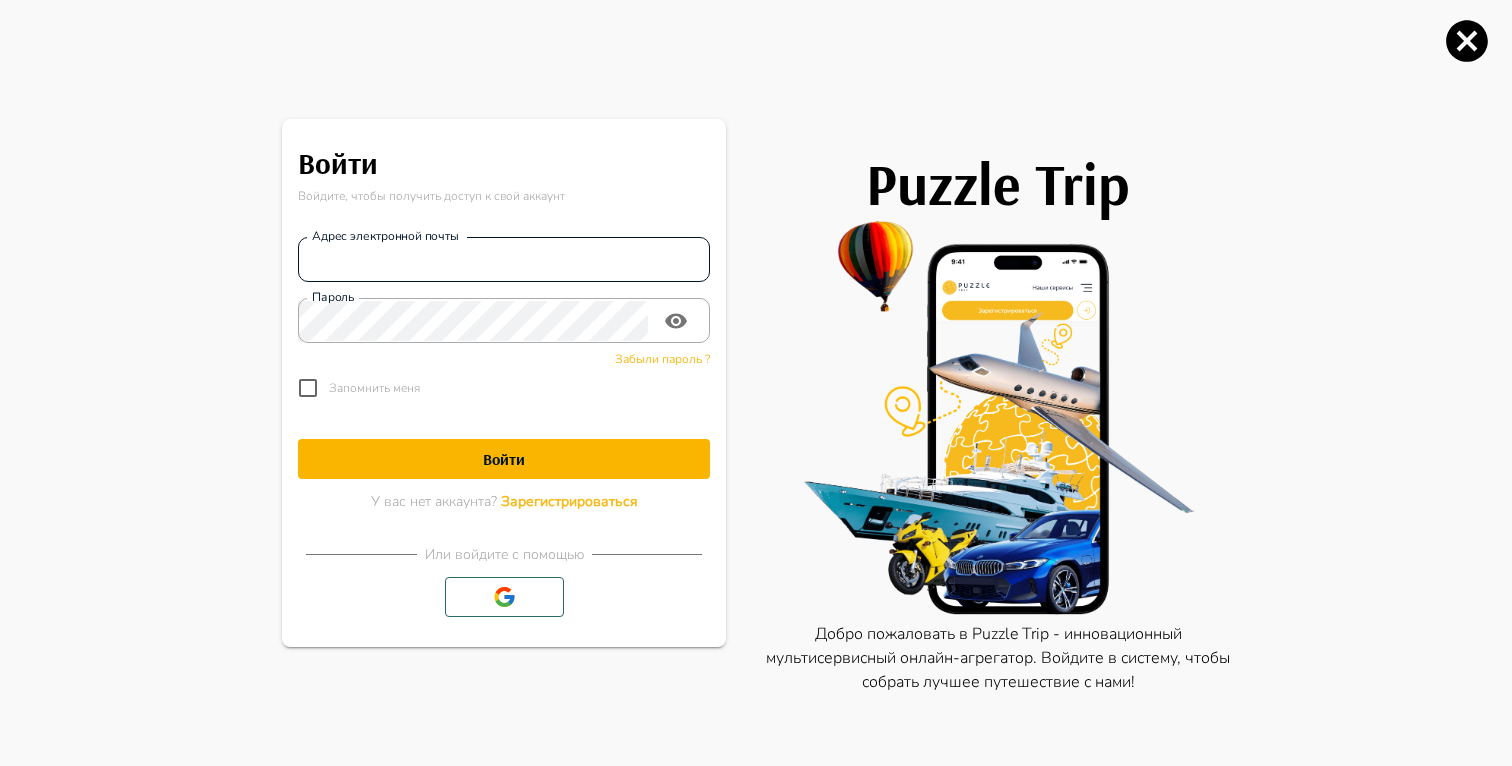 click on "Адрес электронной почты" at bounding box center [504, 260] 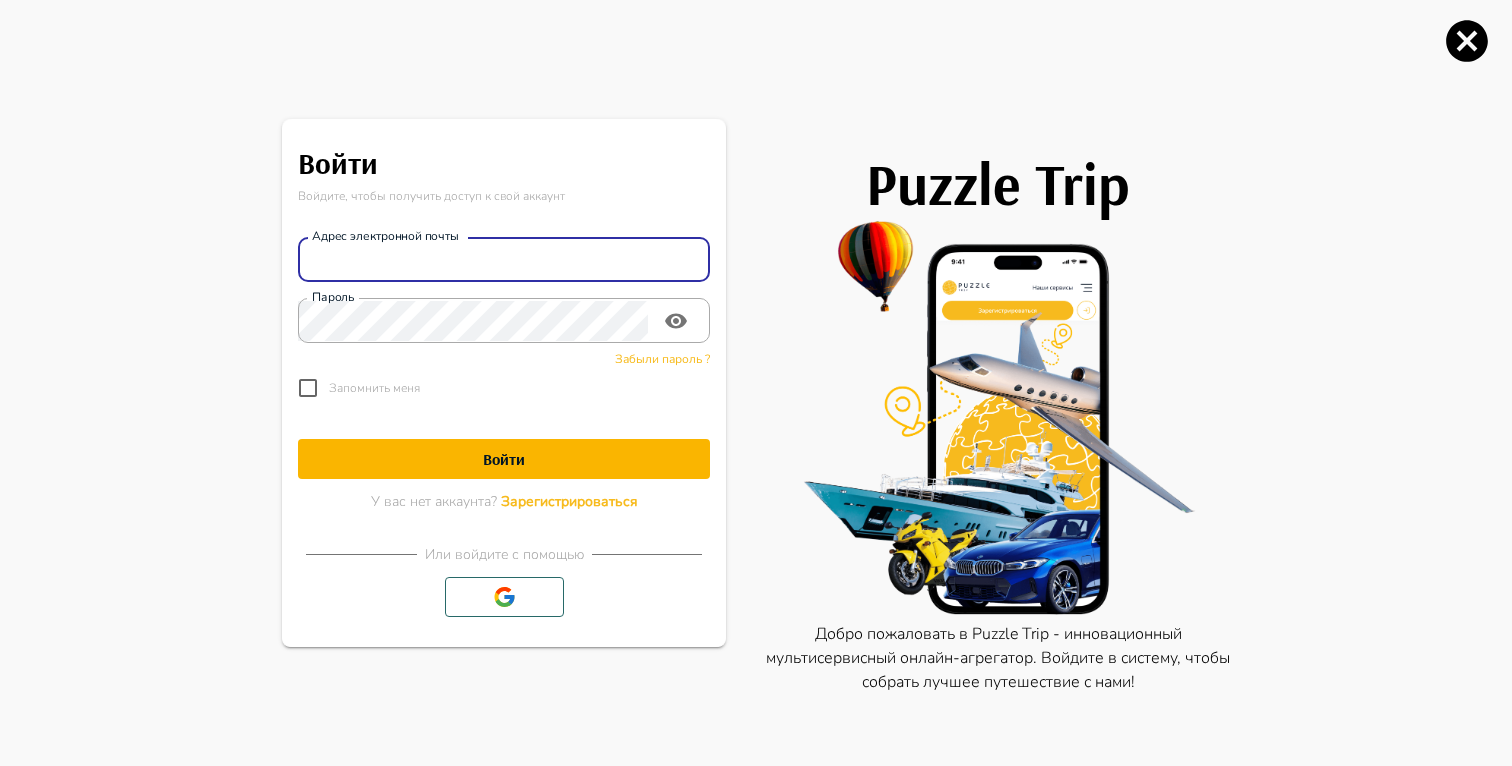 paste on "**********" 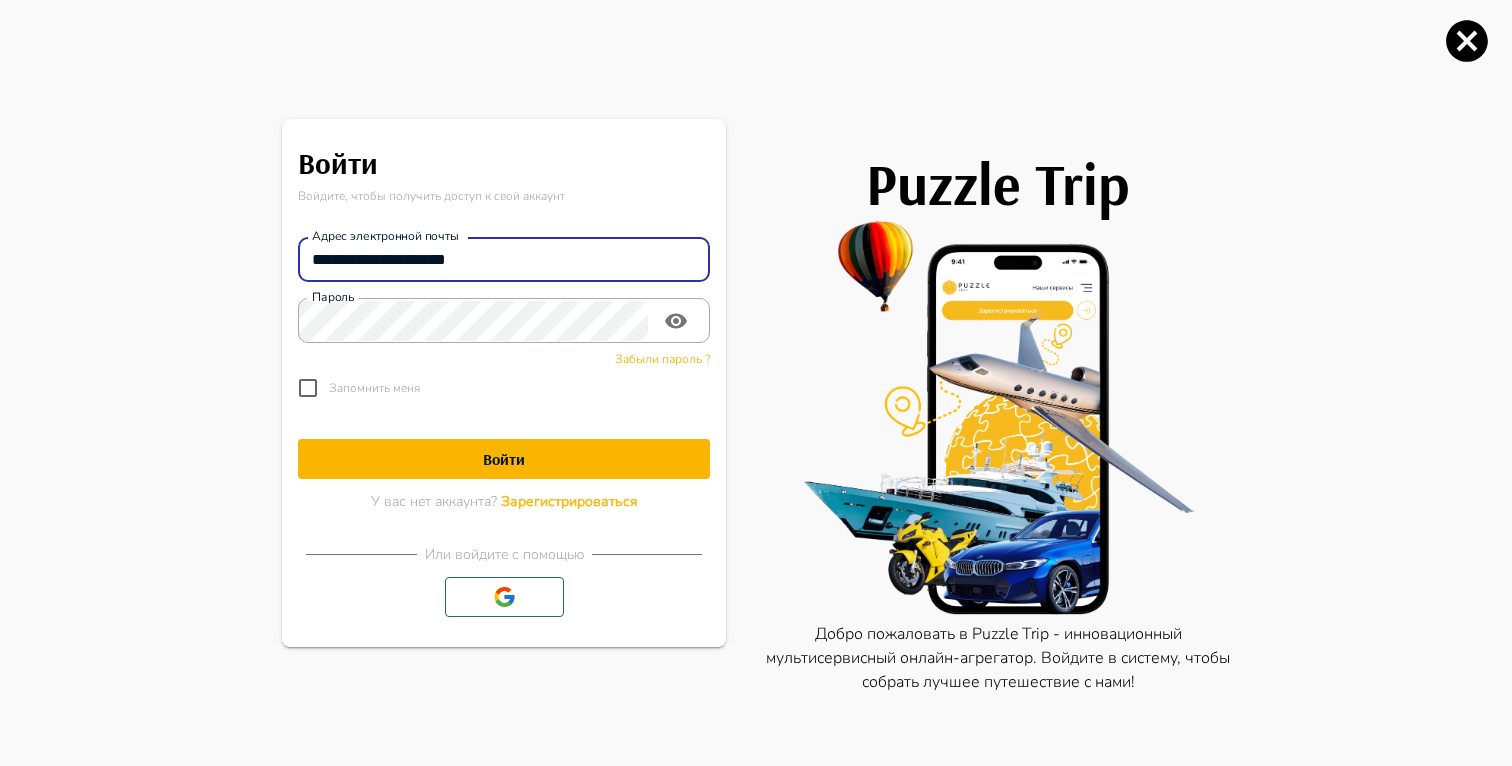 type on "**********" 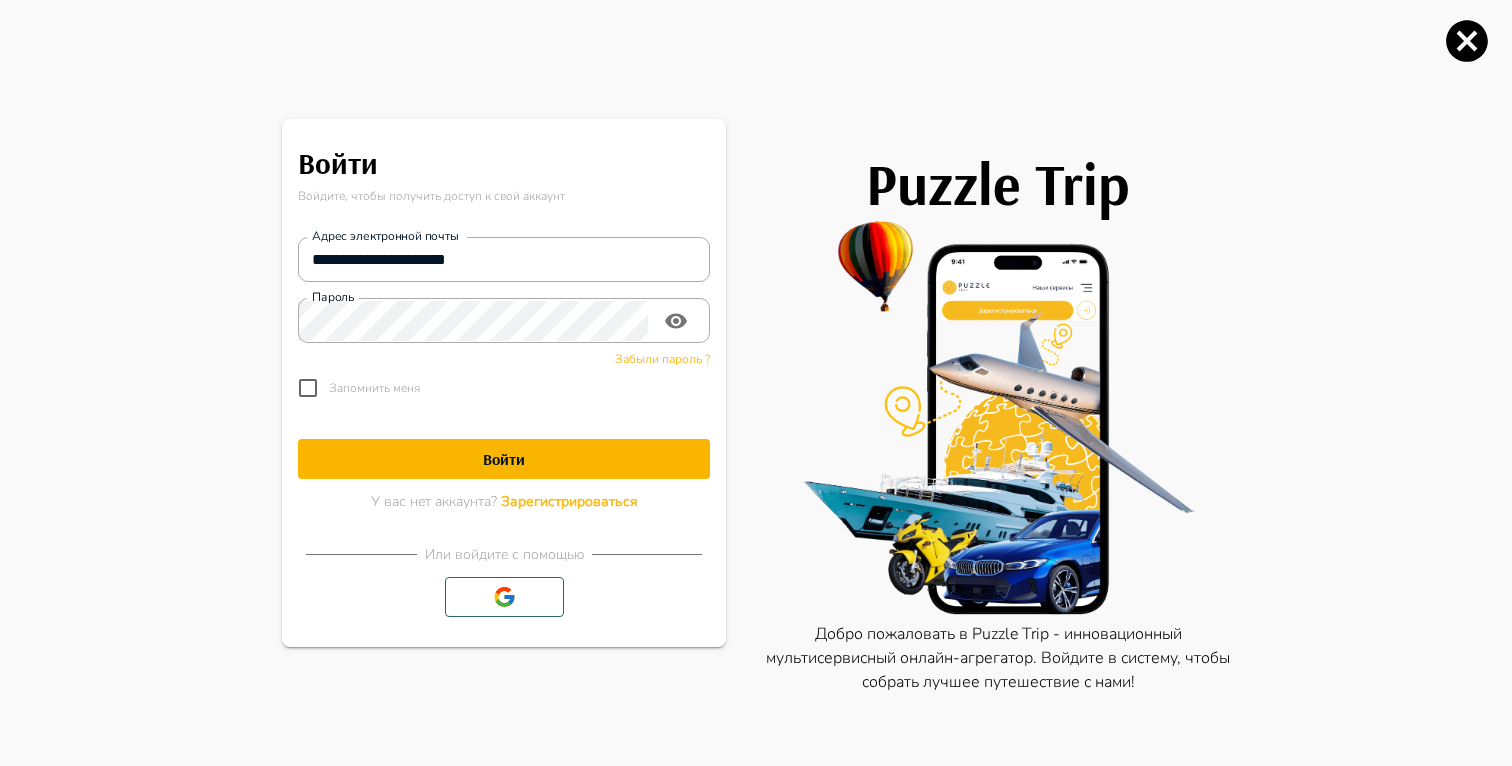 click on "Запомнить меня" at bounding box center (374, 388) 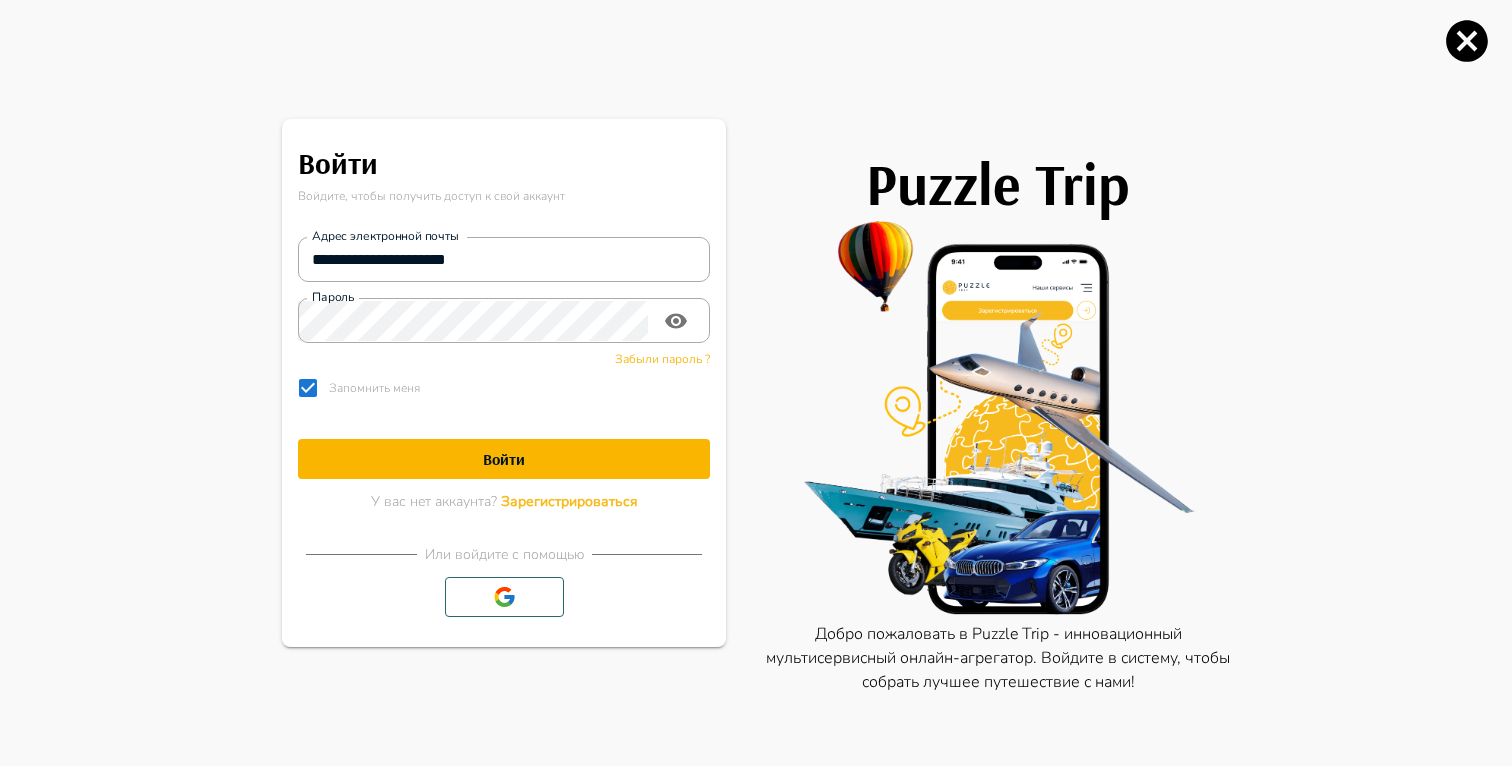 click on "Войти" at bounding box center (504, 459) 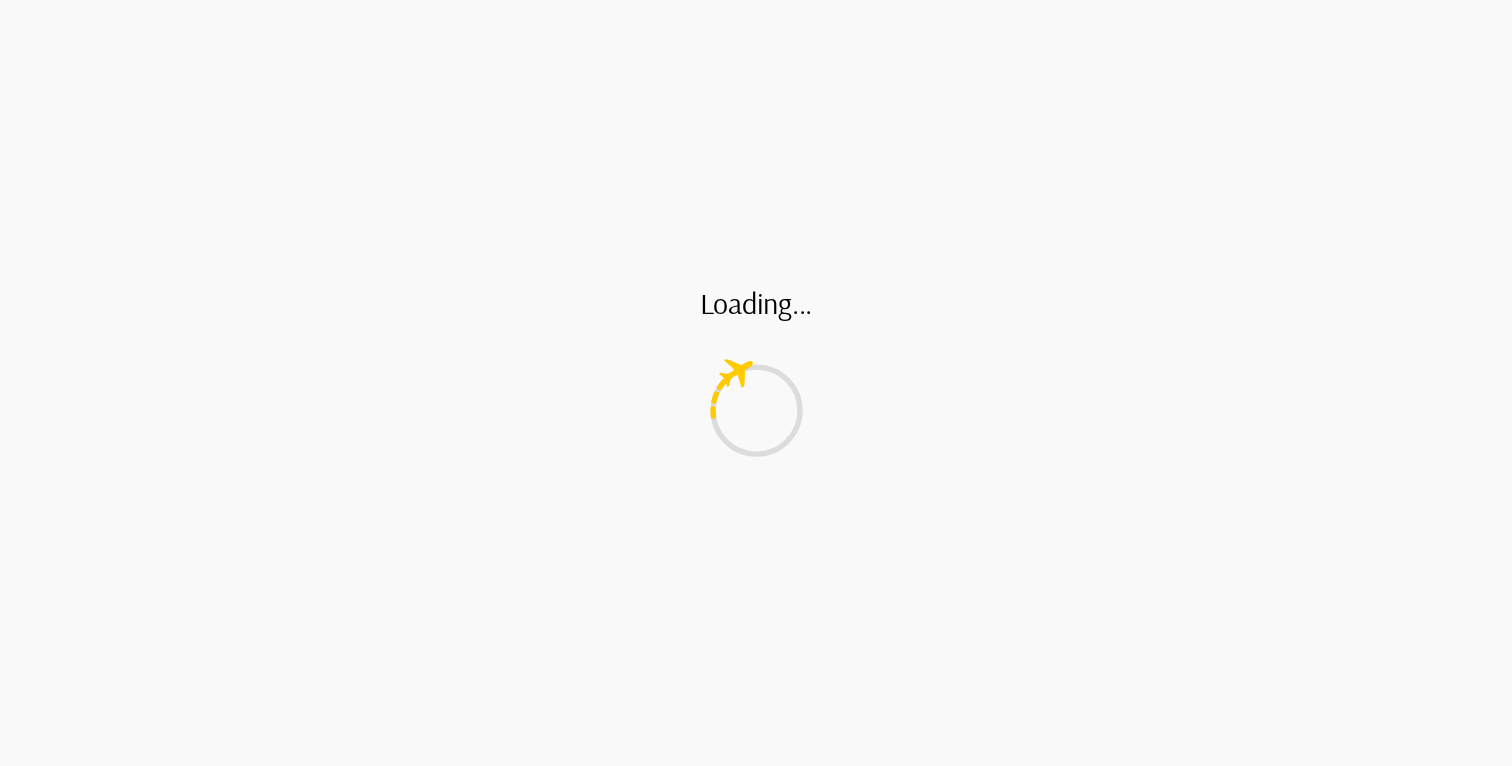scroll, scrollTop: 0, scrollLeft: 0, axis: both 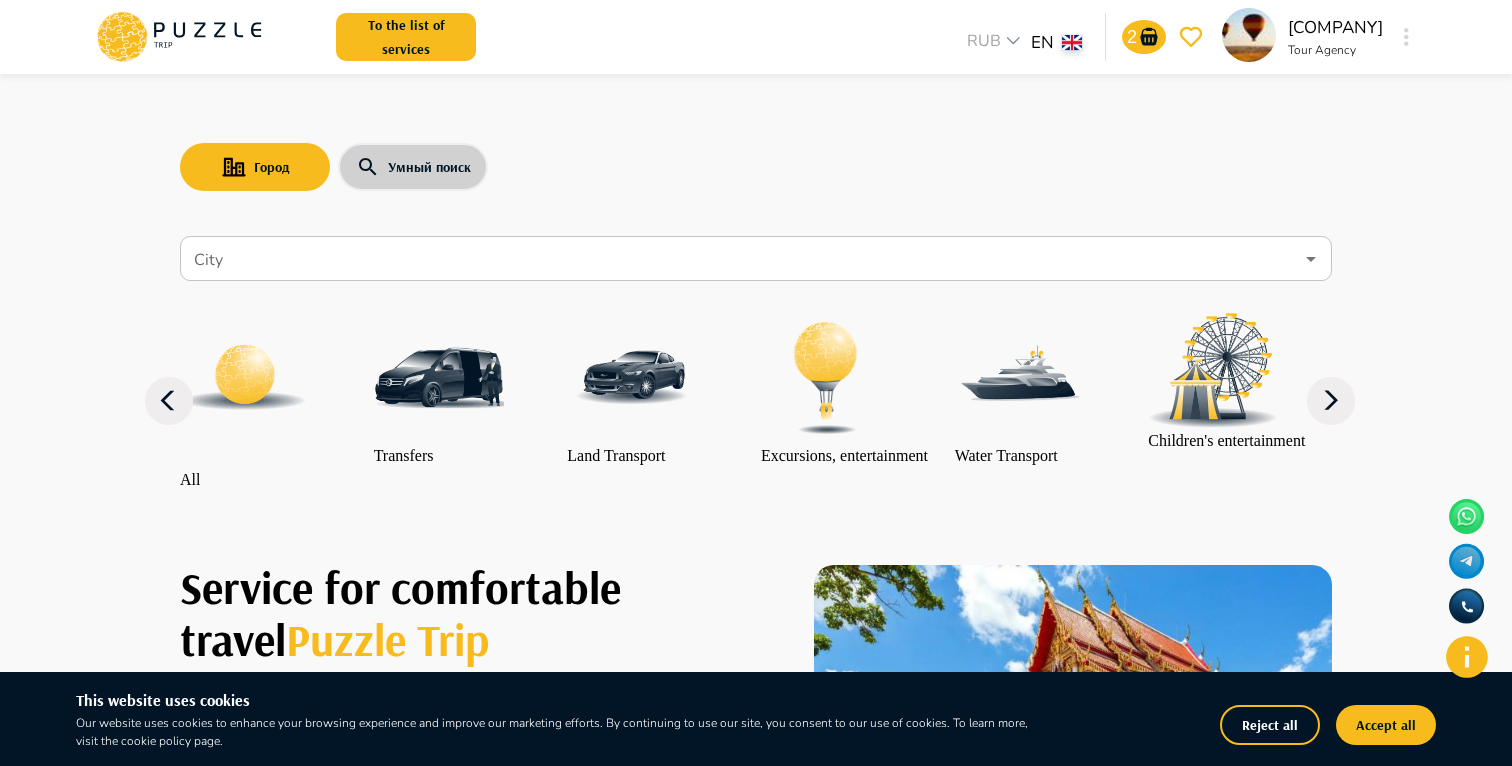 click on "Умный поиск" at bounding box center (413, 167) 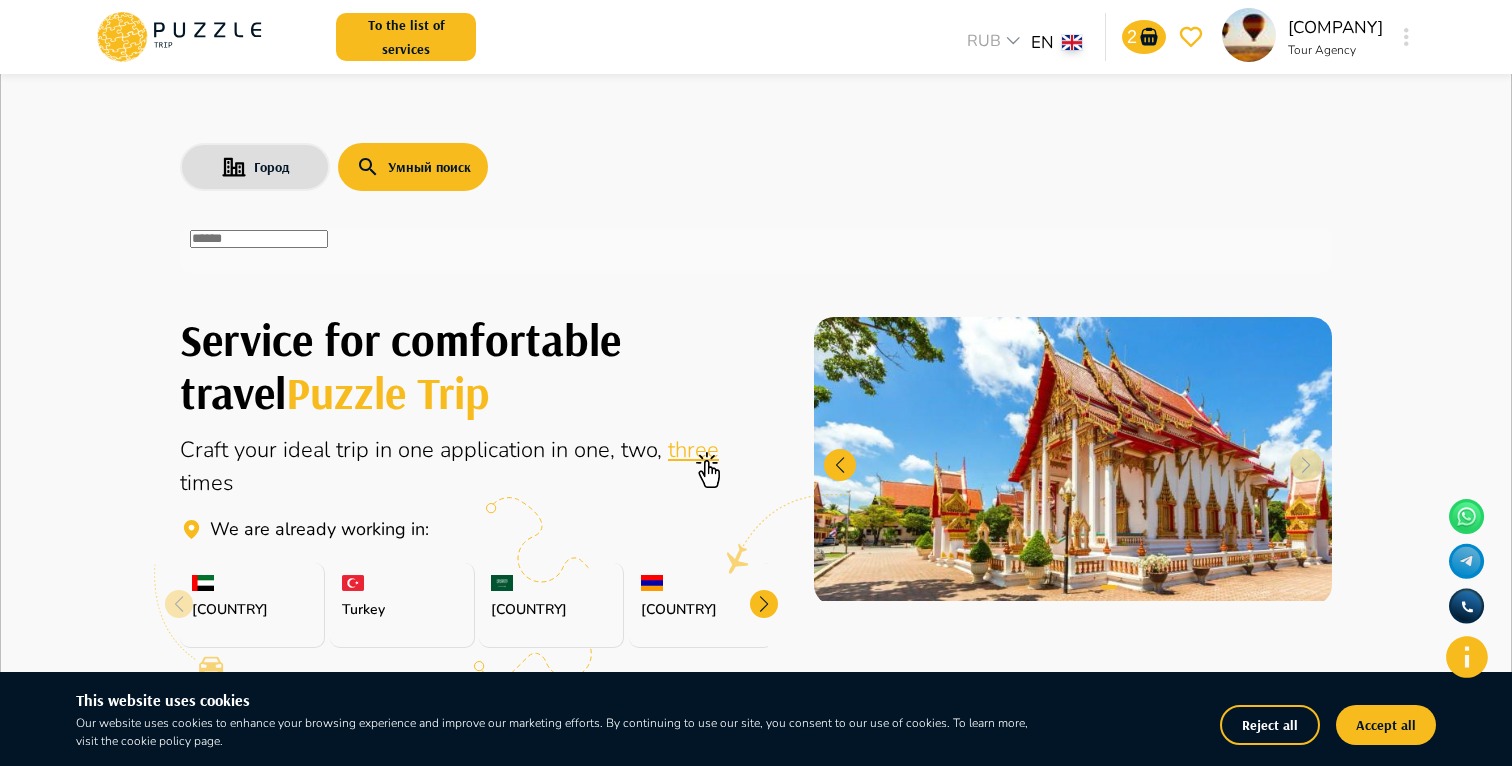 click at bounding box center (259, 239) 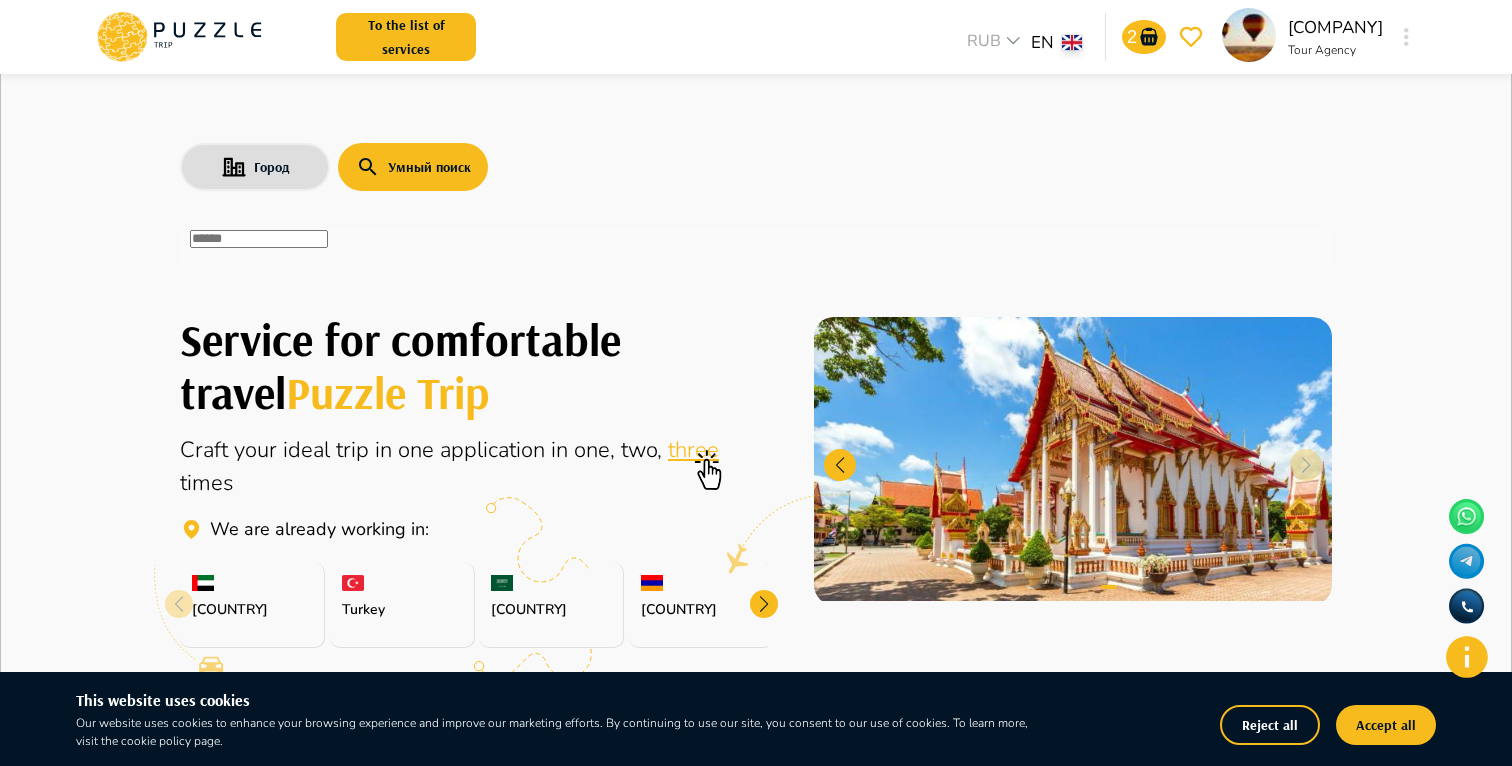 paste on "**********" 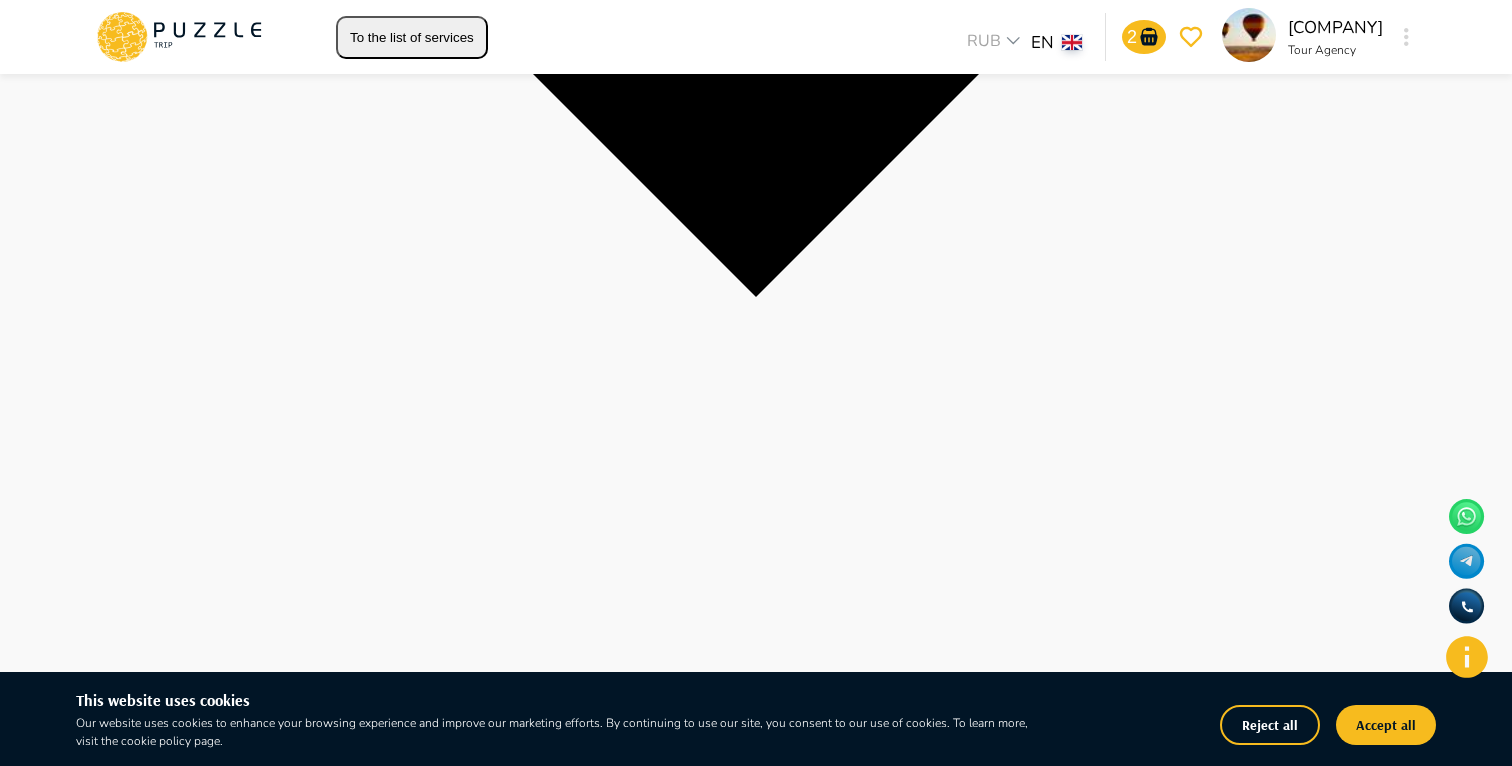 scroll, scrollTop: 0, scrollLeft: 0, axis: both 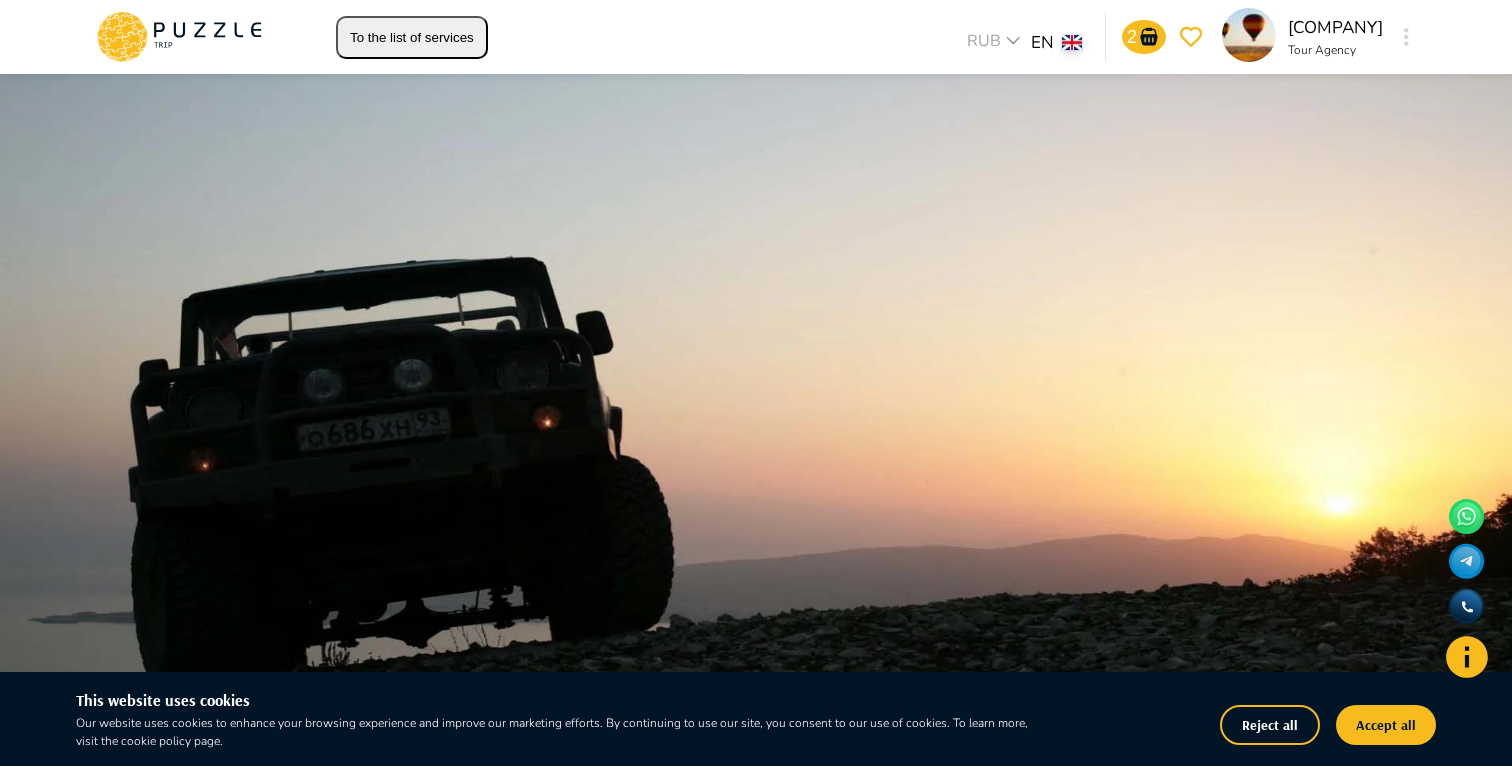 click on "**********" at bounding box center (69, 5018) 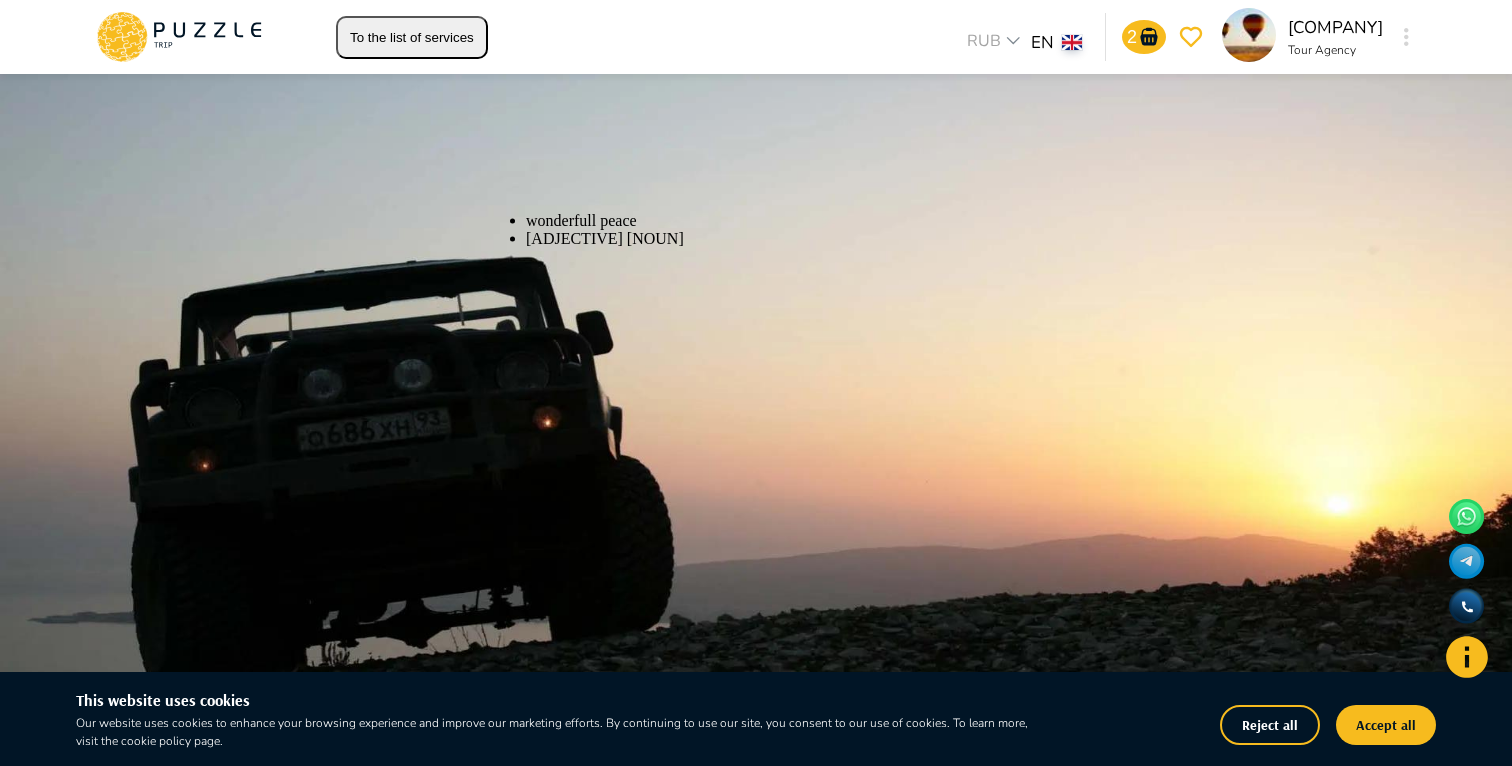 type on "*********" 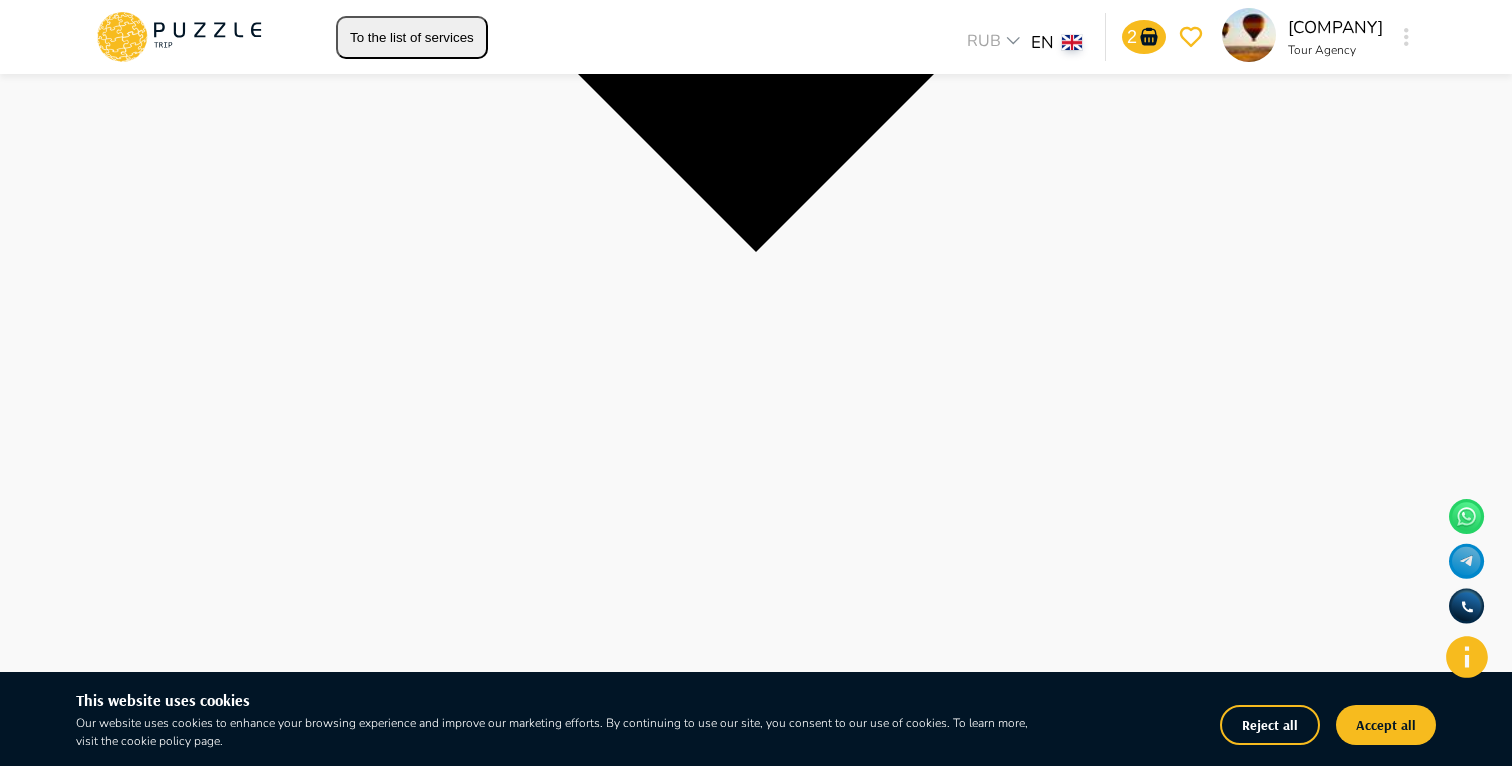 scroll, scrollTop: 0, scrollLeft: 0, axis: both 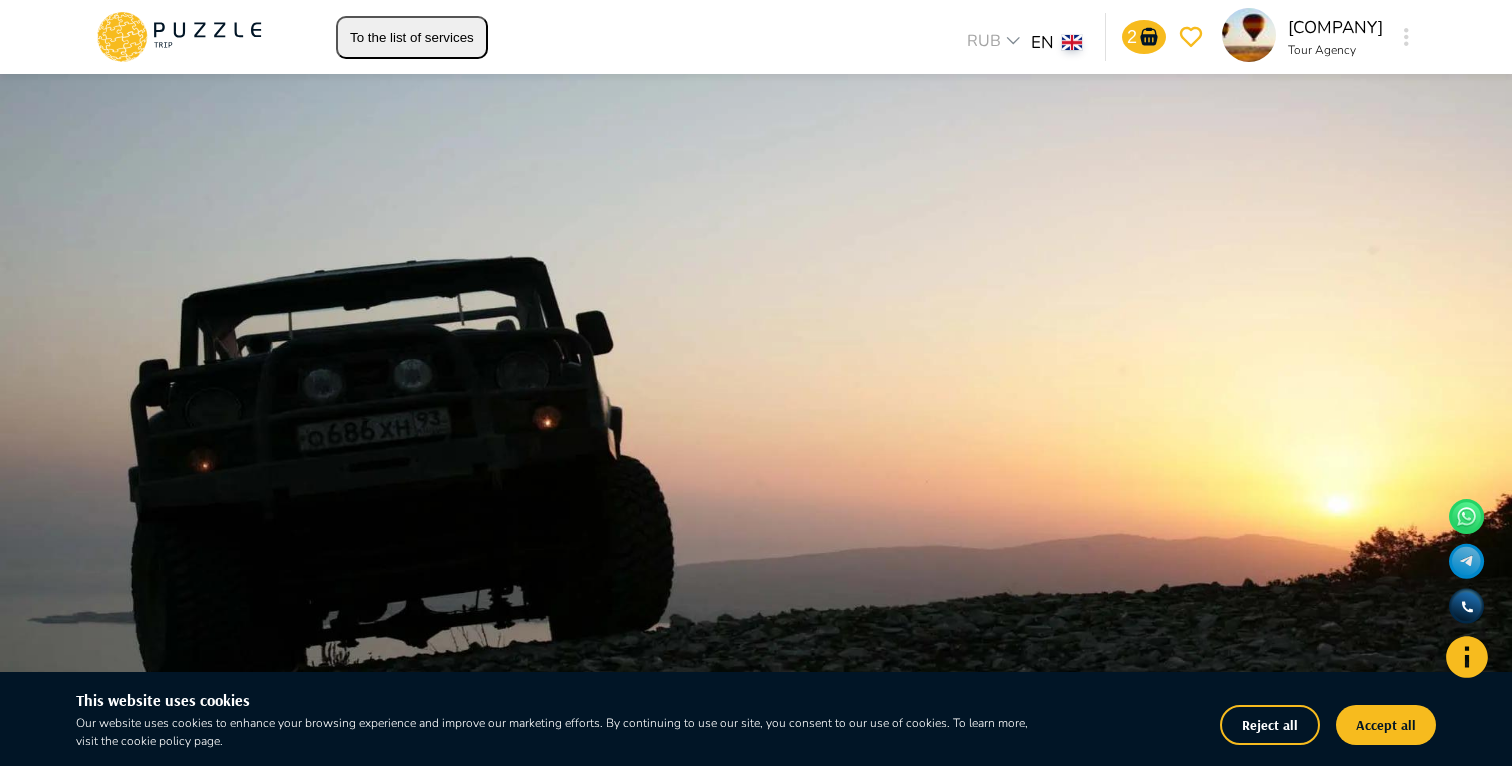 click at bounding box center [756, 383] 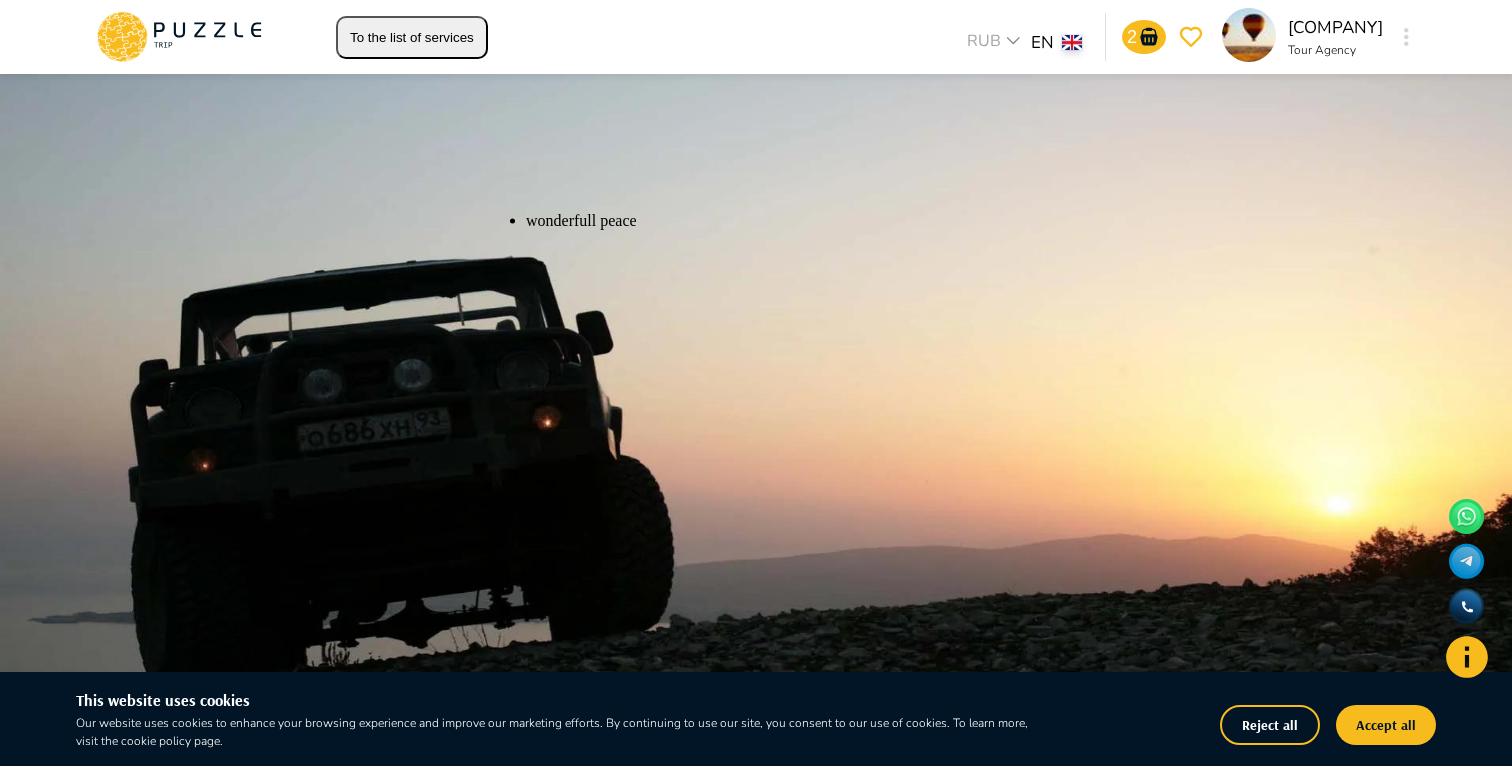 click on "**********" at bounding box center (756, 5029) 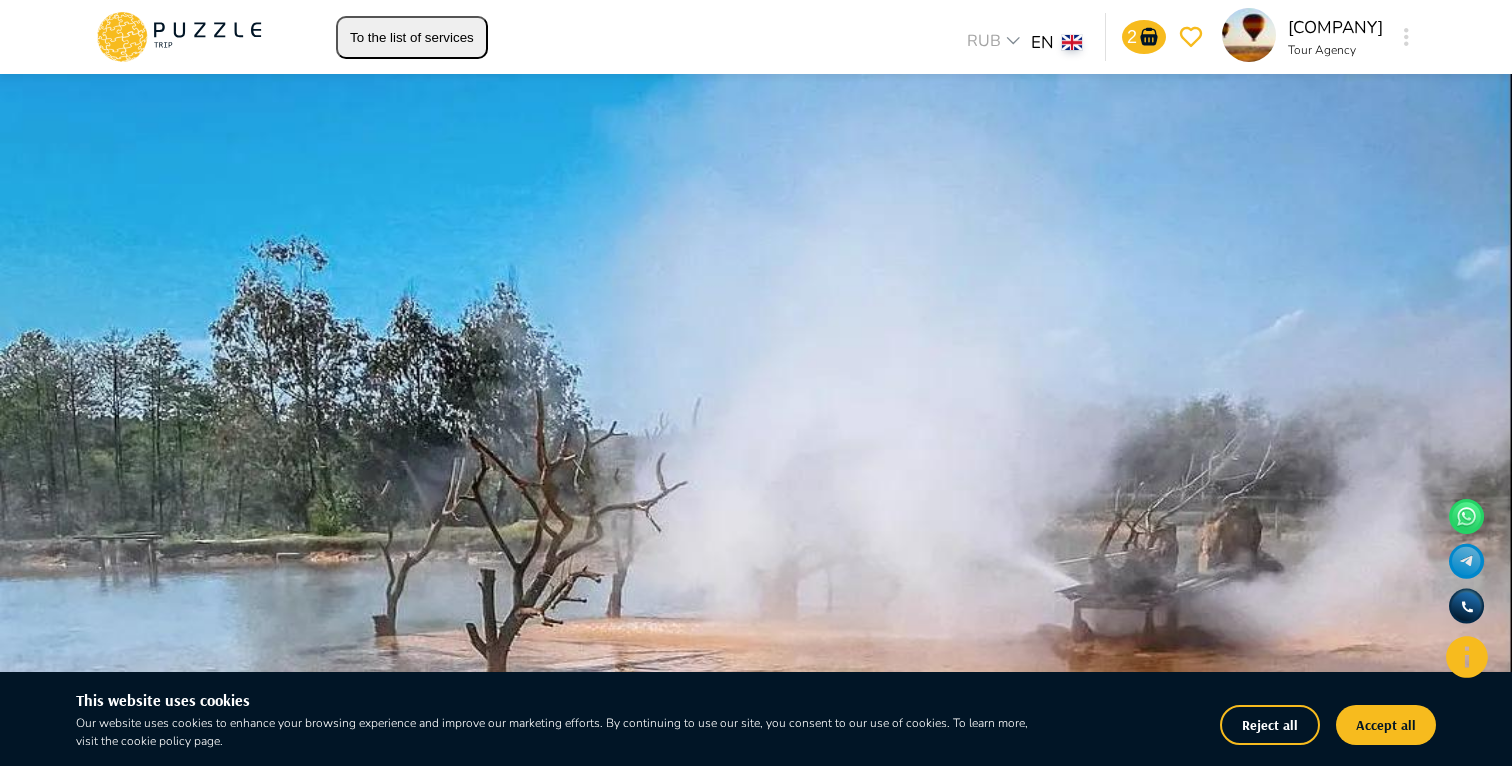 click 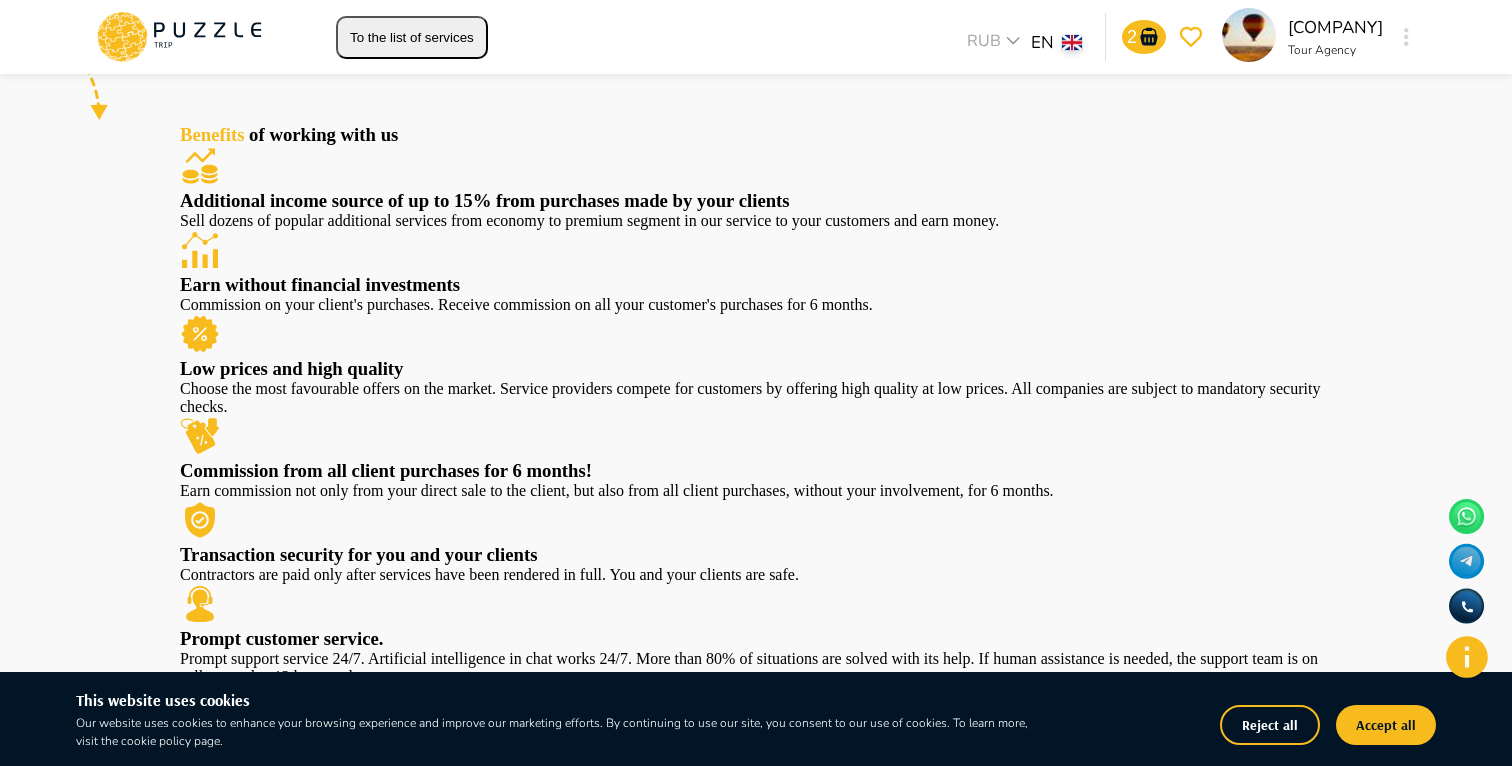 scroll, scrollTop: 0, scrollLeft: 0, axis: both 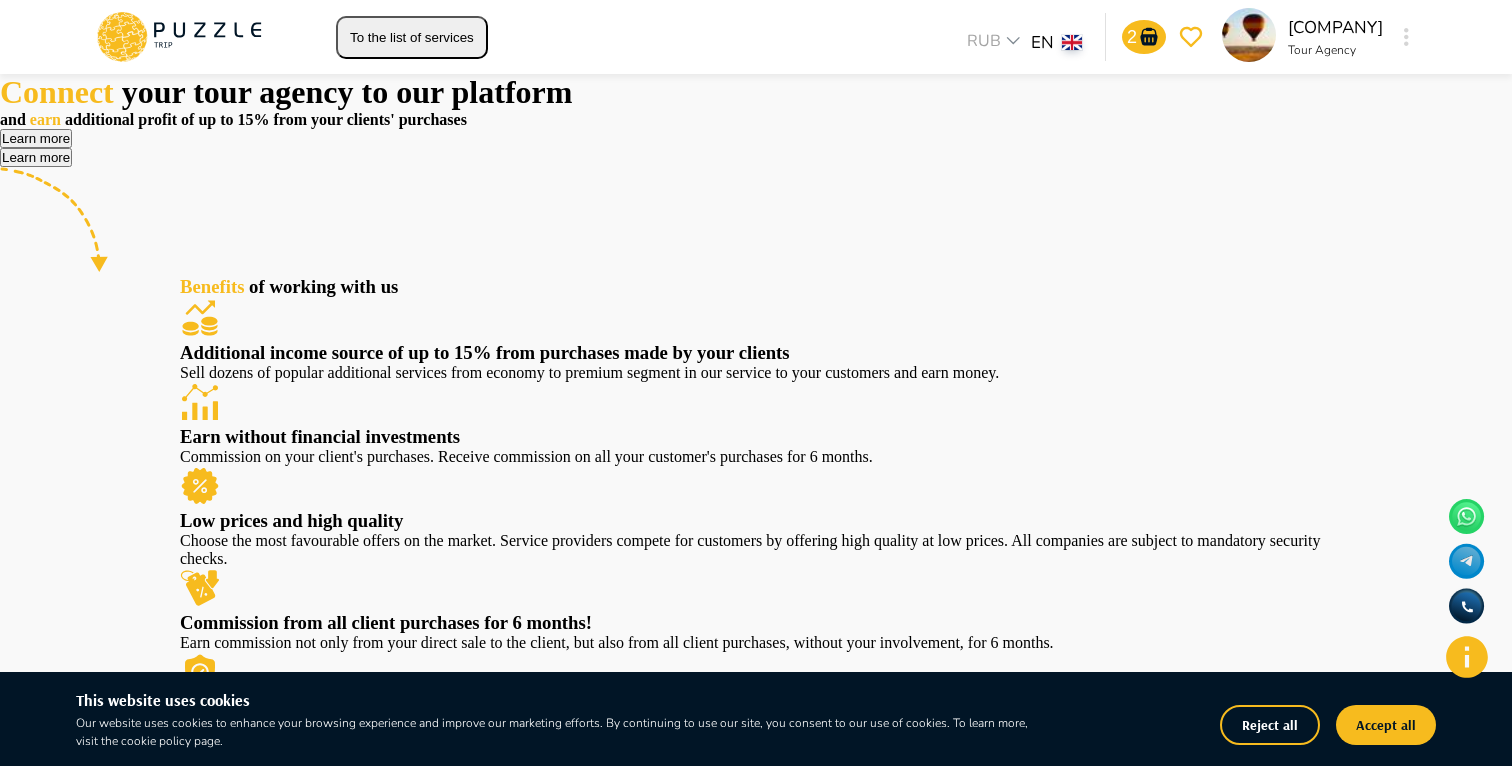 click on "To the list of services" at bounding box center [412, 37] 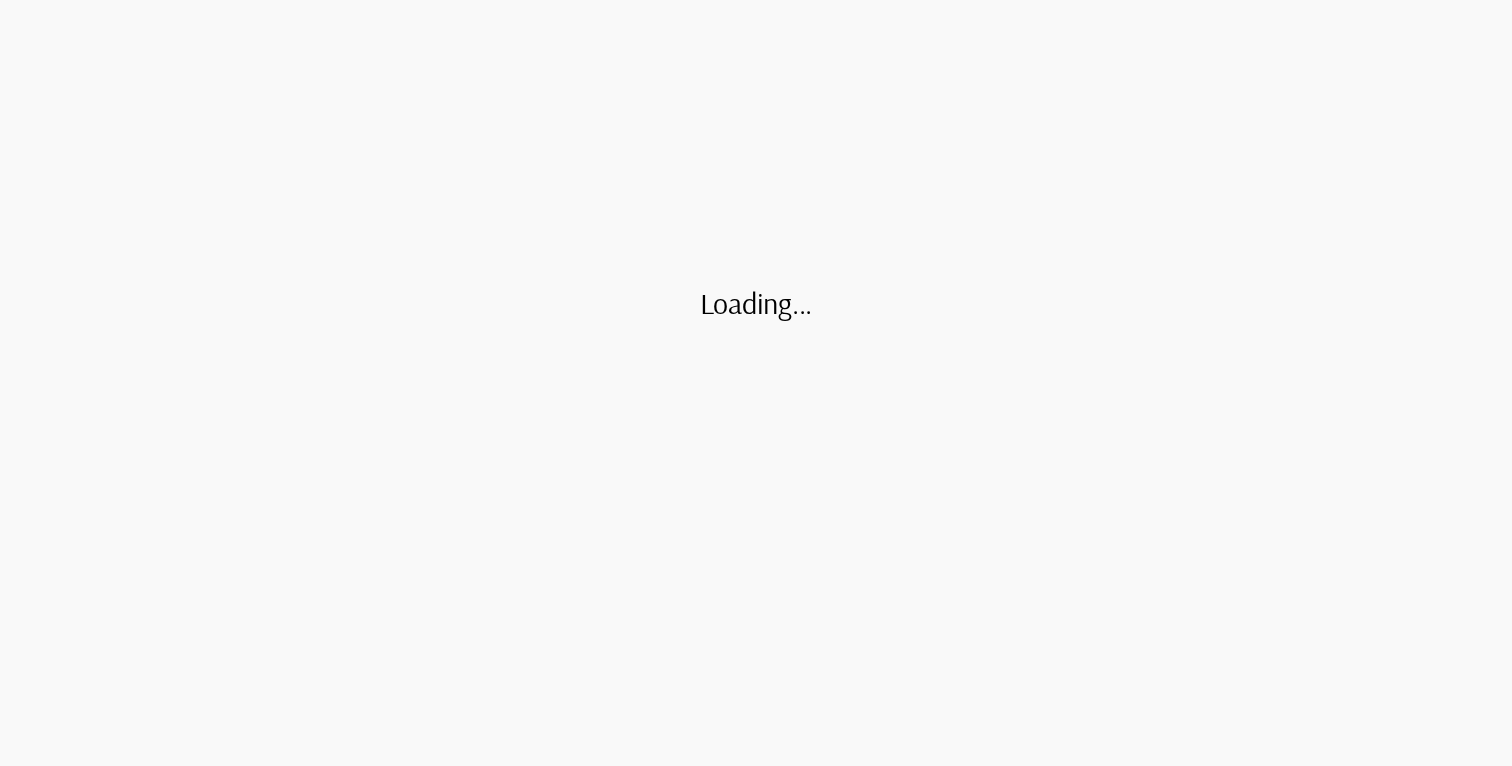 scroll, scrollTop: 0, scrollLeft: 0, axis: both 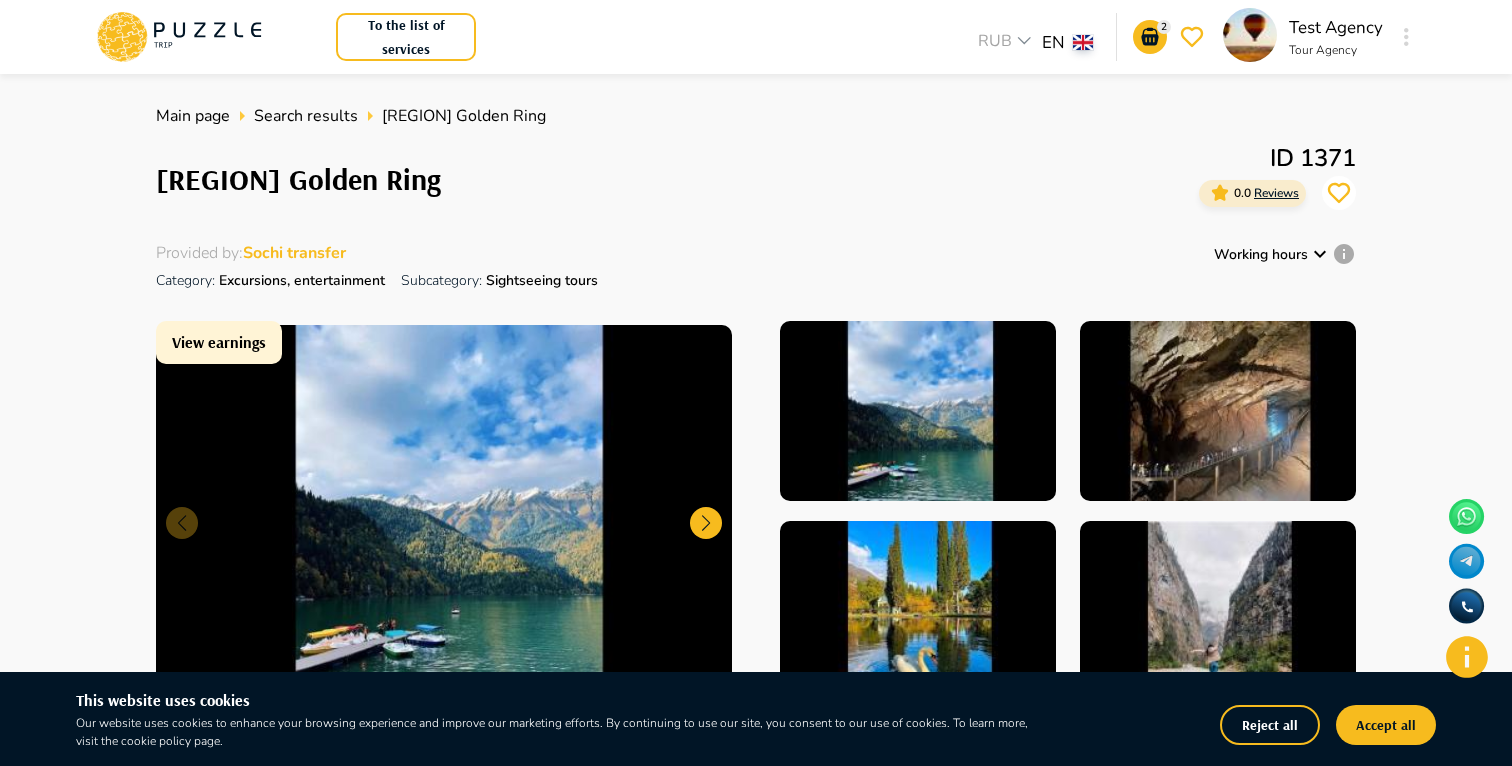 click on "Provided by : [COMPANY] Category : Excursions, entertainment Subcategory: Sightseeing tours Working hours" at bounding box center [756, 269] 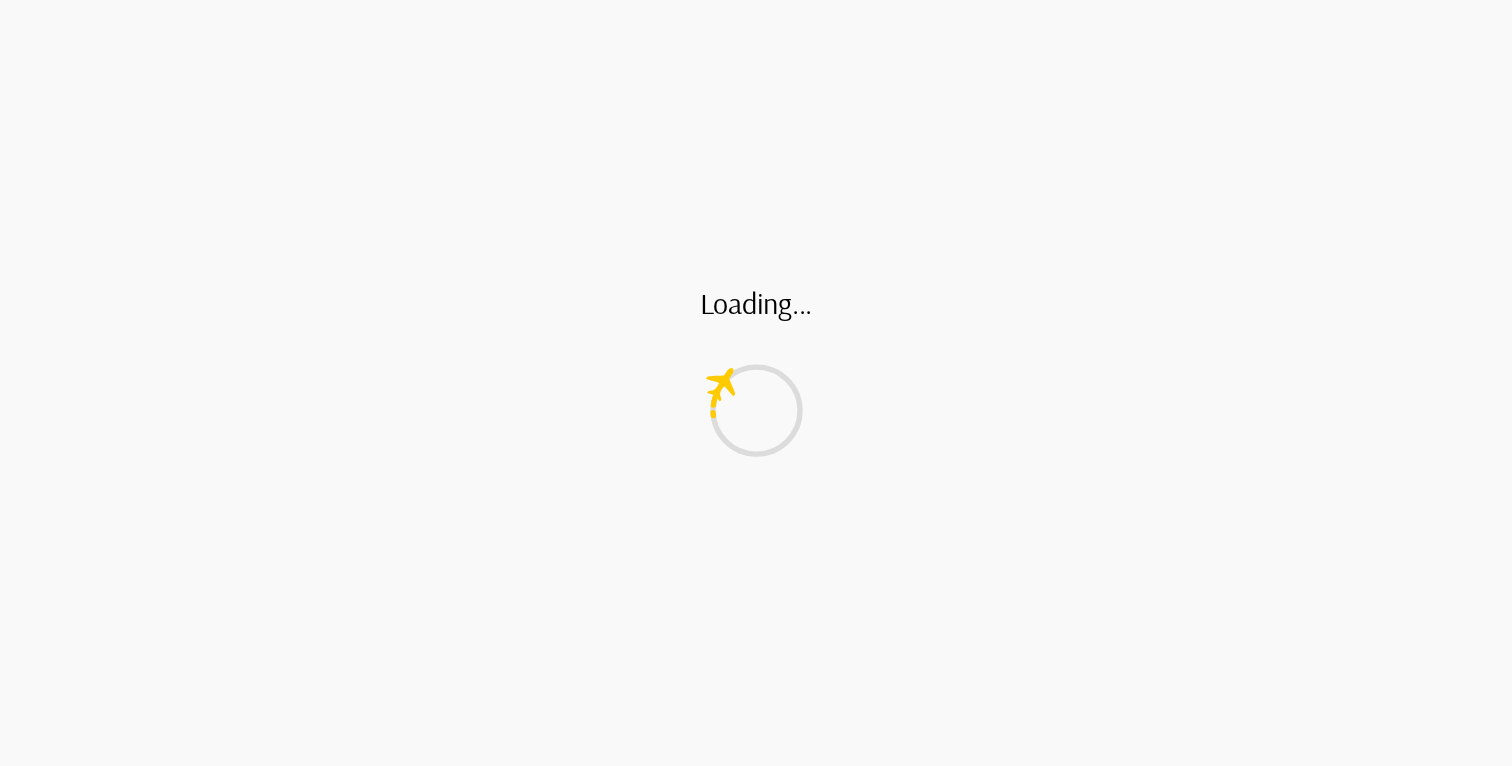 scroll, scrollTop: 0, scrollLeft: 0, axis: both 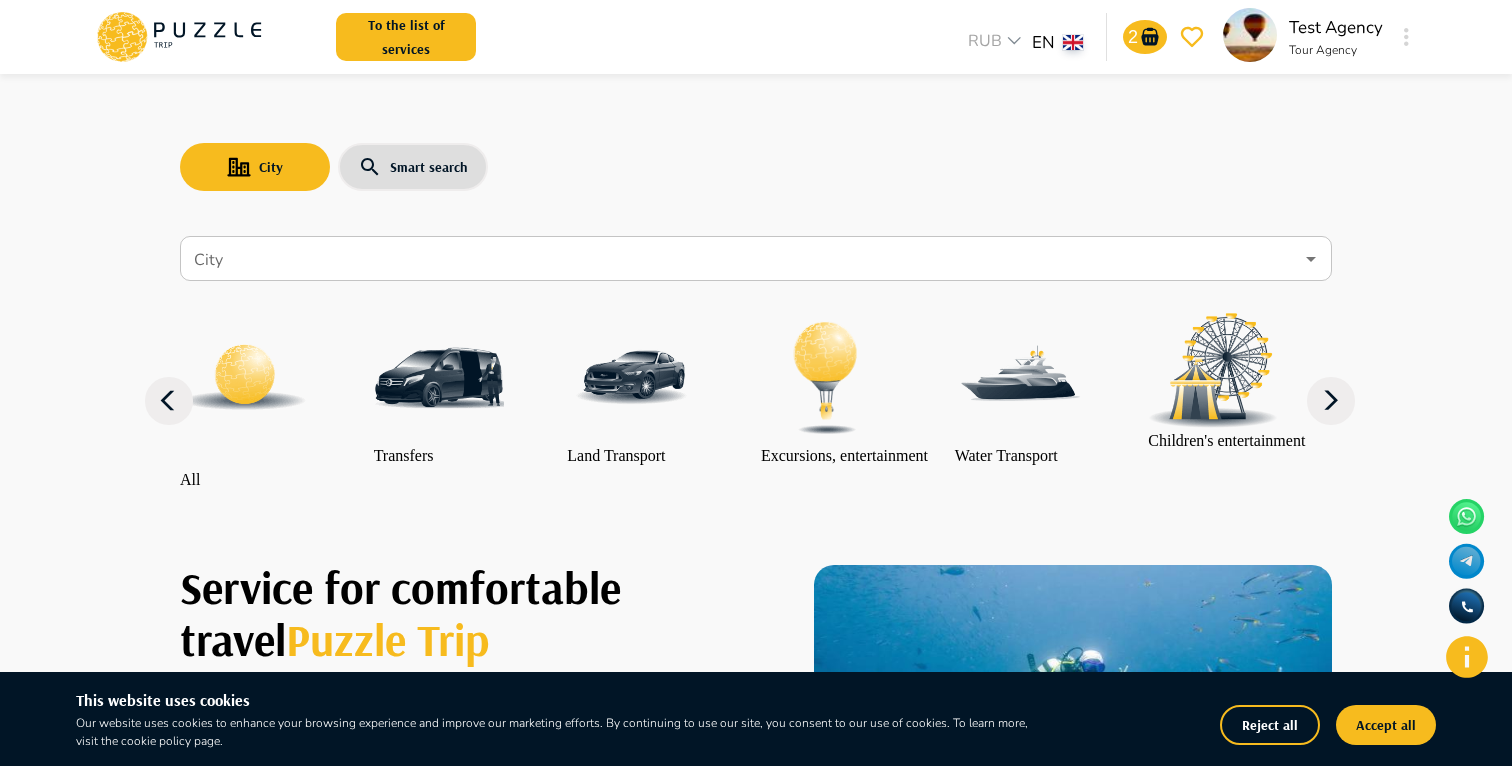 click on "City" at bounding box center (741, 259) 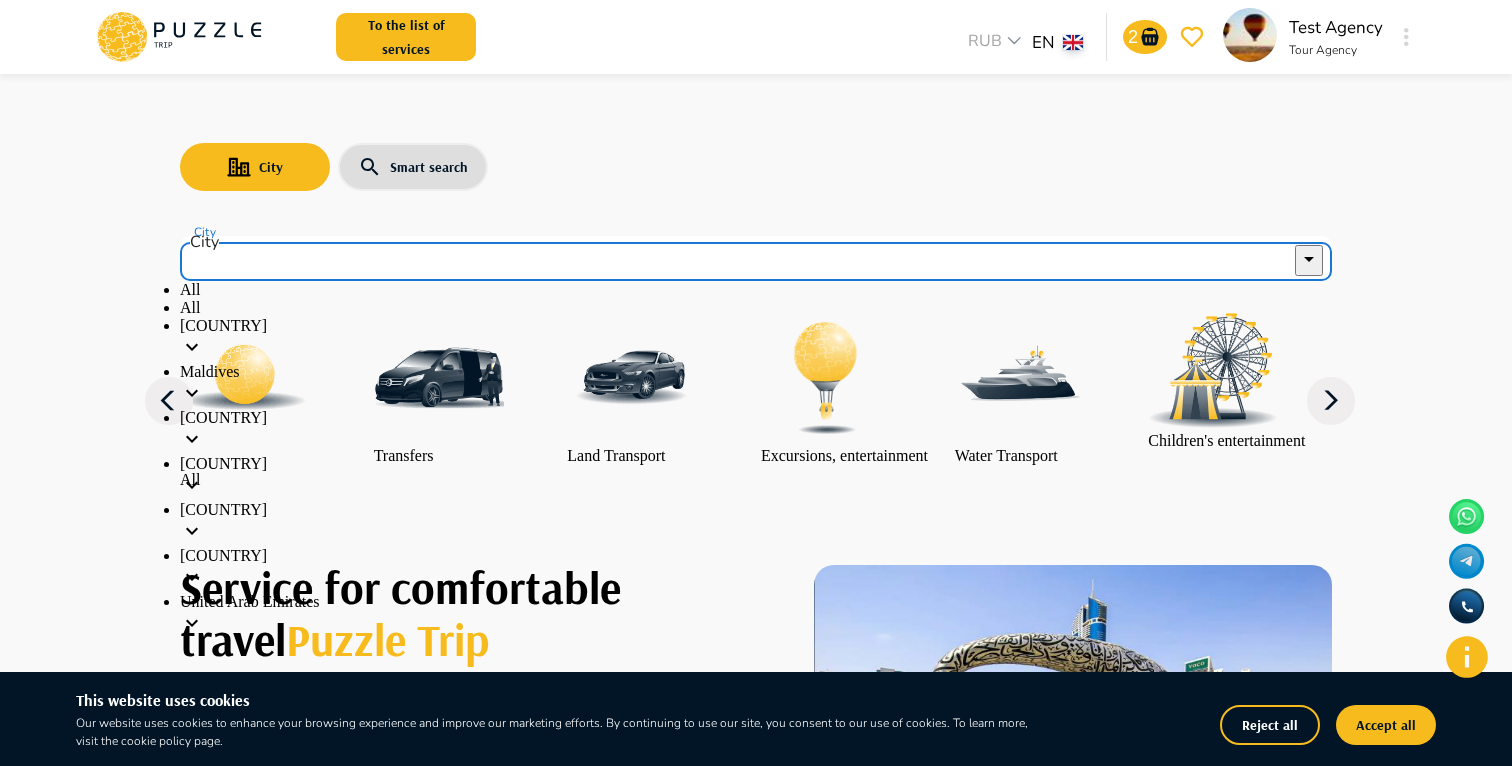 scroll, scrollTop: 17, scrollLeft: 0, axis: vertical 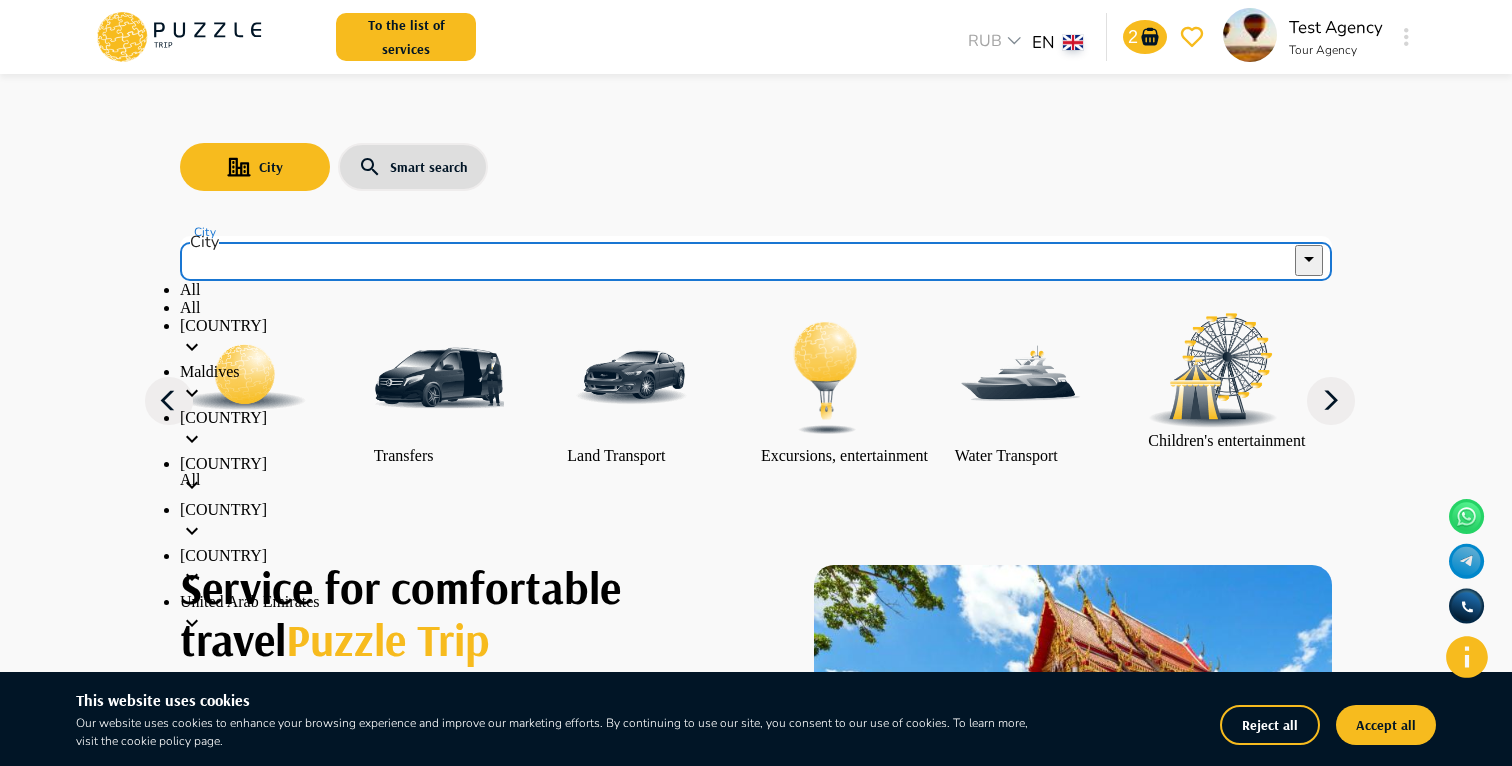 click on "Russia" at bounding box center (756, 432) 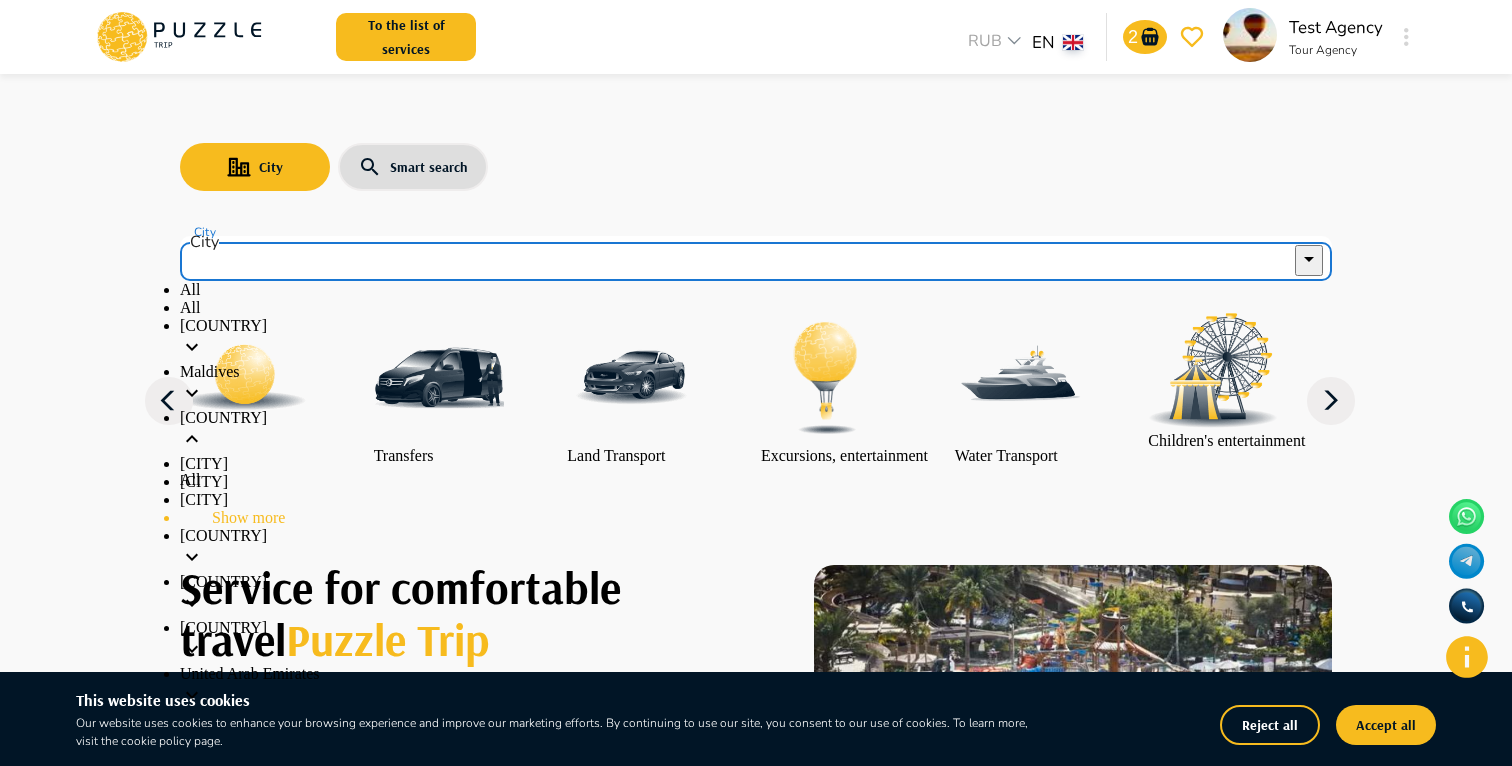 scroll, scrollTop: 102, scrollLeft: 0, axis: vertical 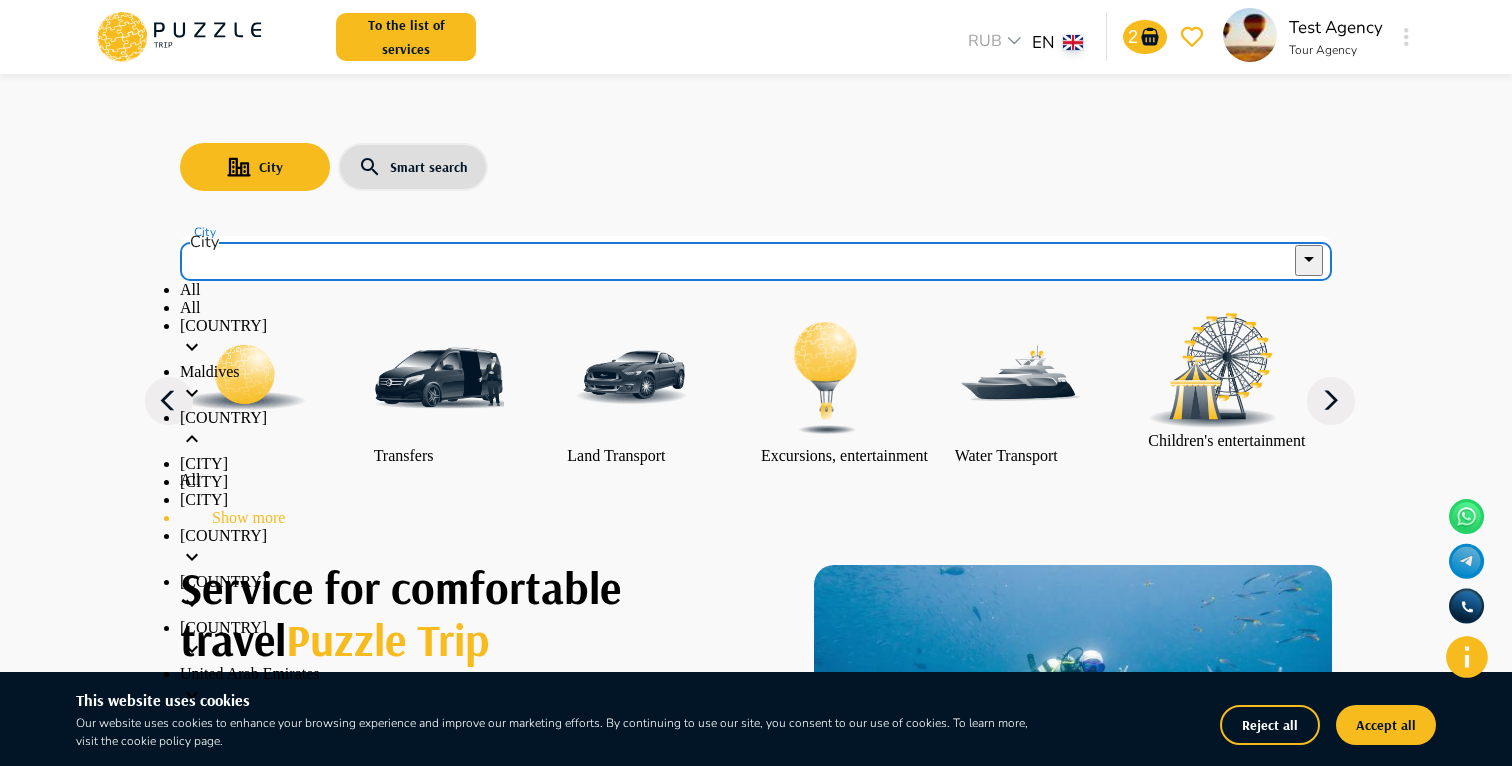 click on "Show more" at bounding box center (756, 518) 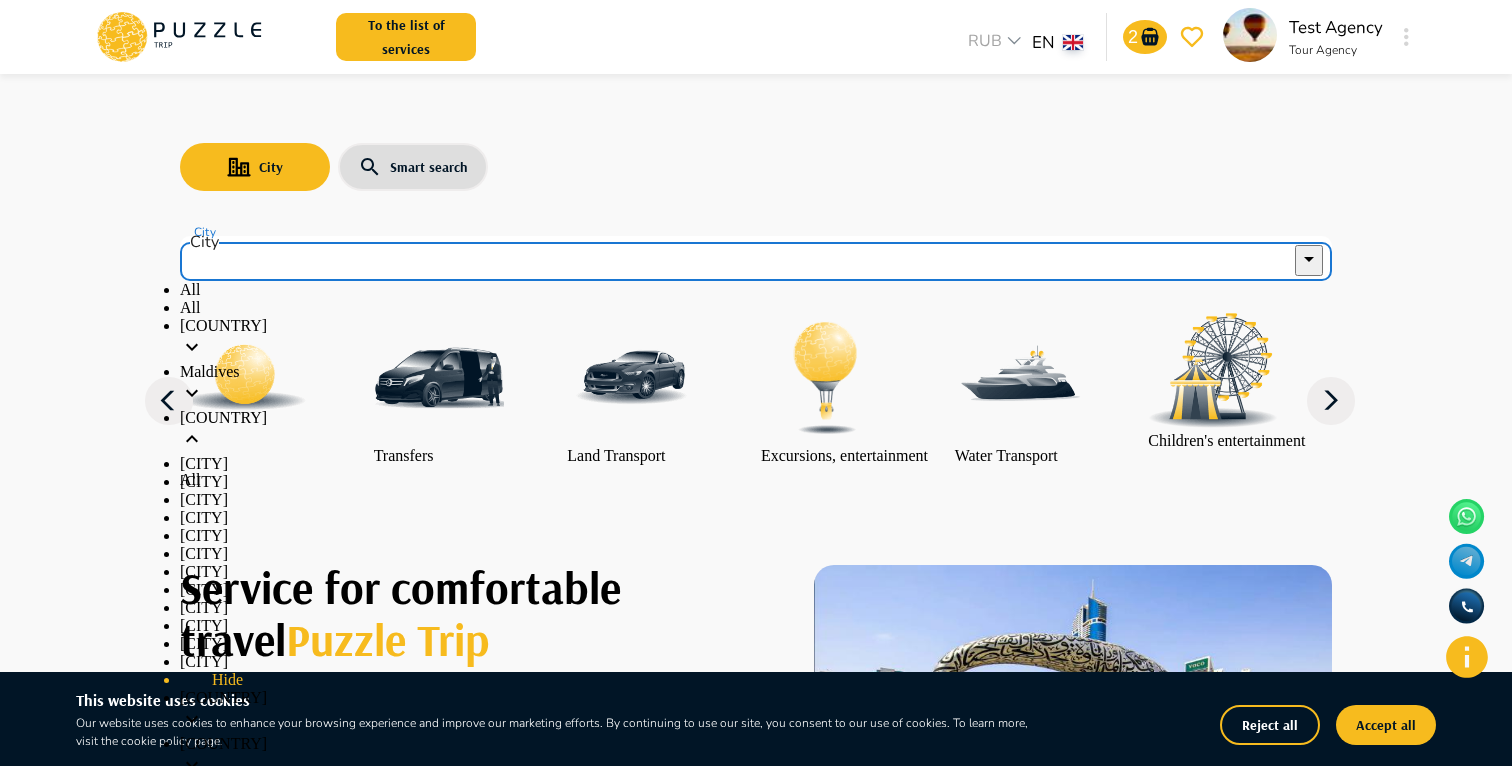 scroll, scrollTop: 430, scrollLeft: 0, axis: vertical 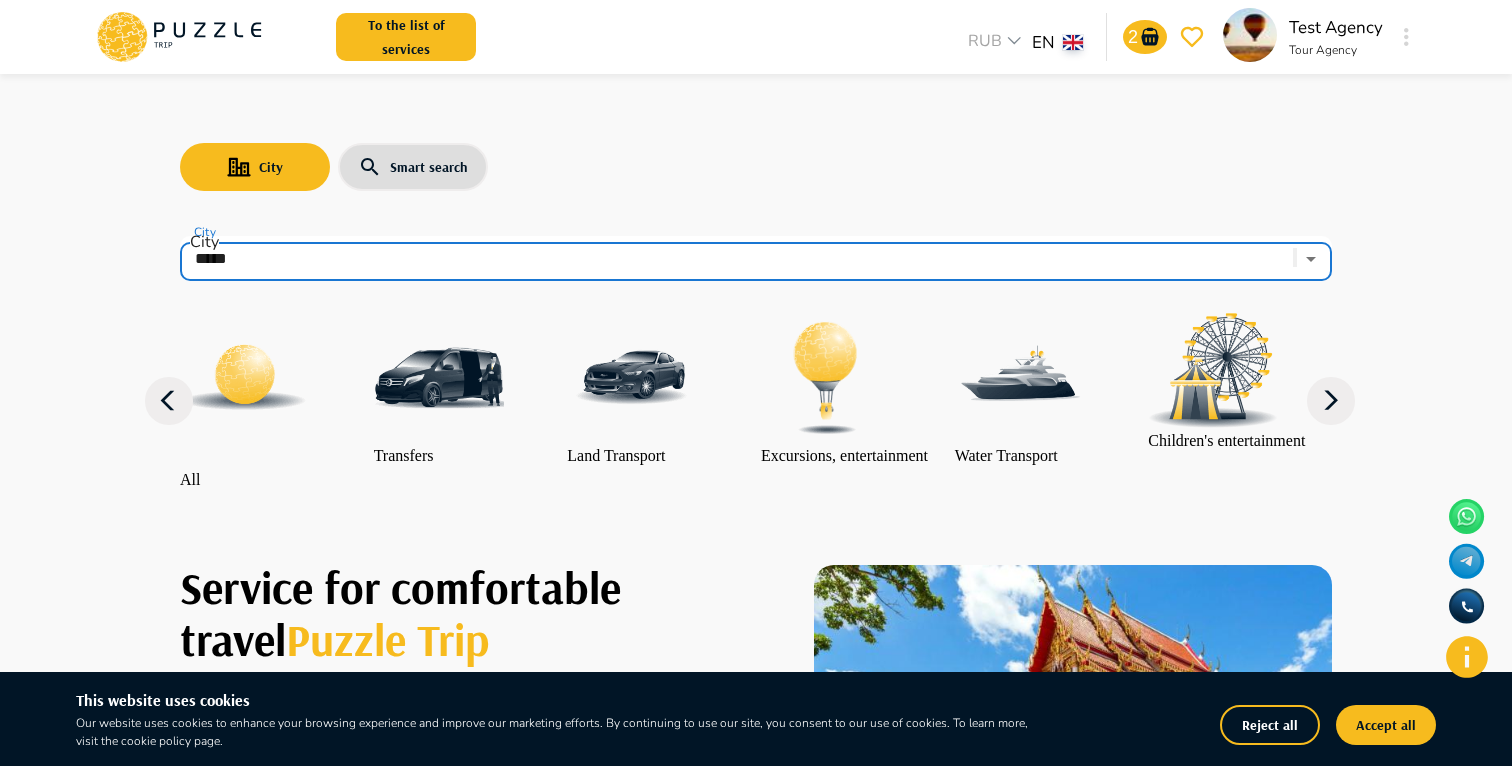 click at bounding box center [826, 378] 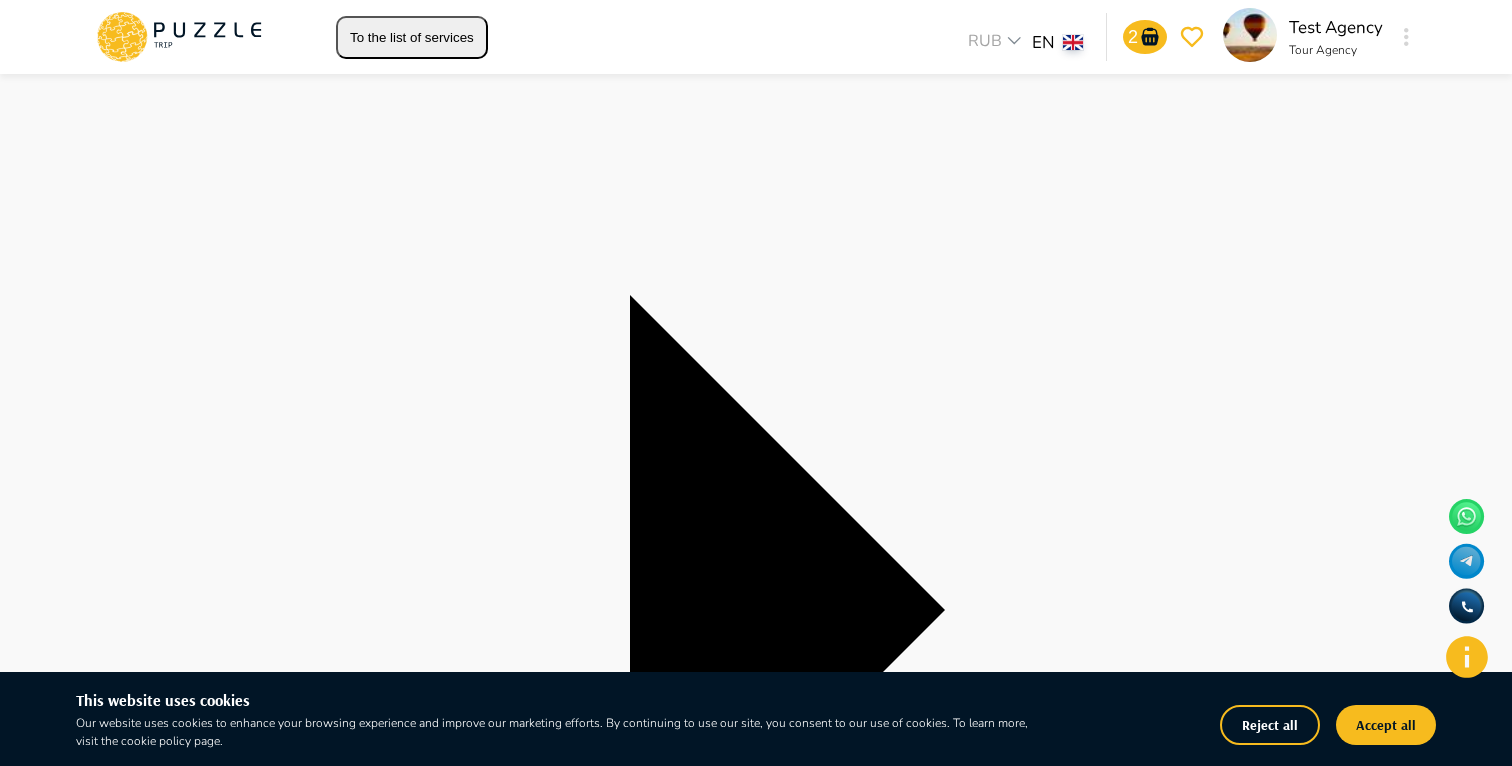 scroll, scrollTop: 247, scrollLeft: 0, axis: vertical 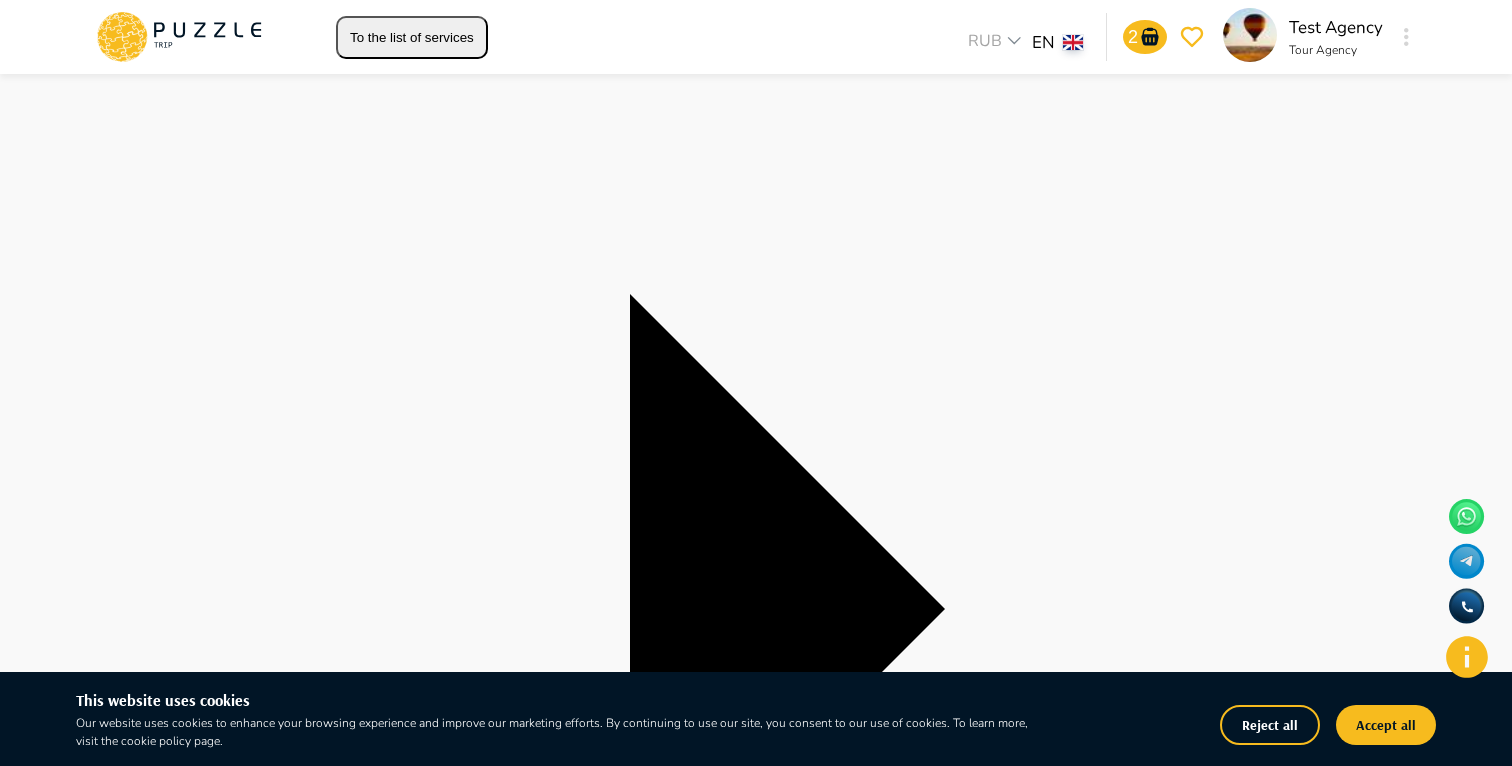 click on "**********" at bounding box center [756, 4775] 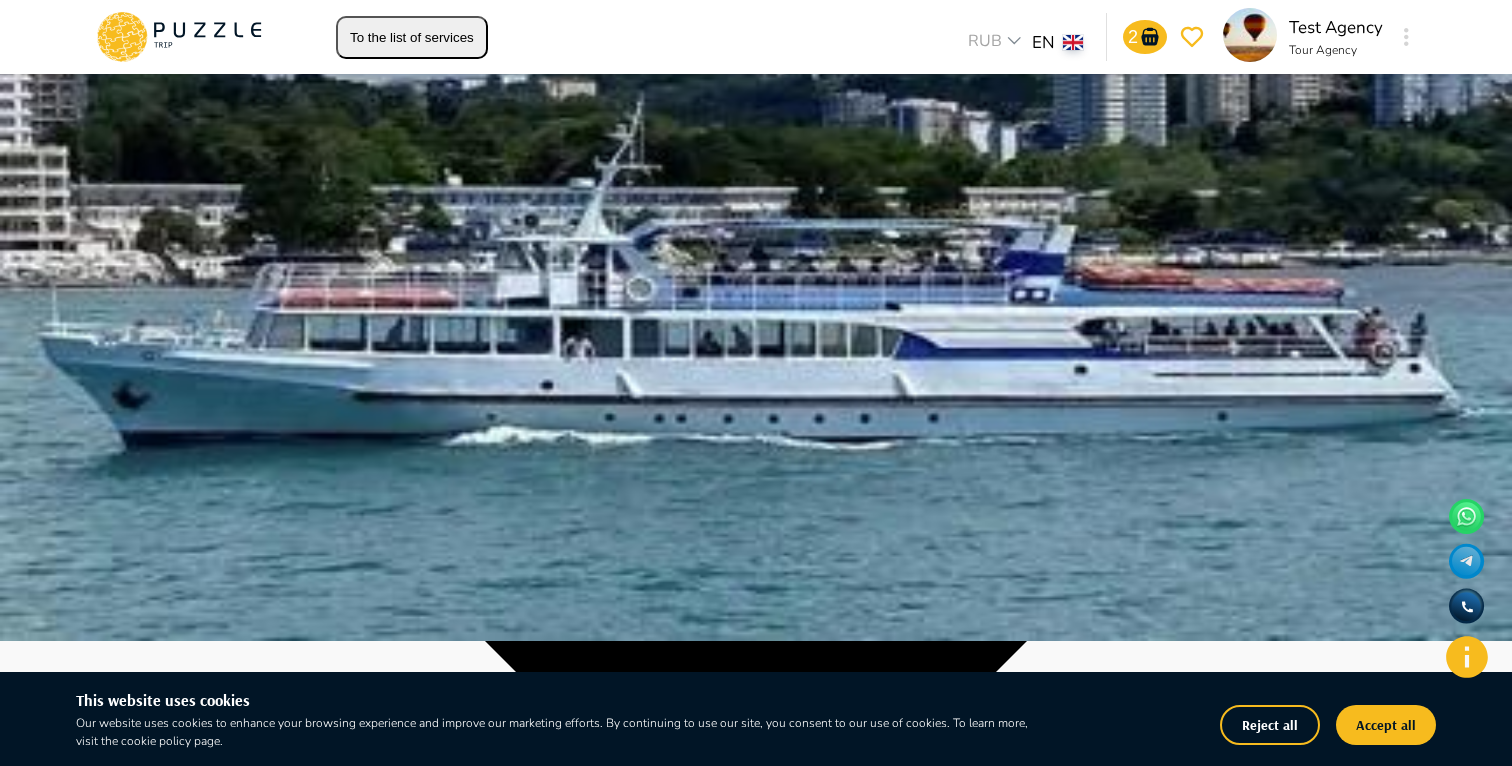 scroll, scrollTop: 137, scrollLeft: 0, axis: vertical 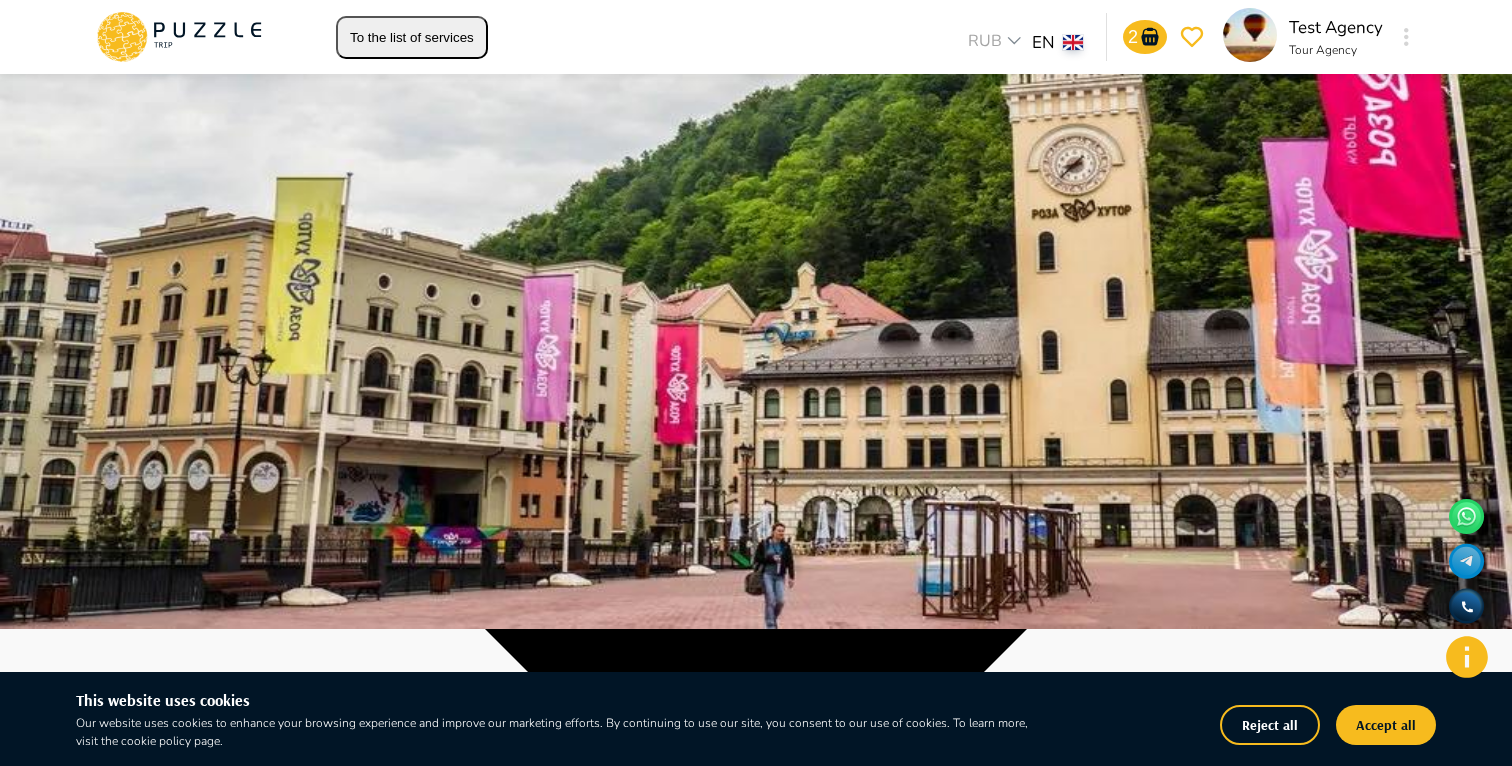 click 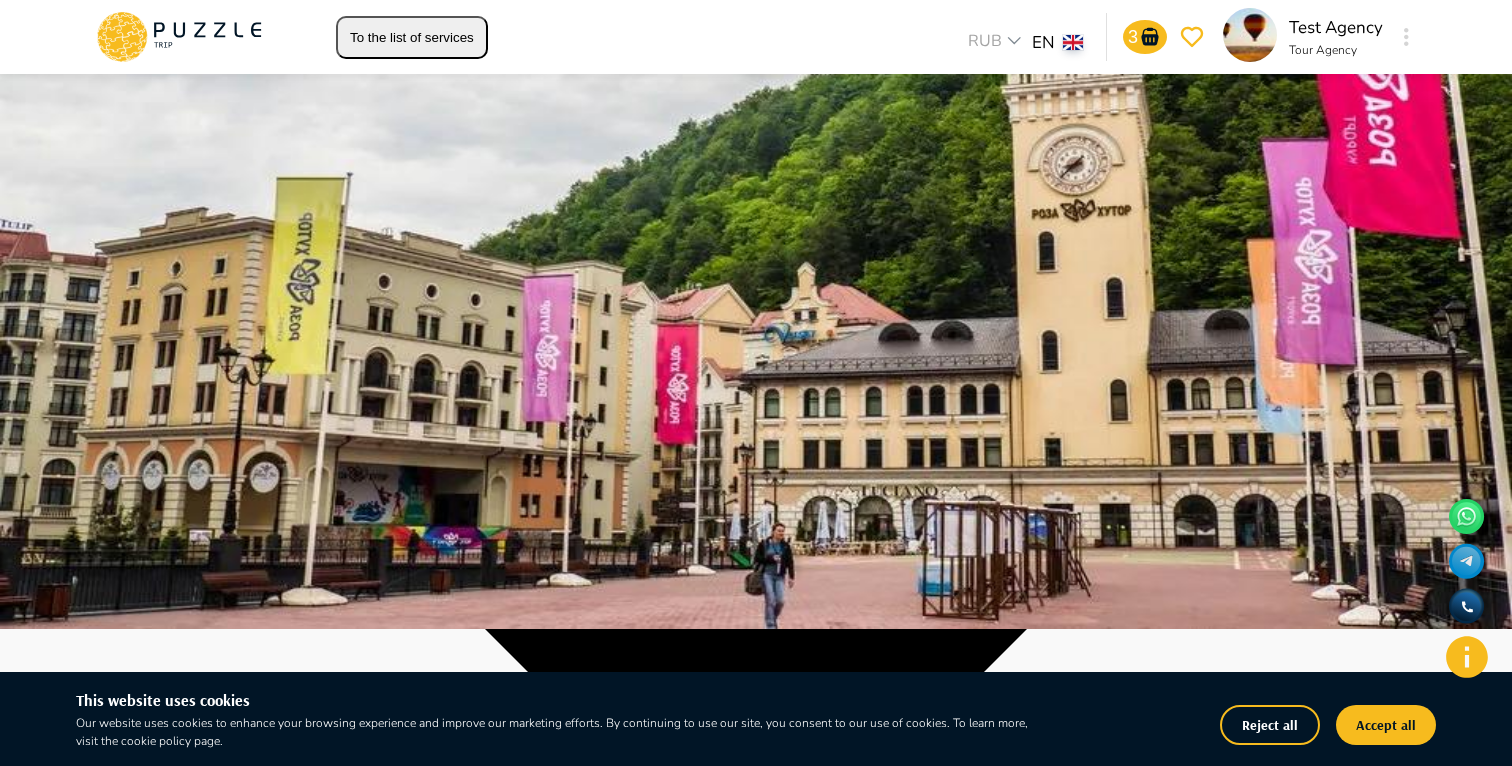 click on "Tour "Golden Ring of Abkhazia" 0.0 1 Min people count* 20 Maximum number of seats 14 Hr  Group  From   ₽ 100 (there are free)   / Sochi, Krasnodar Krai, Russia Added" at bounding box center (756, 12040) 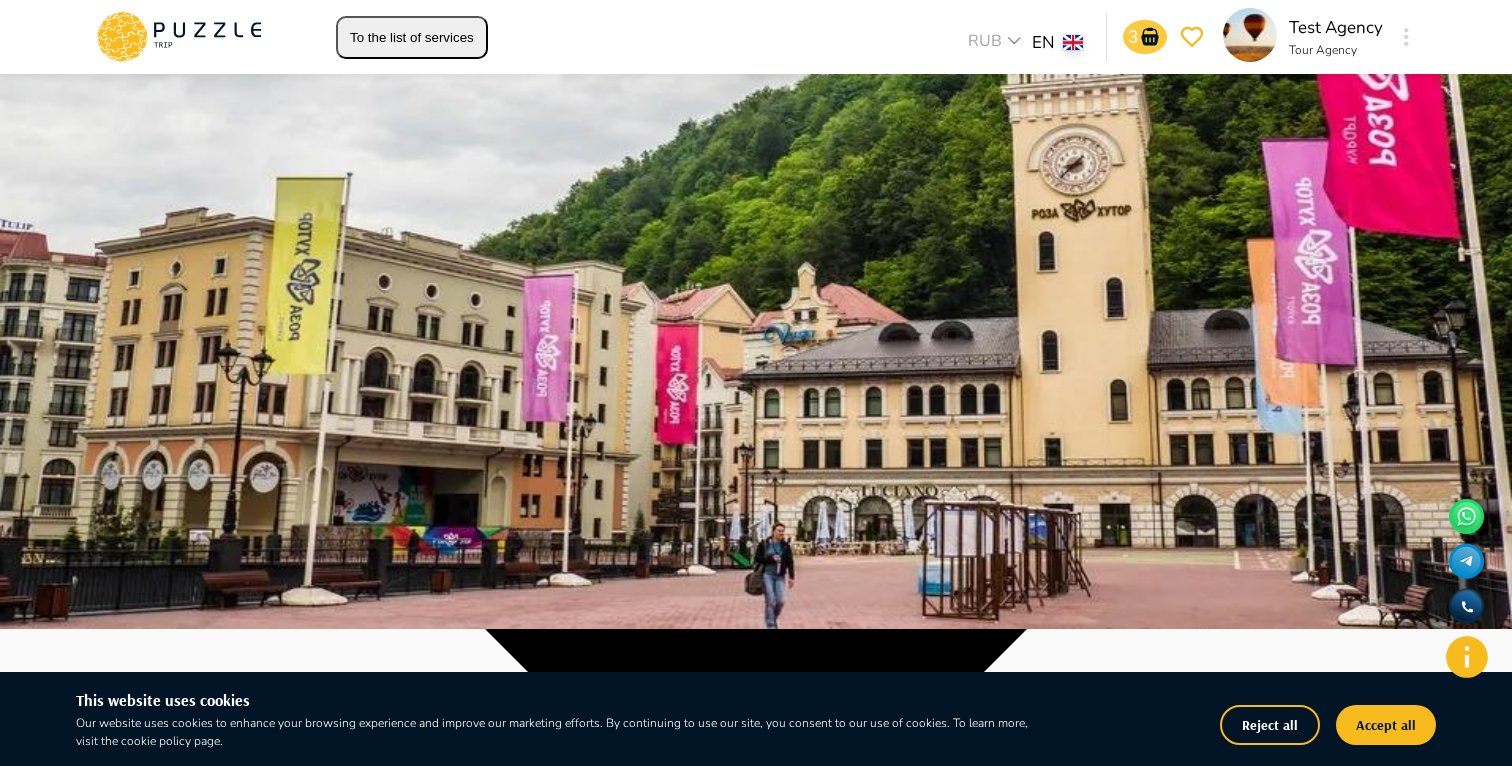 click 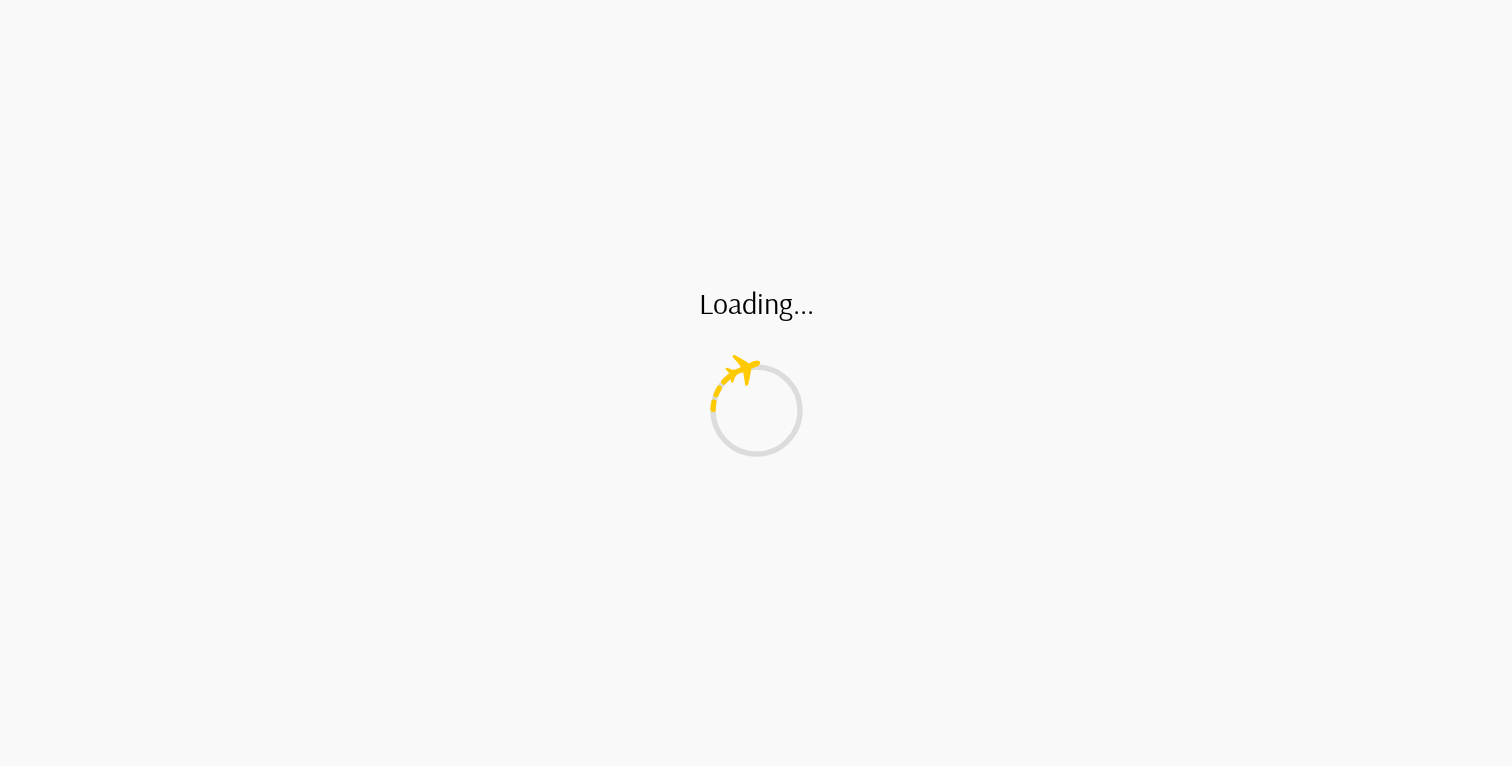 scroll, scrollTop: 0, scrollLeft: 0, axis: both 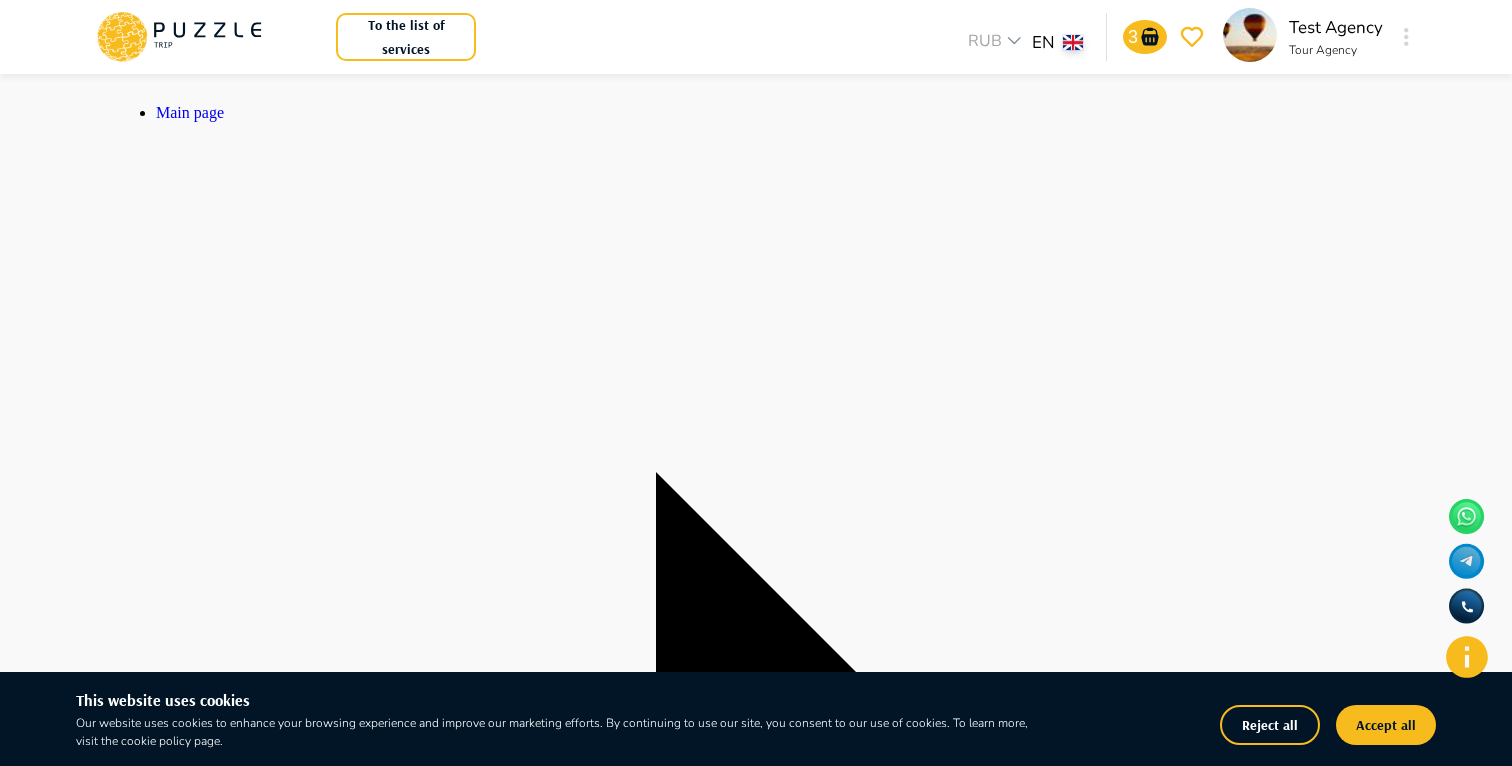 click on "wonderfull peace" at bounding box center [308, 3934] 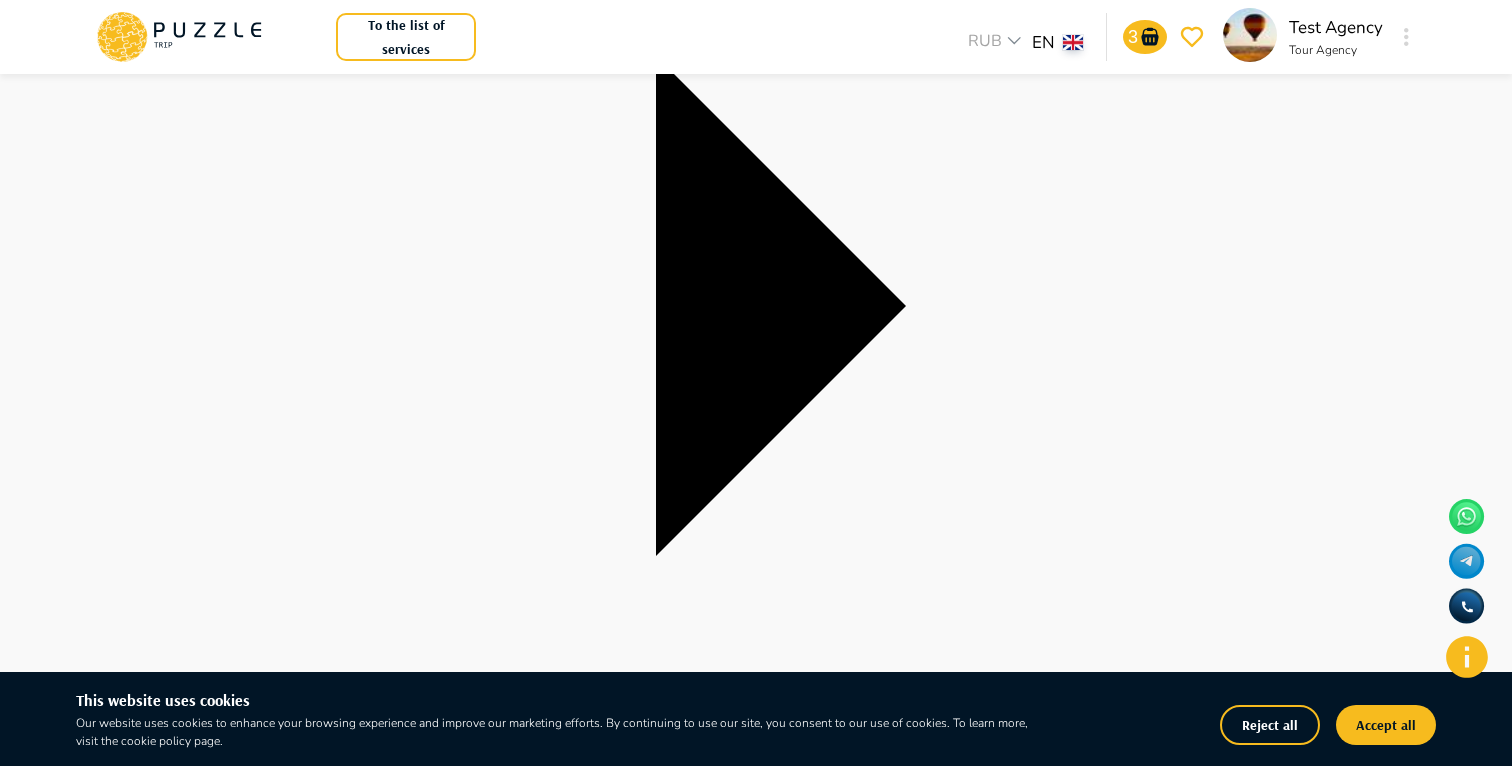 scroll, scrollTop: 439, scrollLeft: 0, axis: vertical 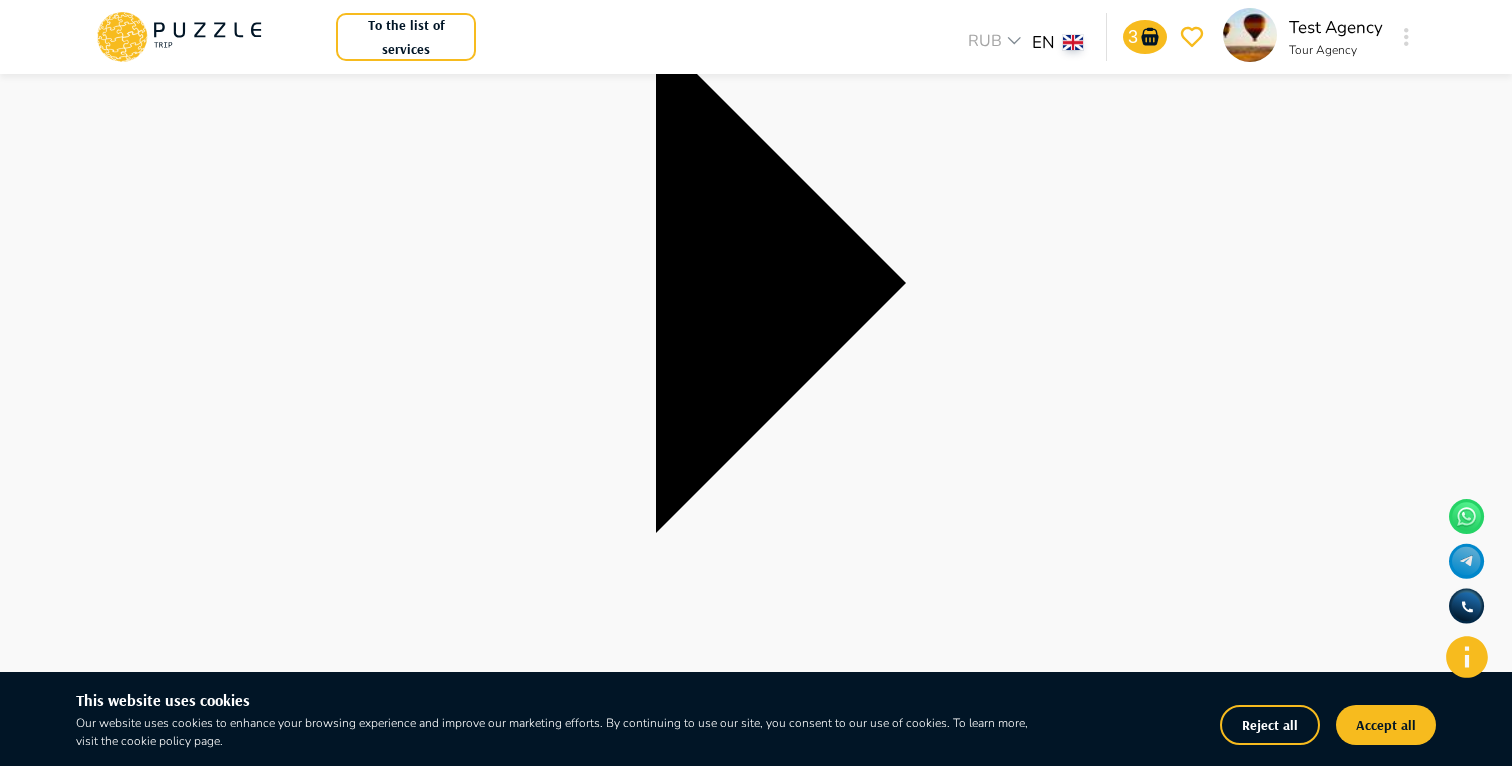 click 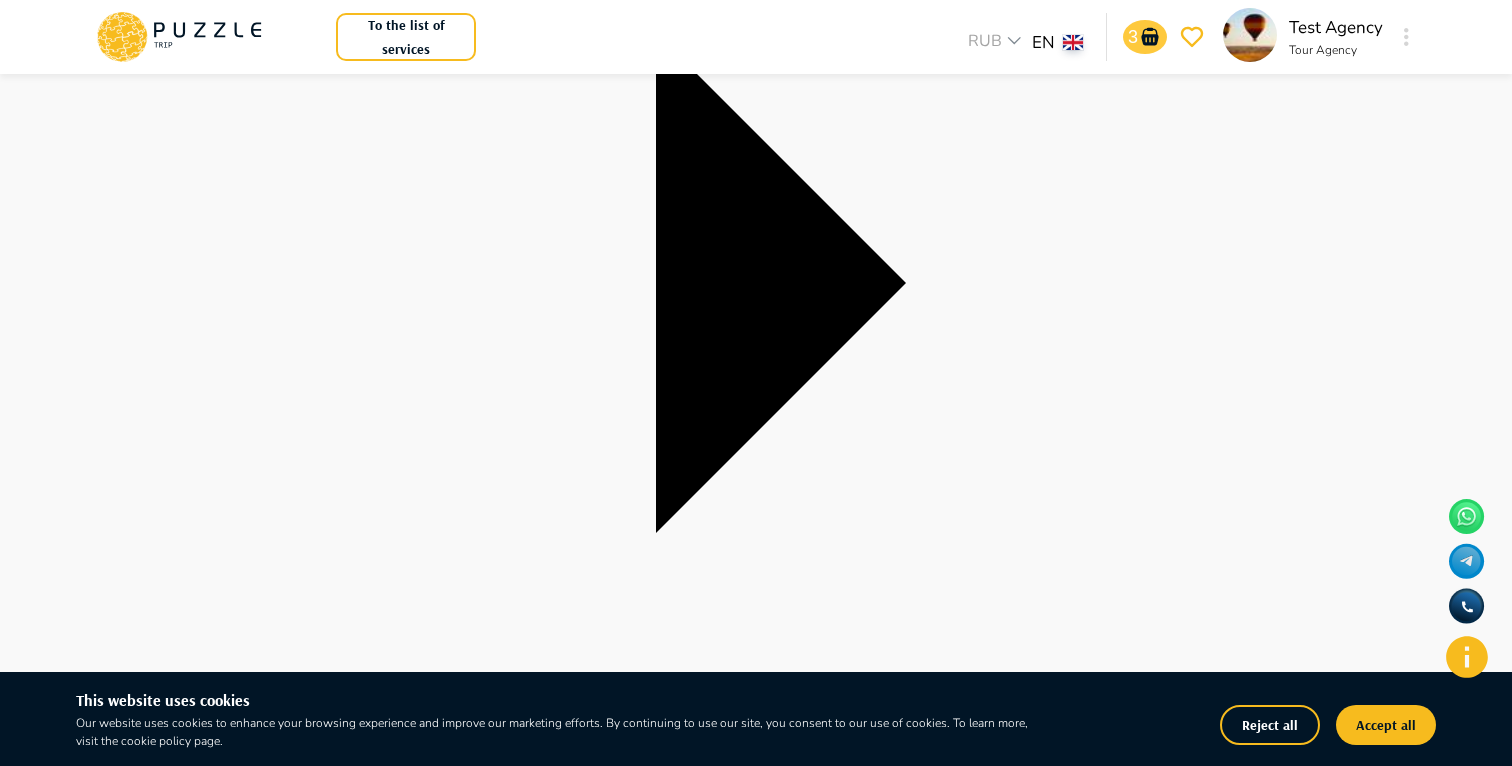 click 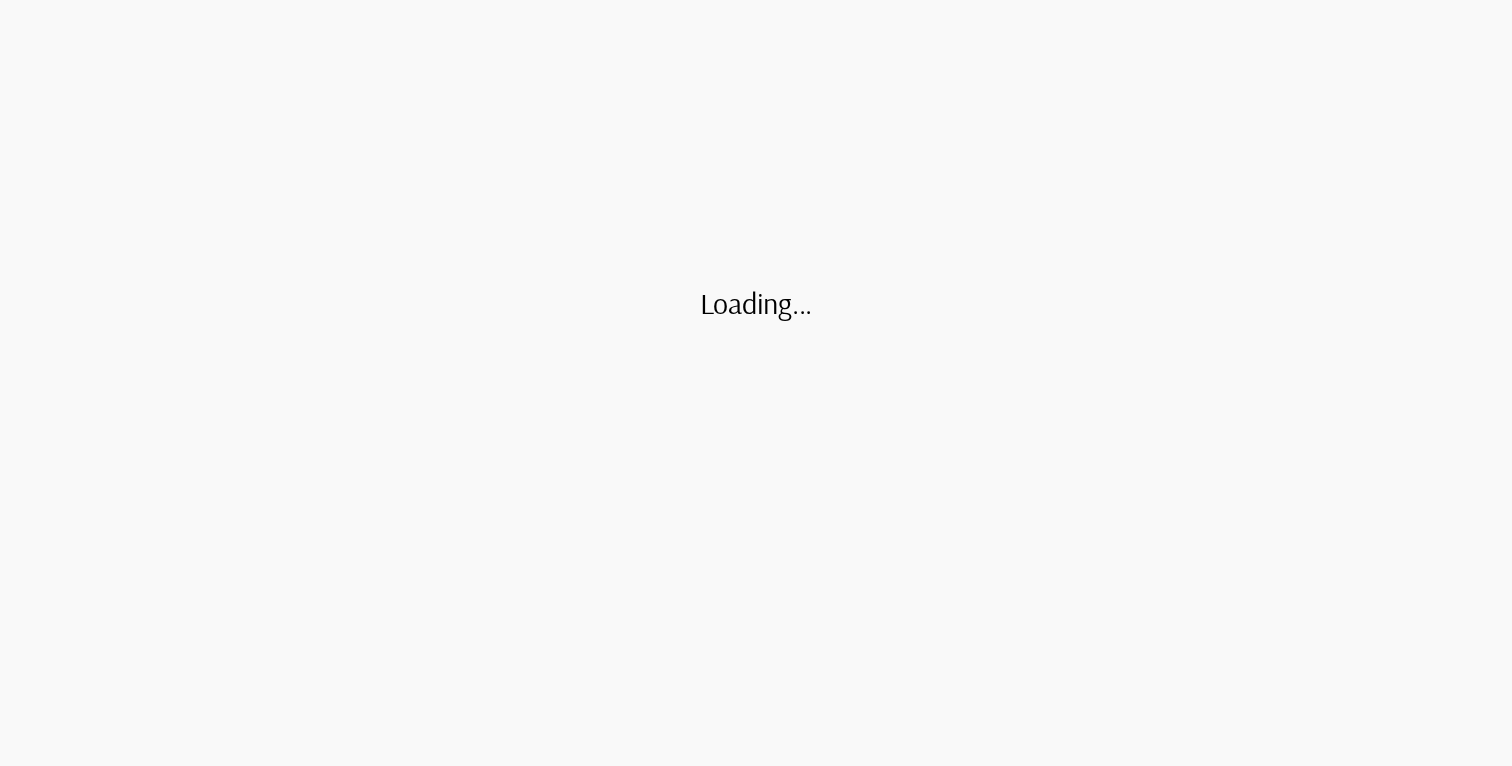 scroll, scrollTop: 0, scrollLeft: 0, axis: both 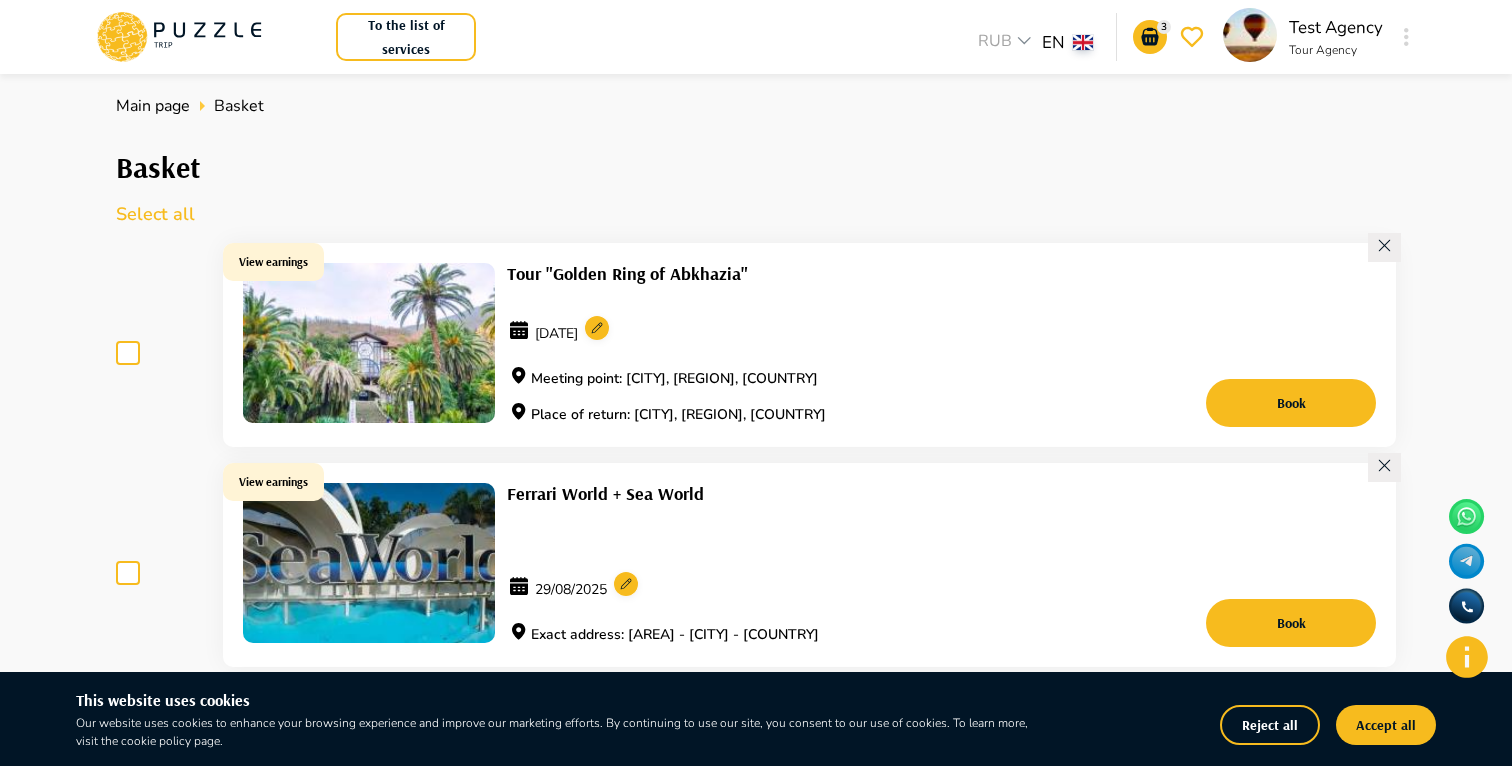click at bounding box center [128, 353] 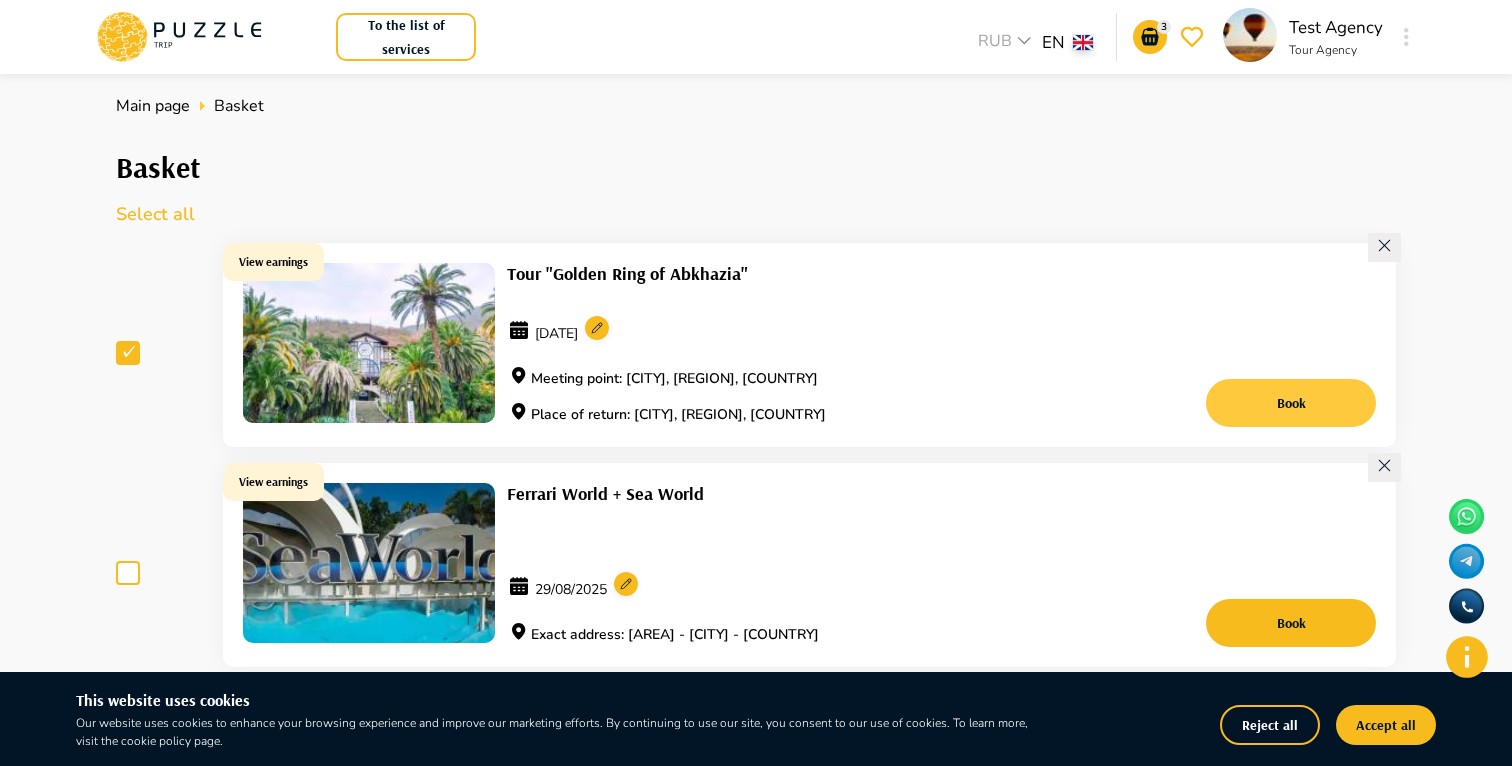 click on "Book" at bounding box center (1291, 403) 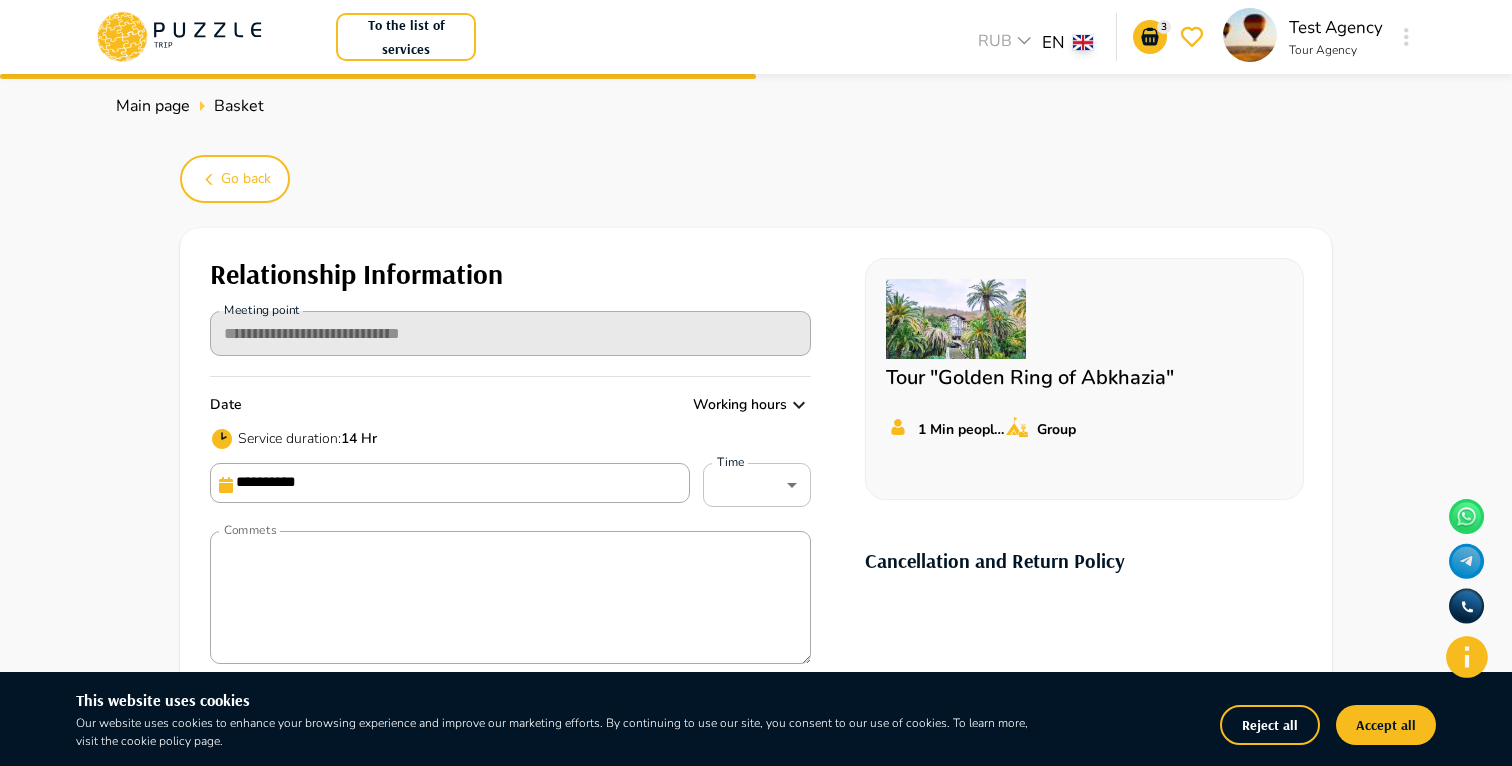 type on "*****" 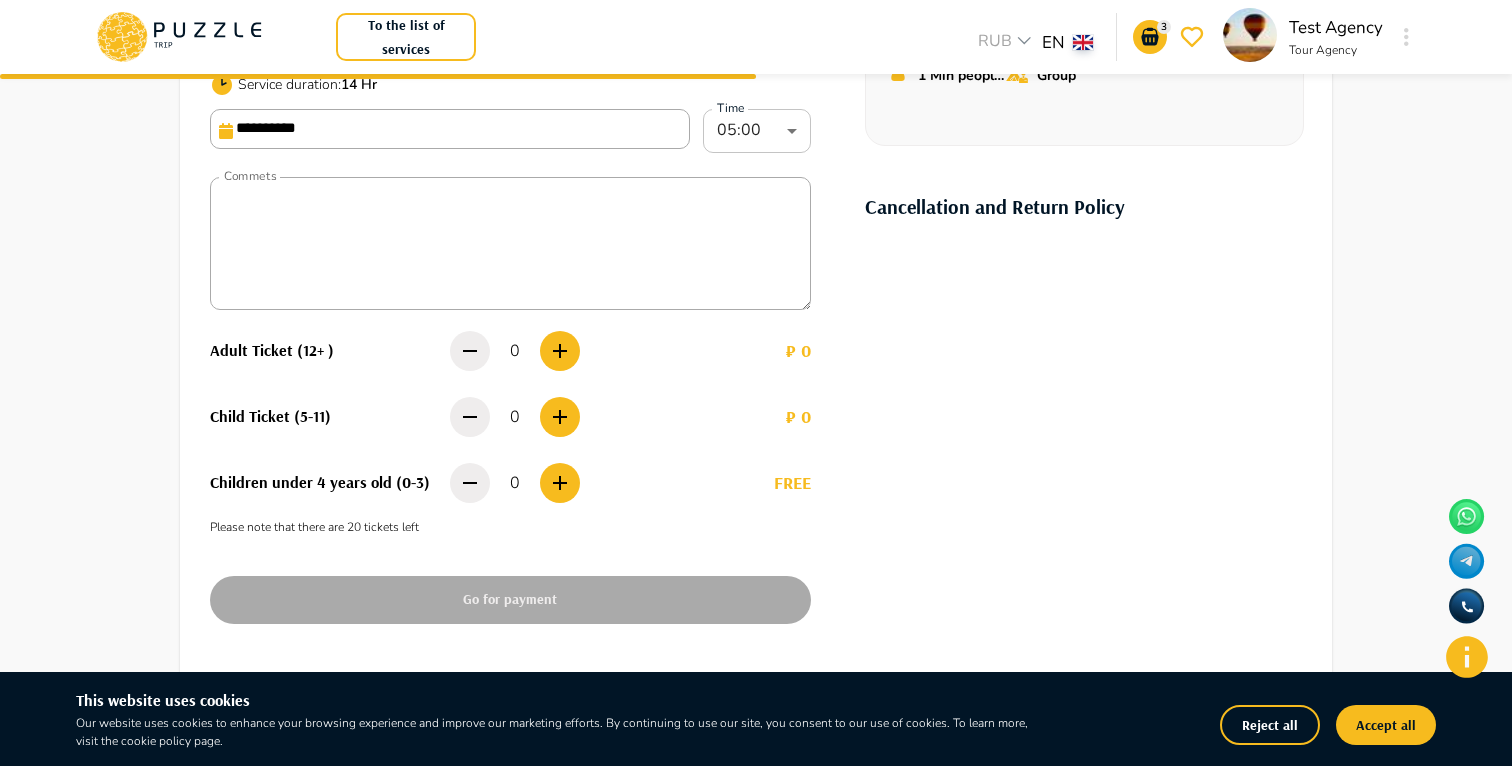 scroll, scrollTop: 385, scrollLeft: 0, axis: vertical 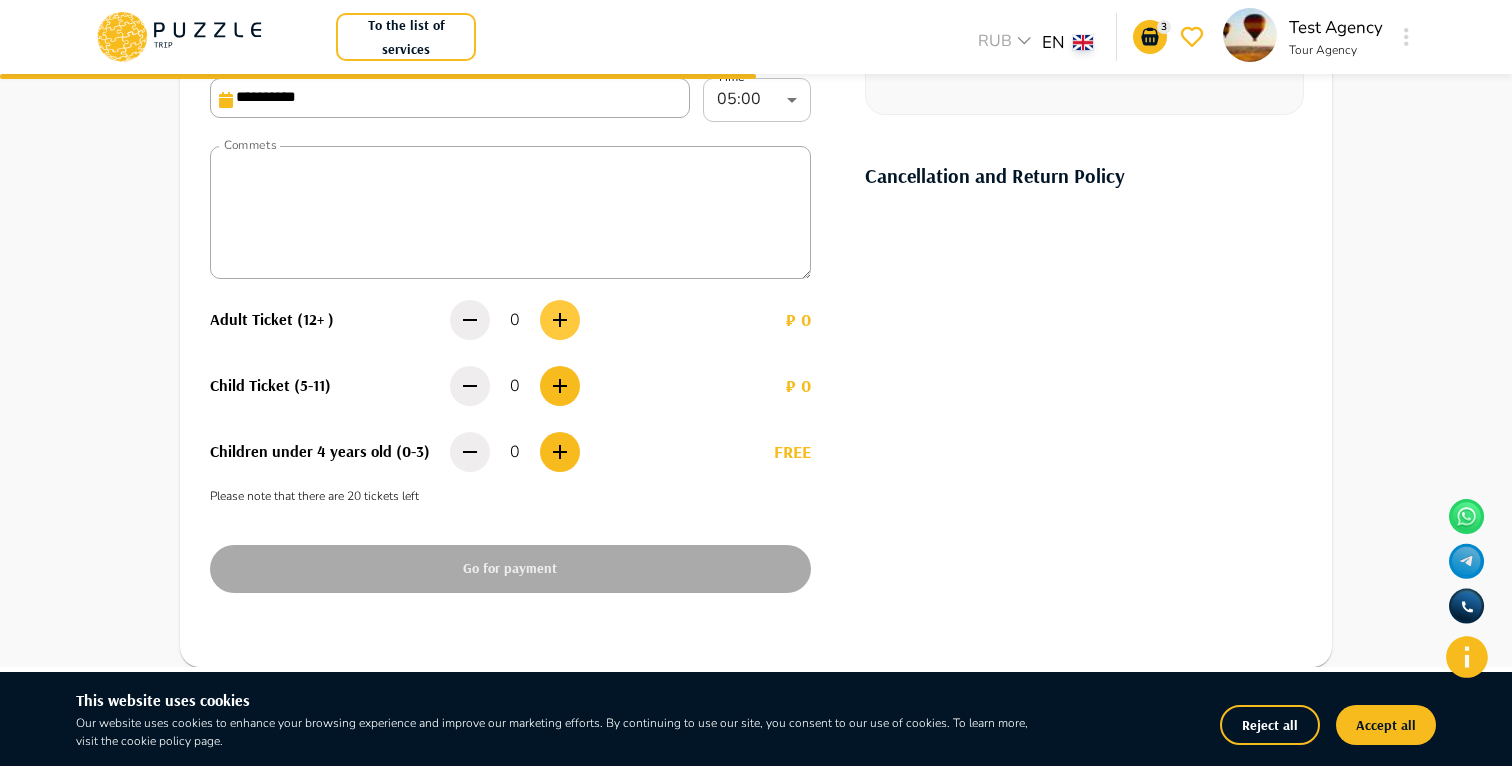 click 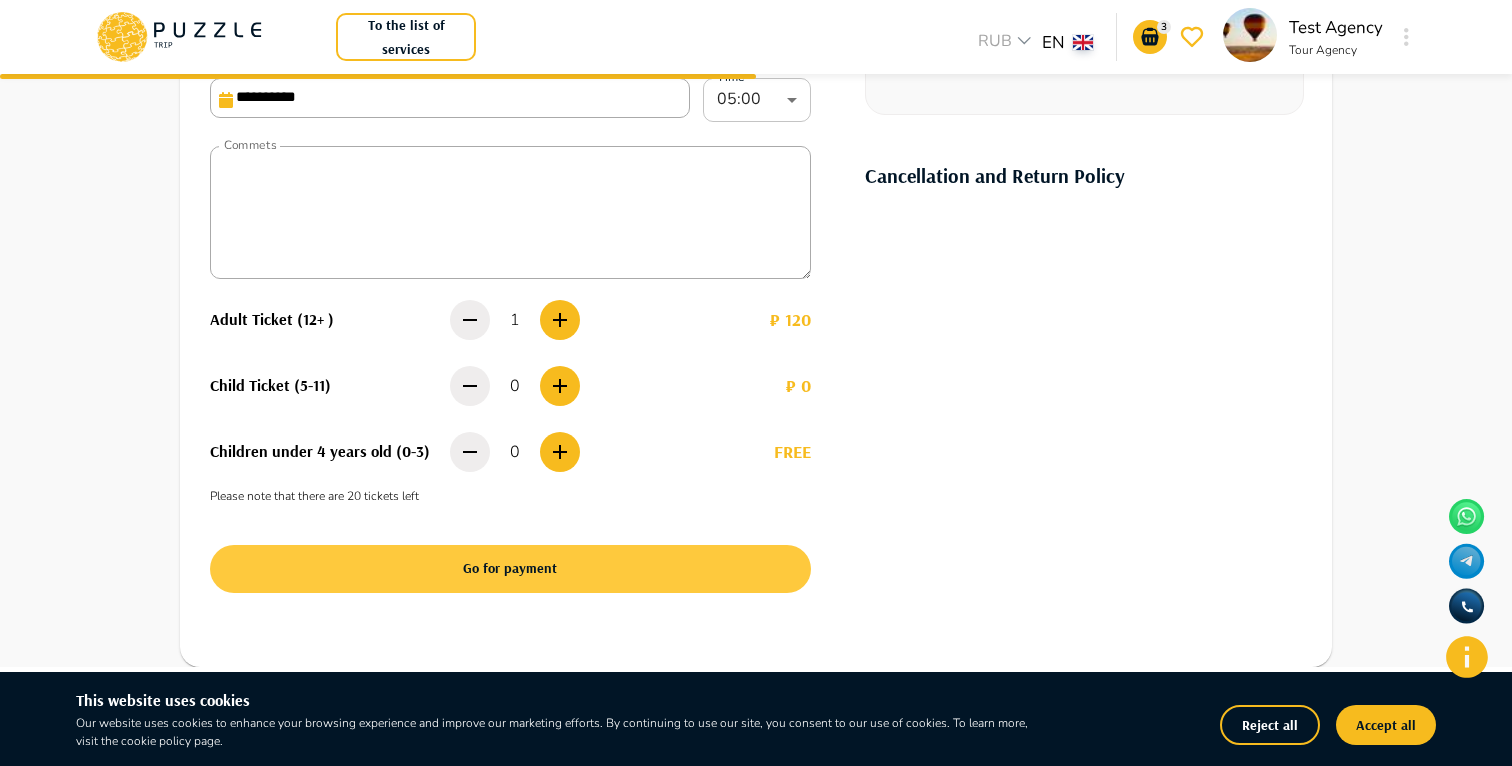 click on "Go for payment" at bounding box center [510, 569] 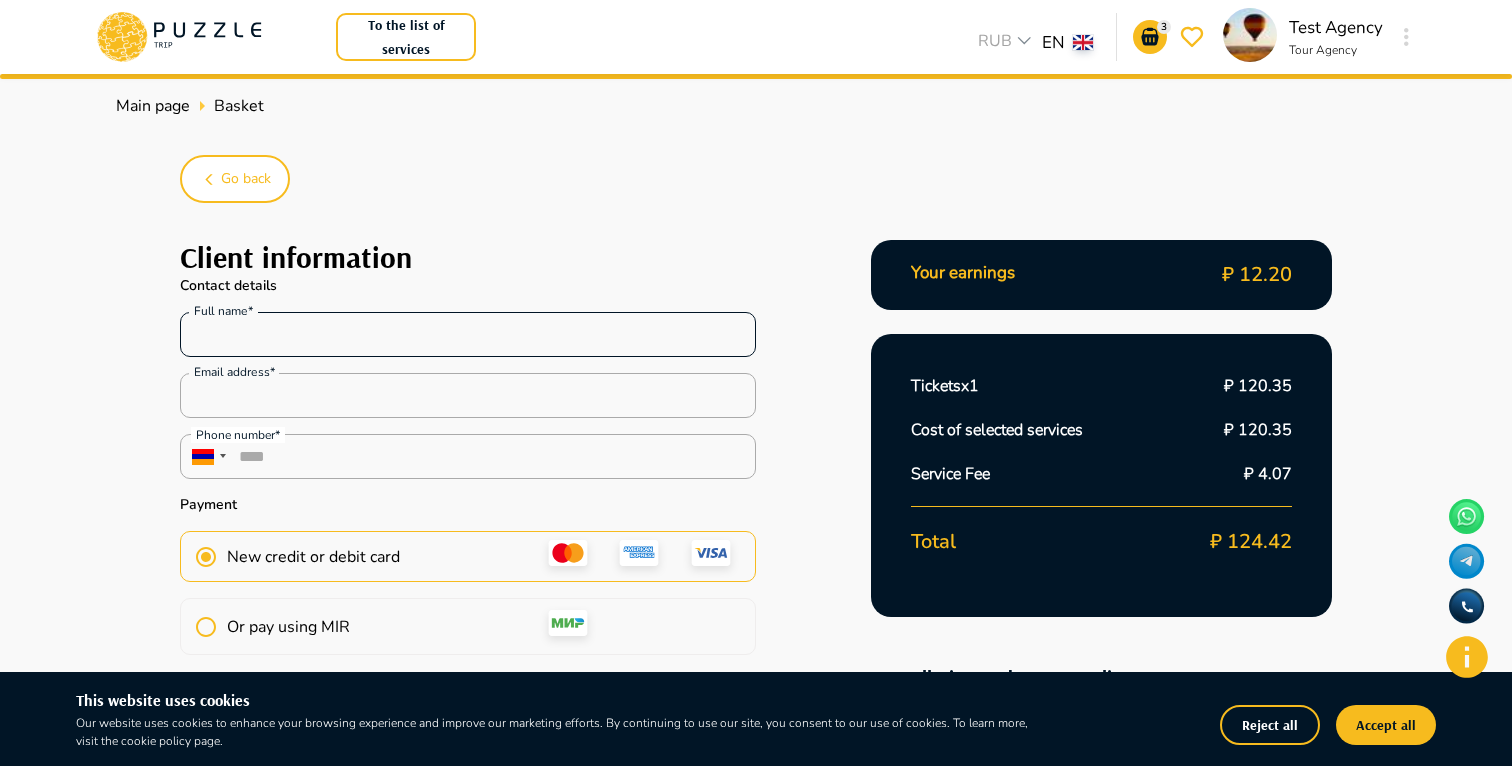 click on "Full name*" at bounding box center (468, 335) 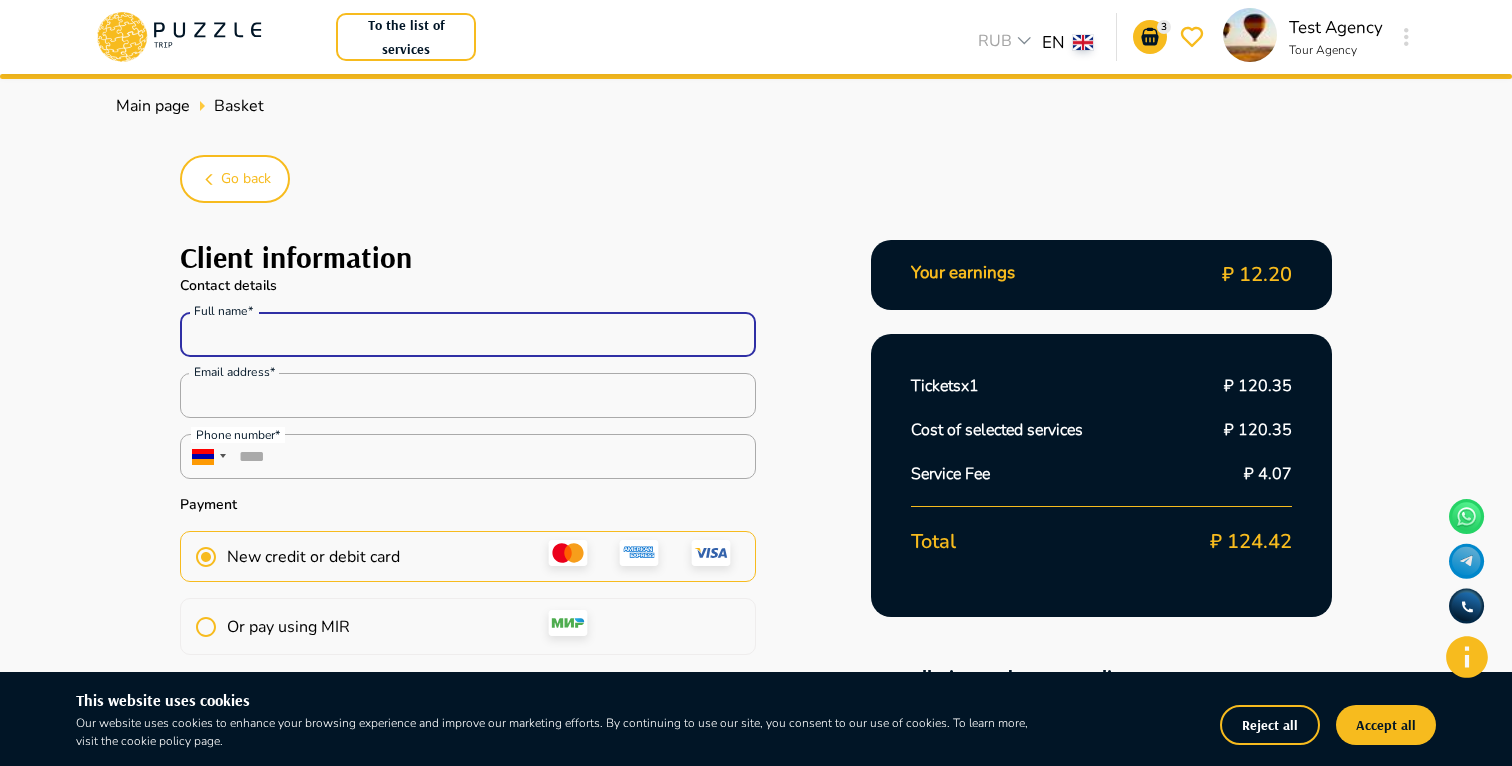 type on "**********" 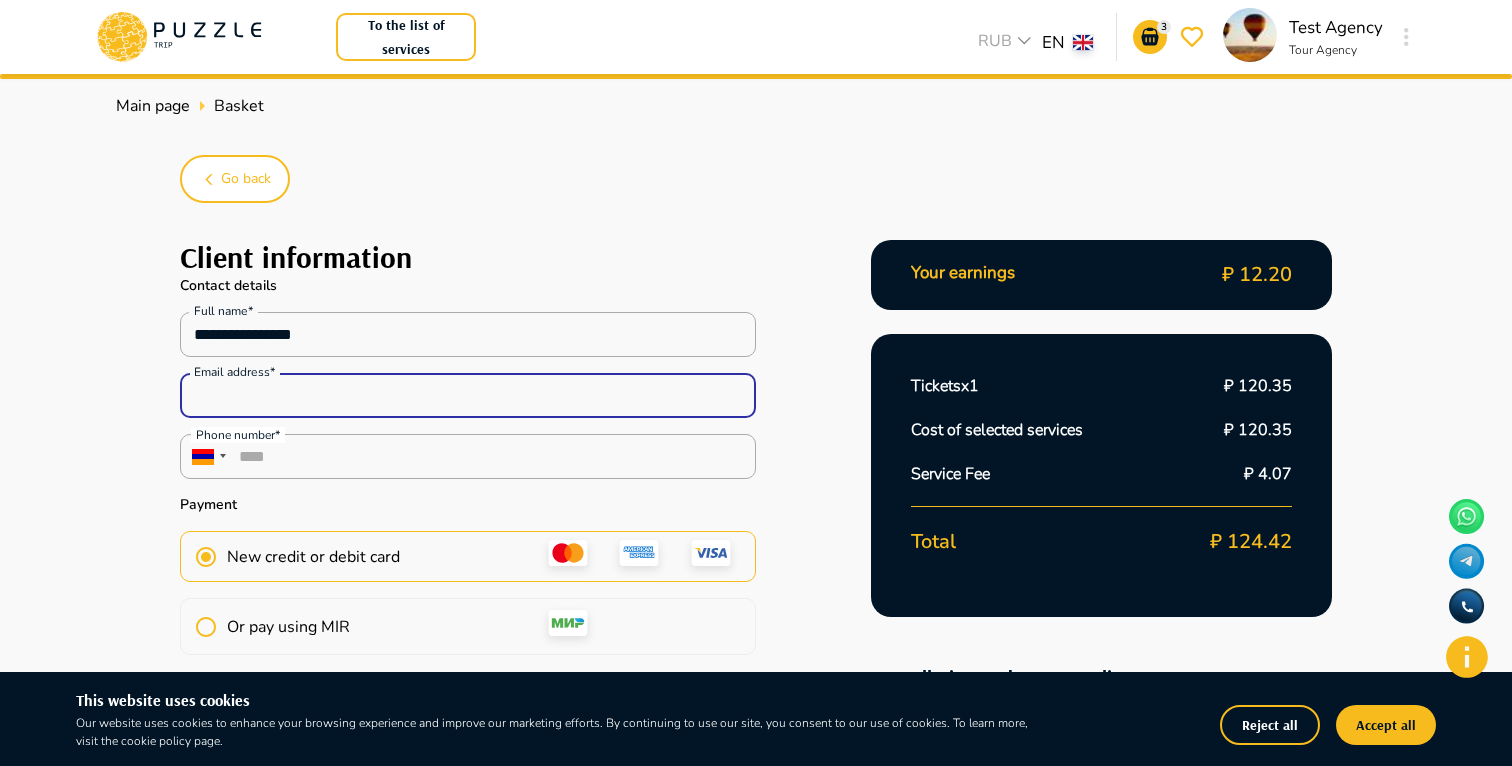 click on "Email address*" at bounding box center (468, 396) 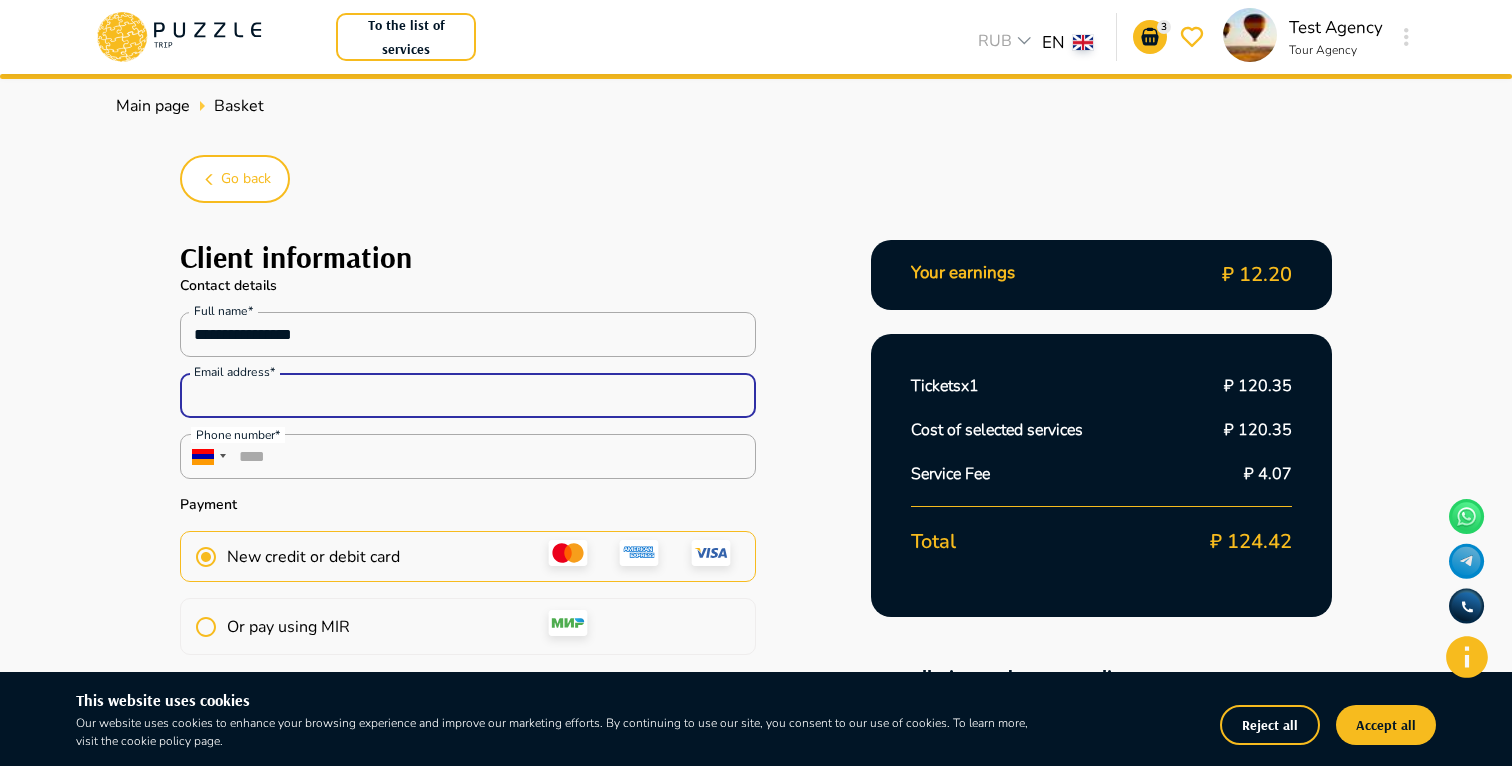type on "**********" 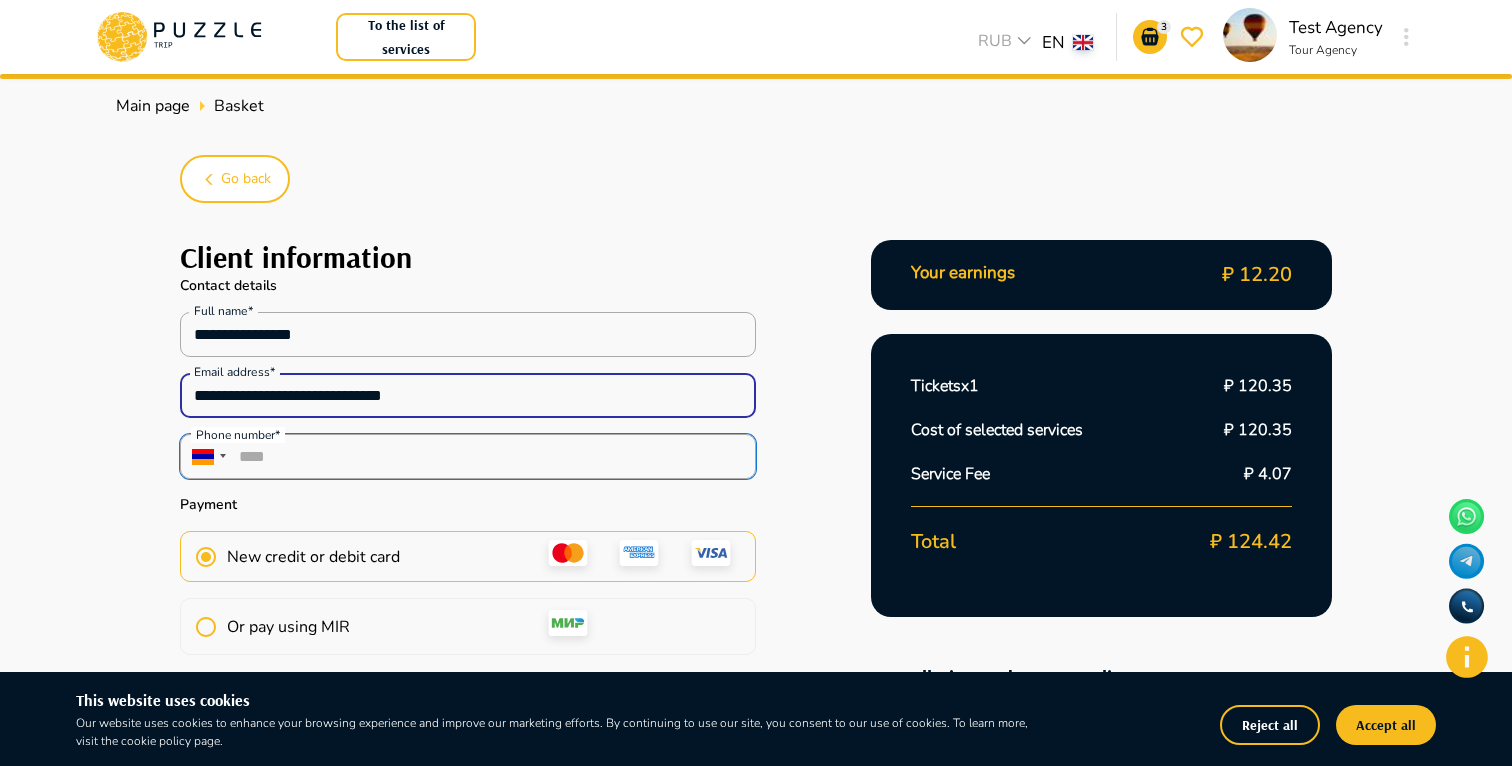 click on "****" at bounding box center [468, 456] 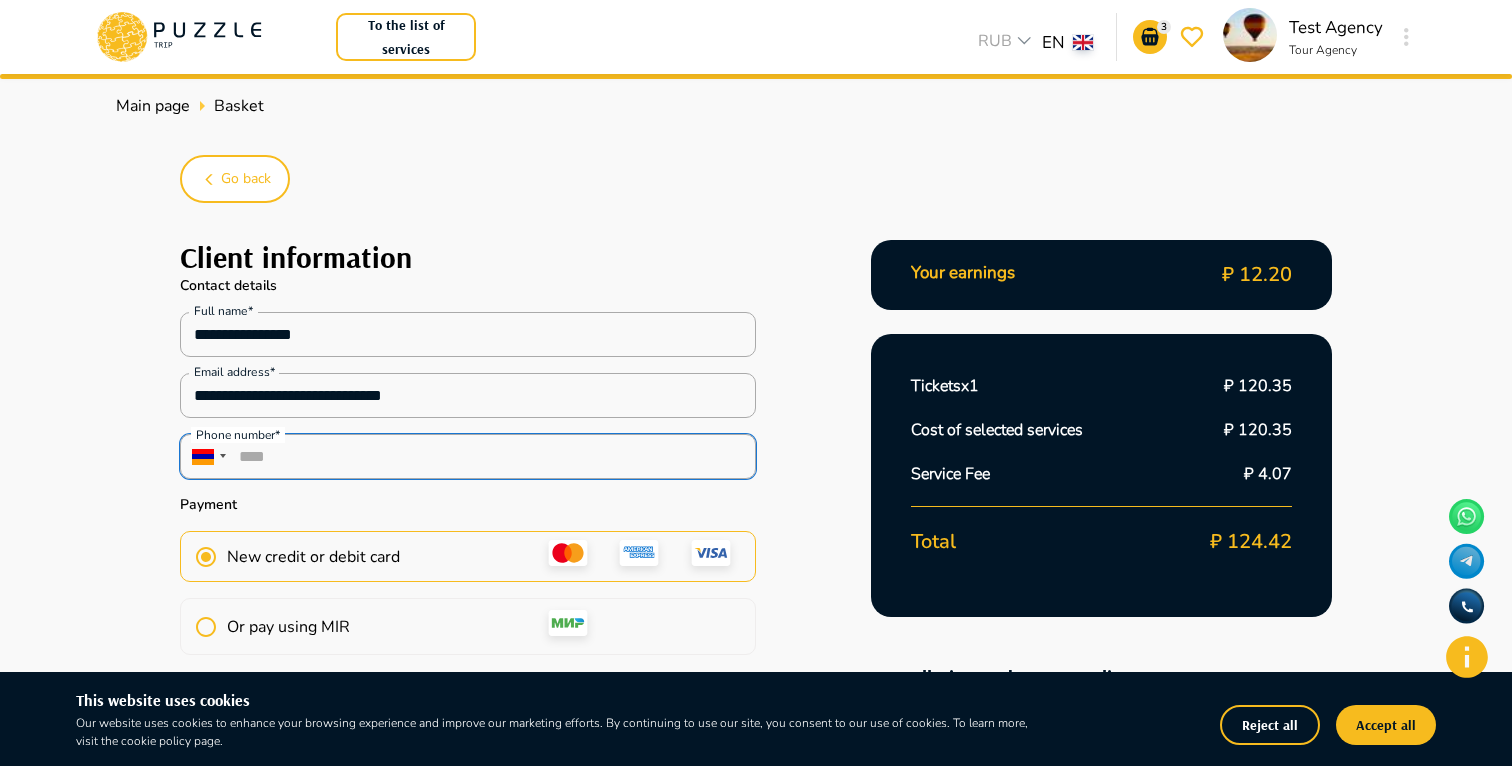 type on "**********" 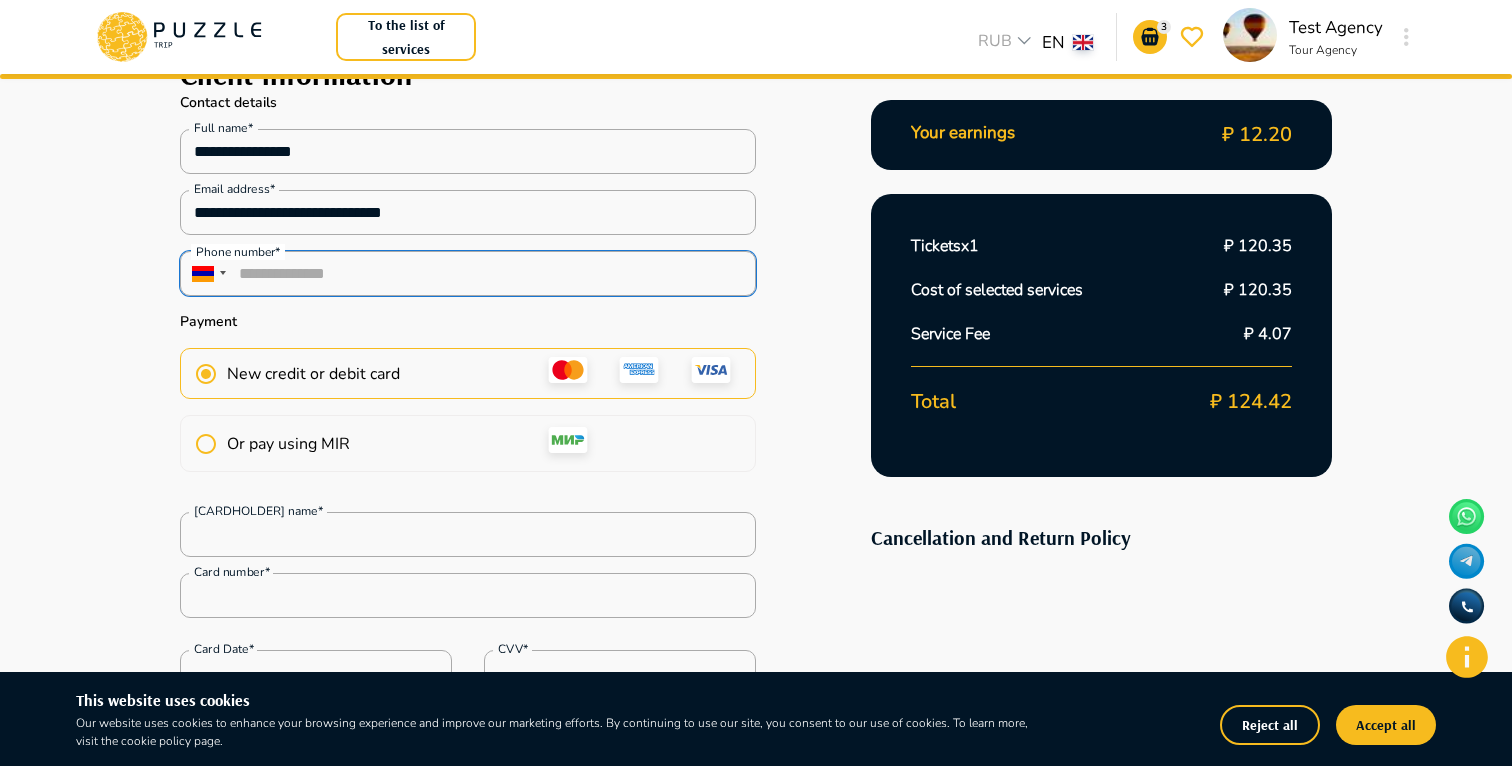 scroll, scrollTop: 189, scrollLeft: 0, axis: vertical 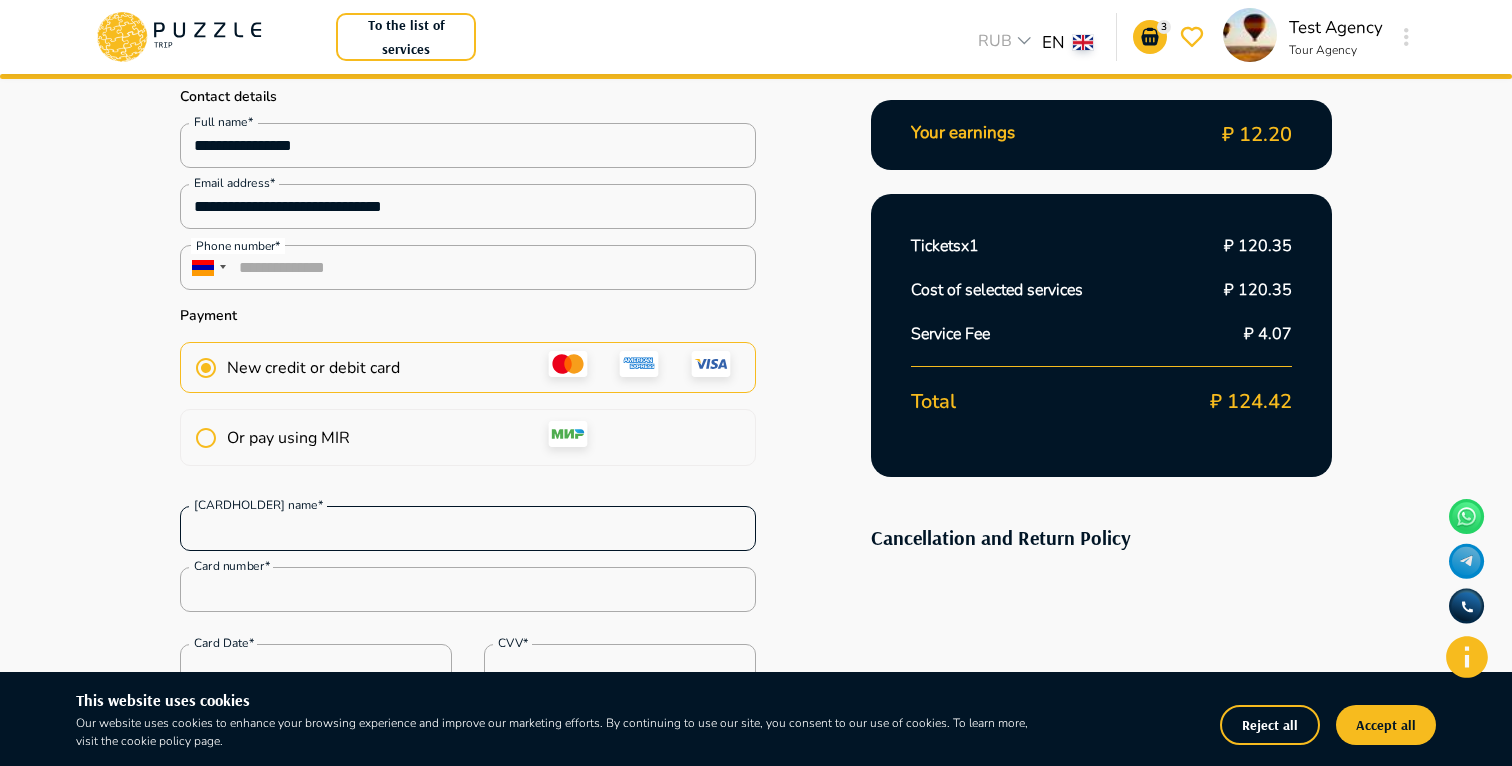 click on "Card holder name*" at bounding box center [468, 529] 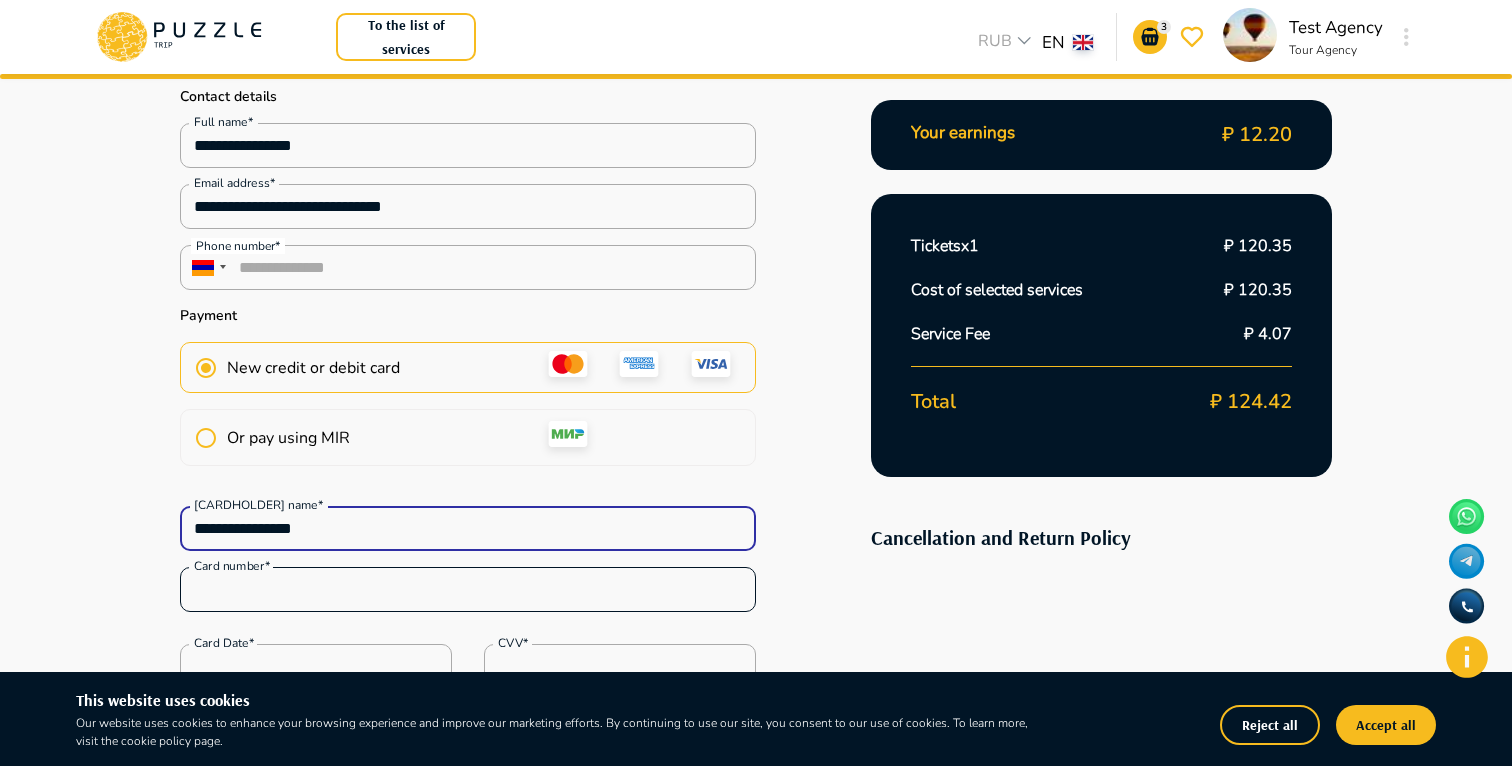 type on "**********" 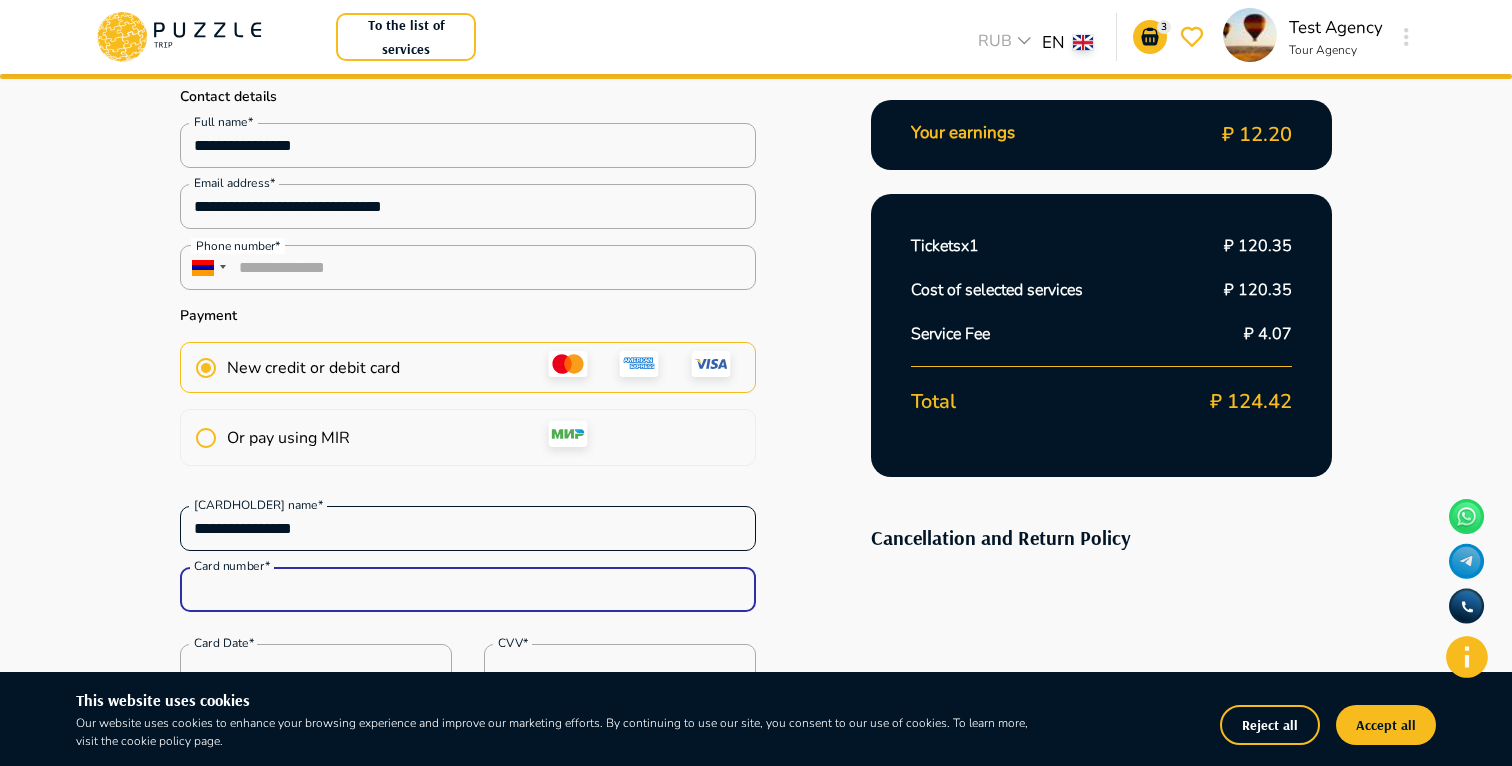 click on "**********" at bounding box center [468, 529] 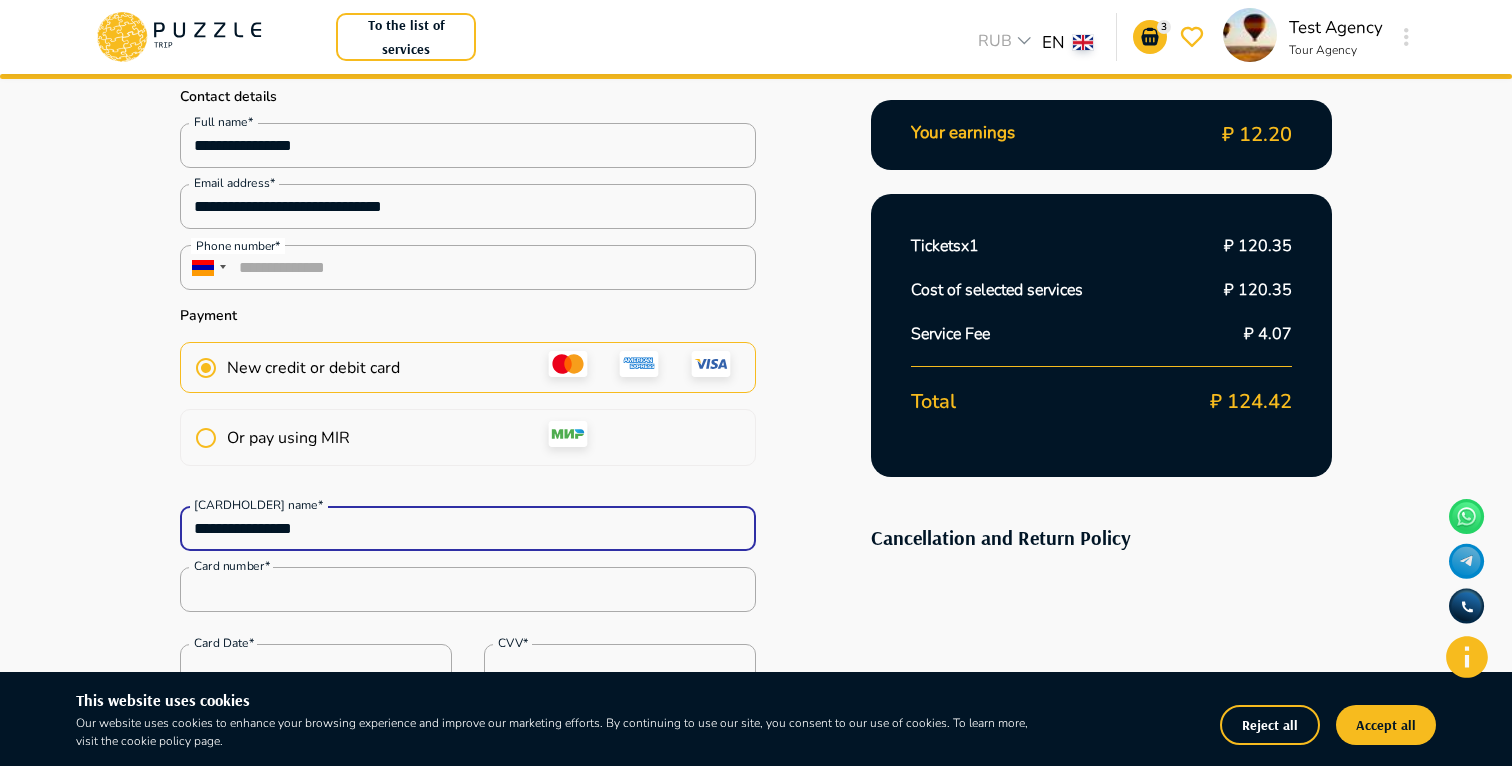 click on "**********" at bounding box center [468, 529] 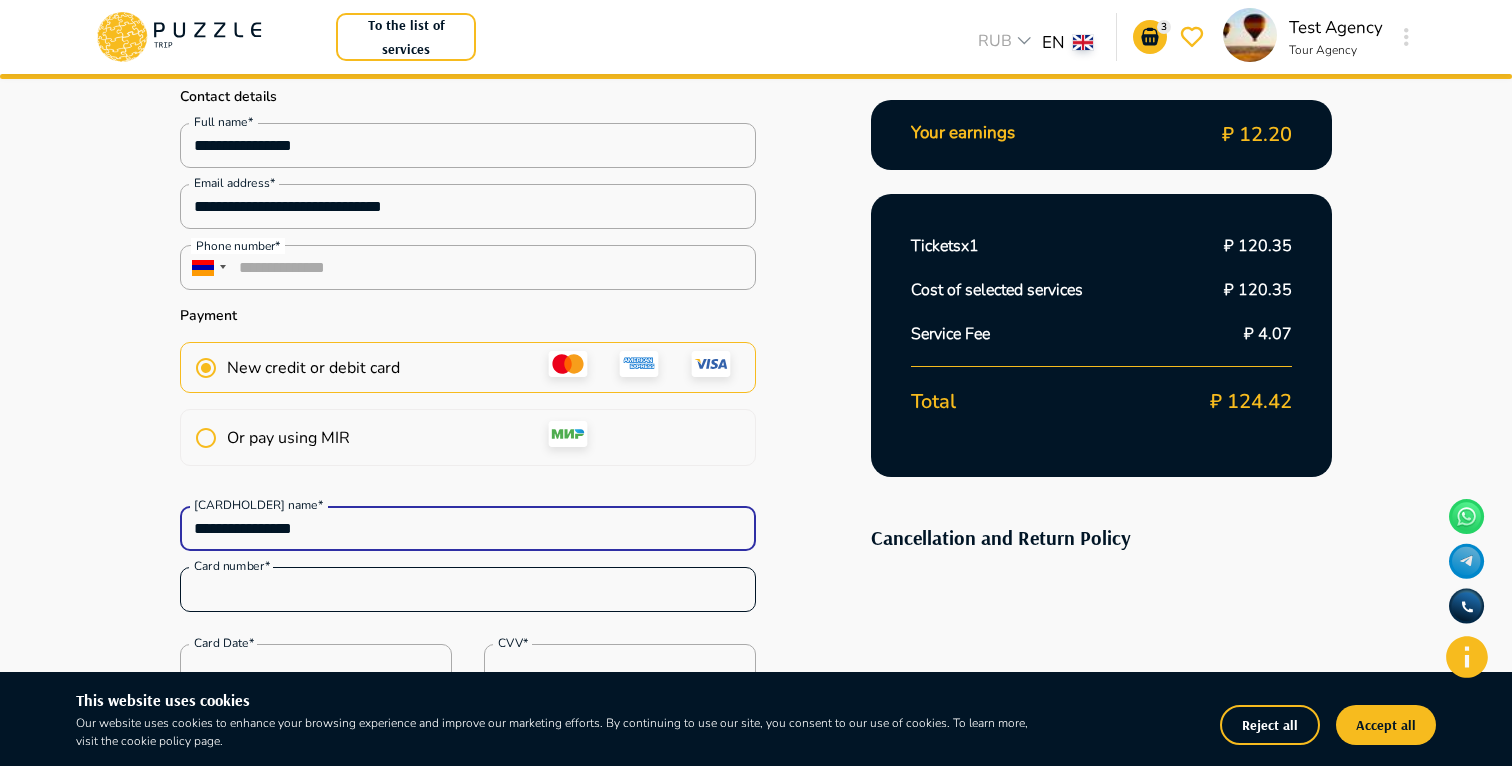 click on "Card number*" at bounding box center (468, 590) 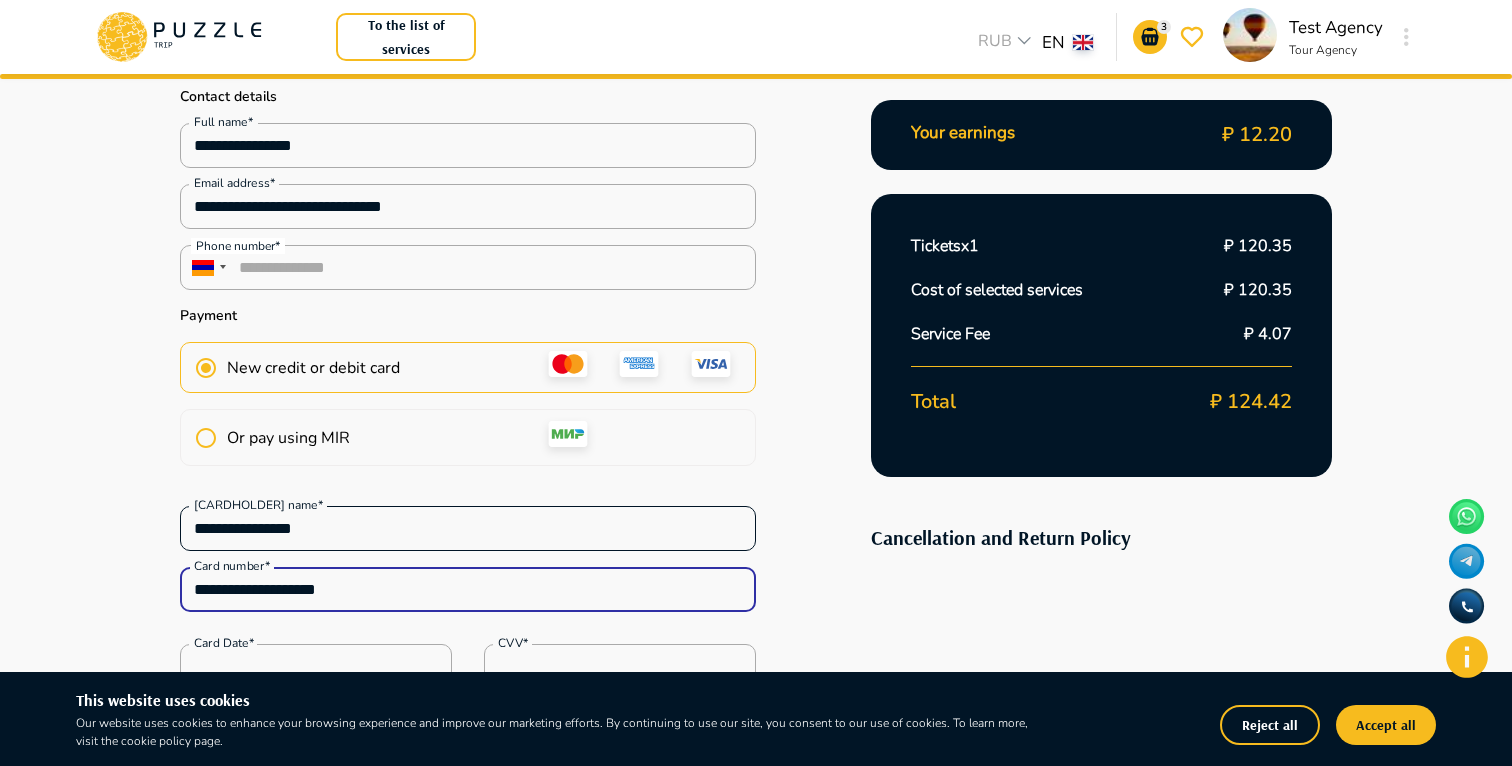 type on "**********" 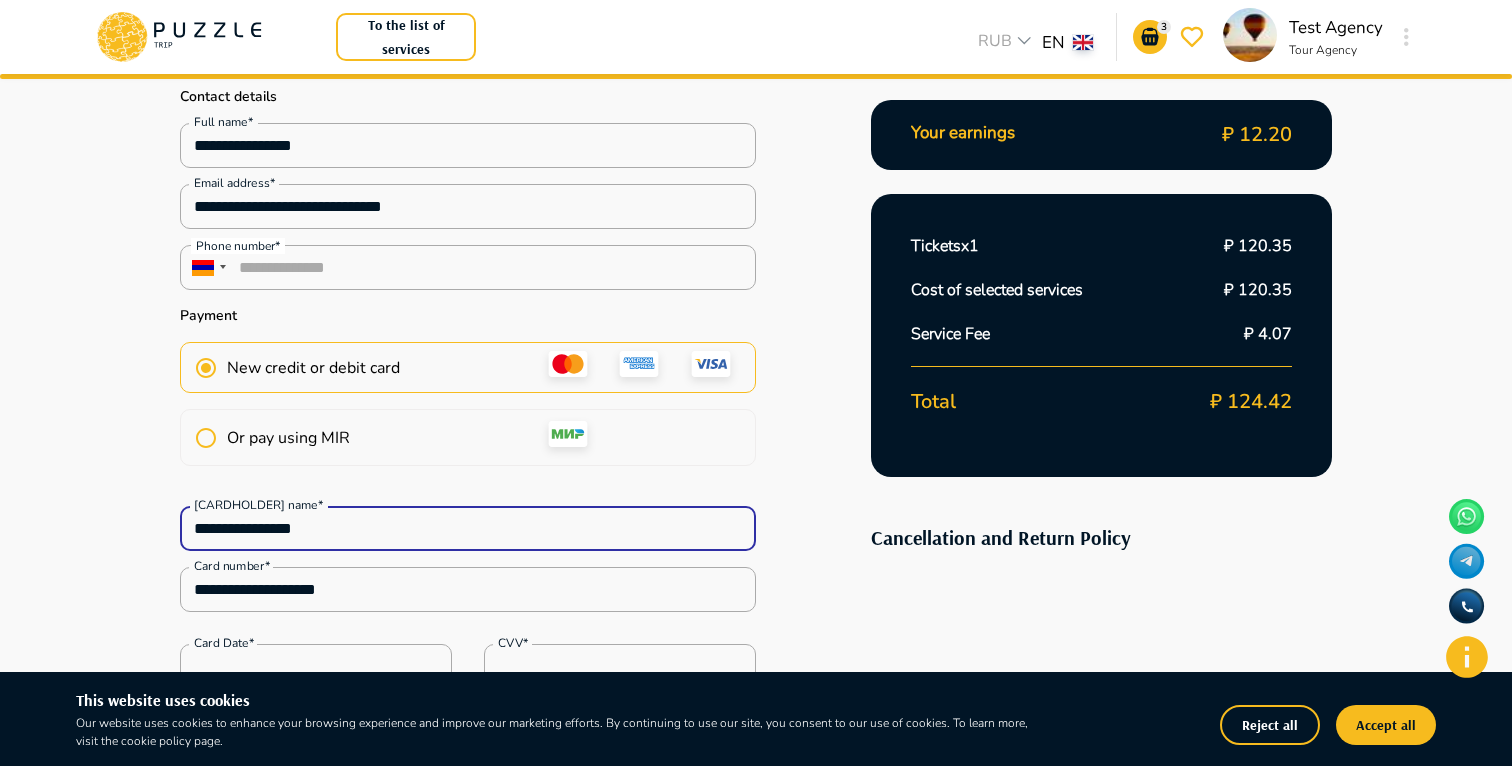 click on "**********" at bounding box center (468, 529) 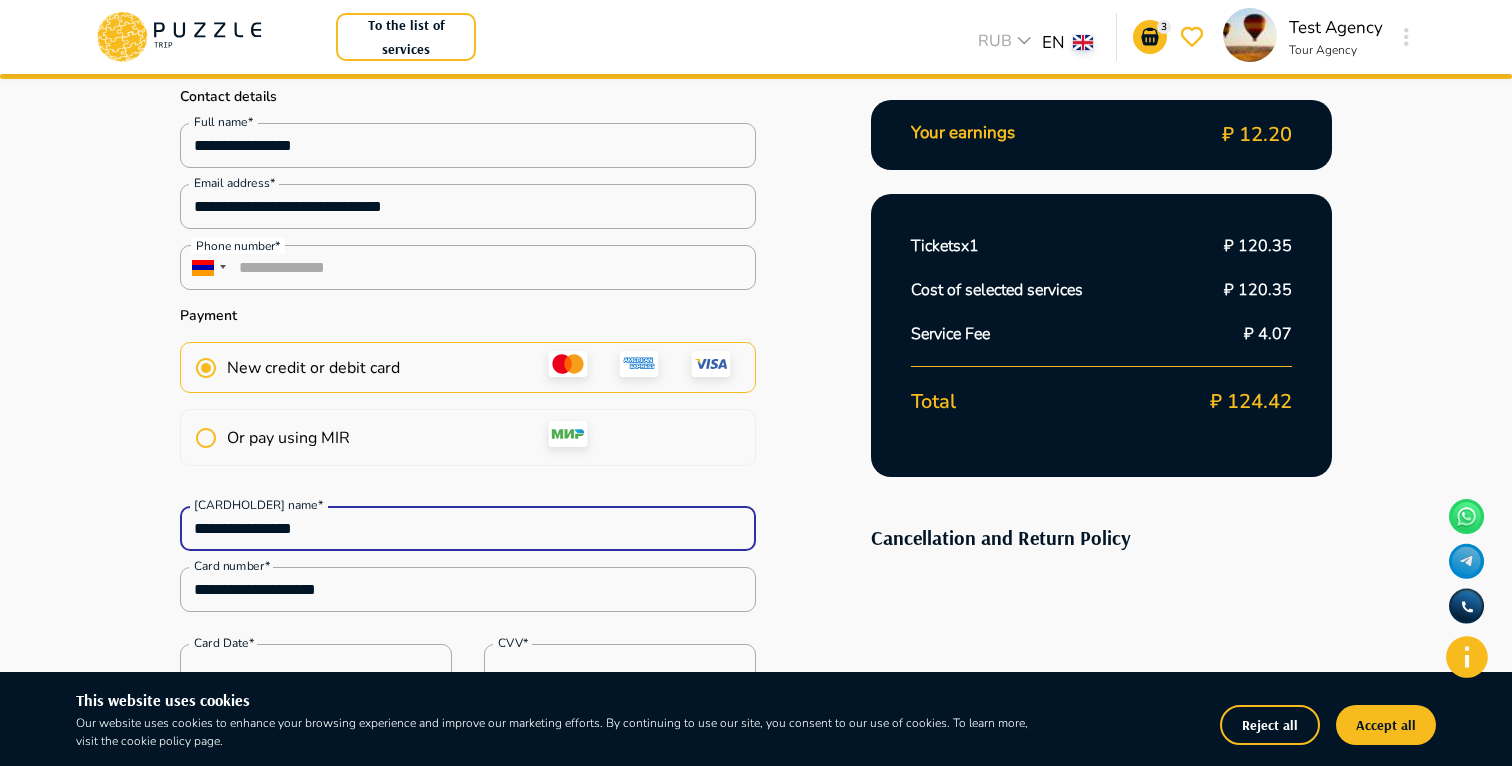 type on "**********" 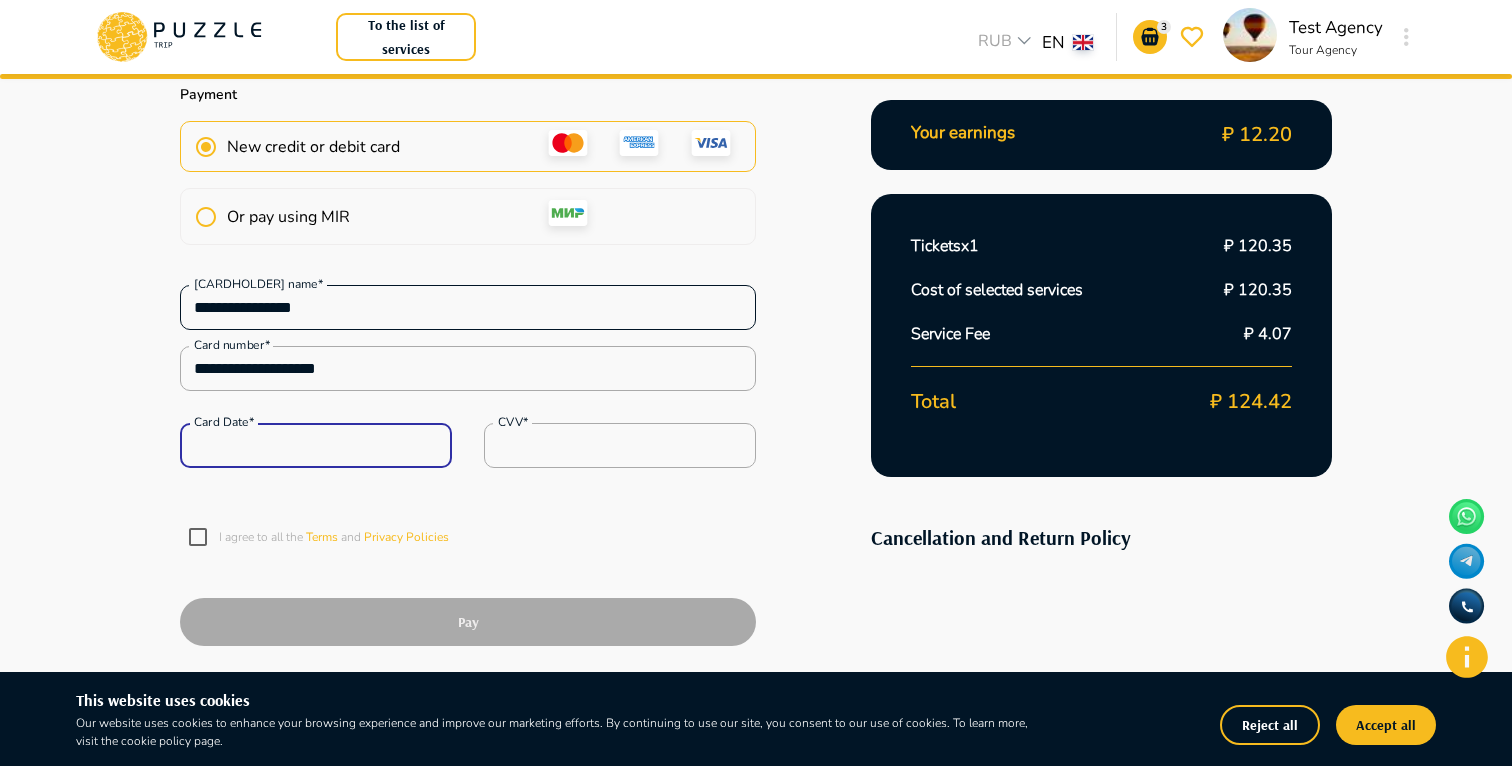 scroll, scrollTop: 421, scrollLeft: 0, axis: vertical 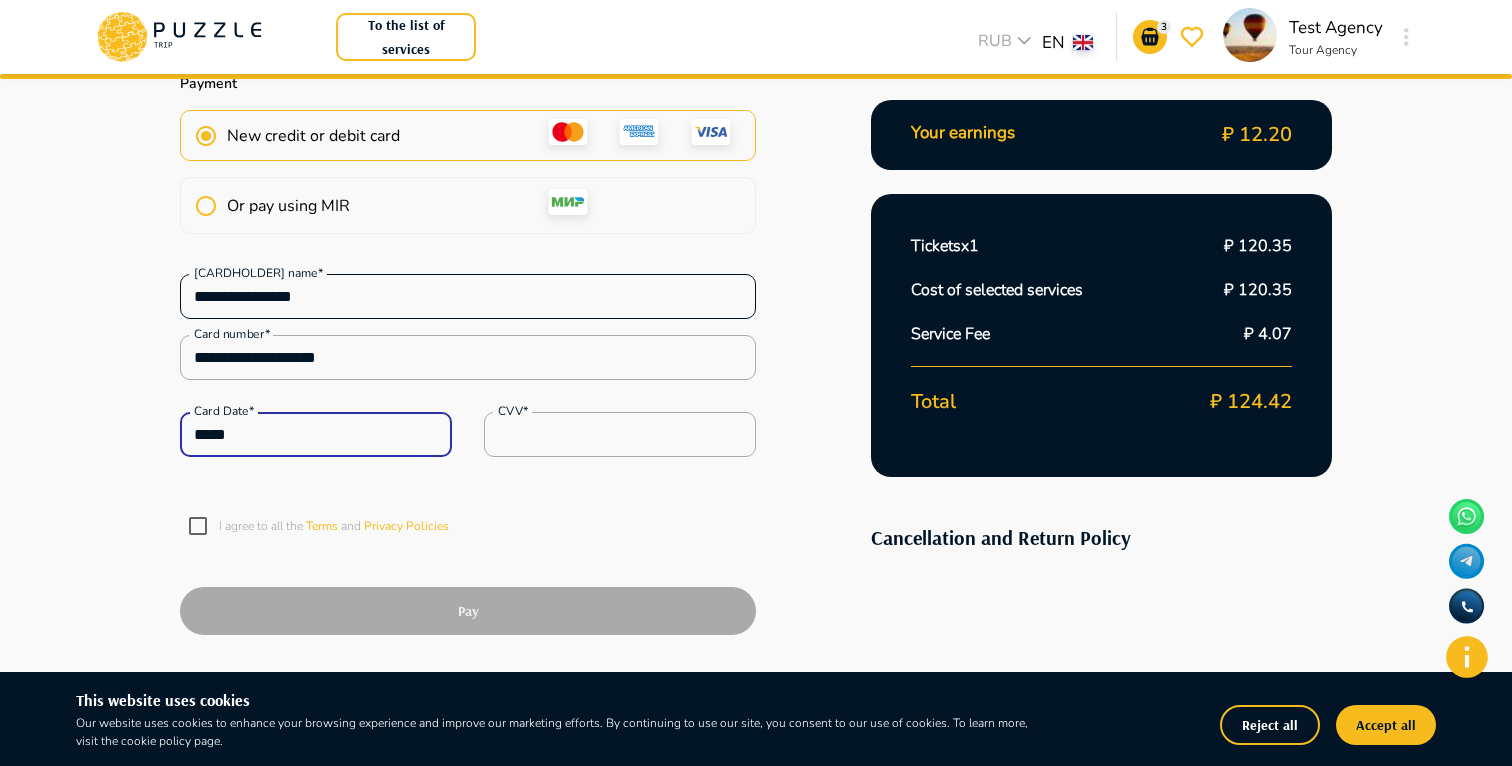 type on "*****" 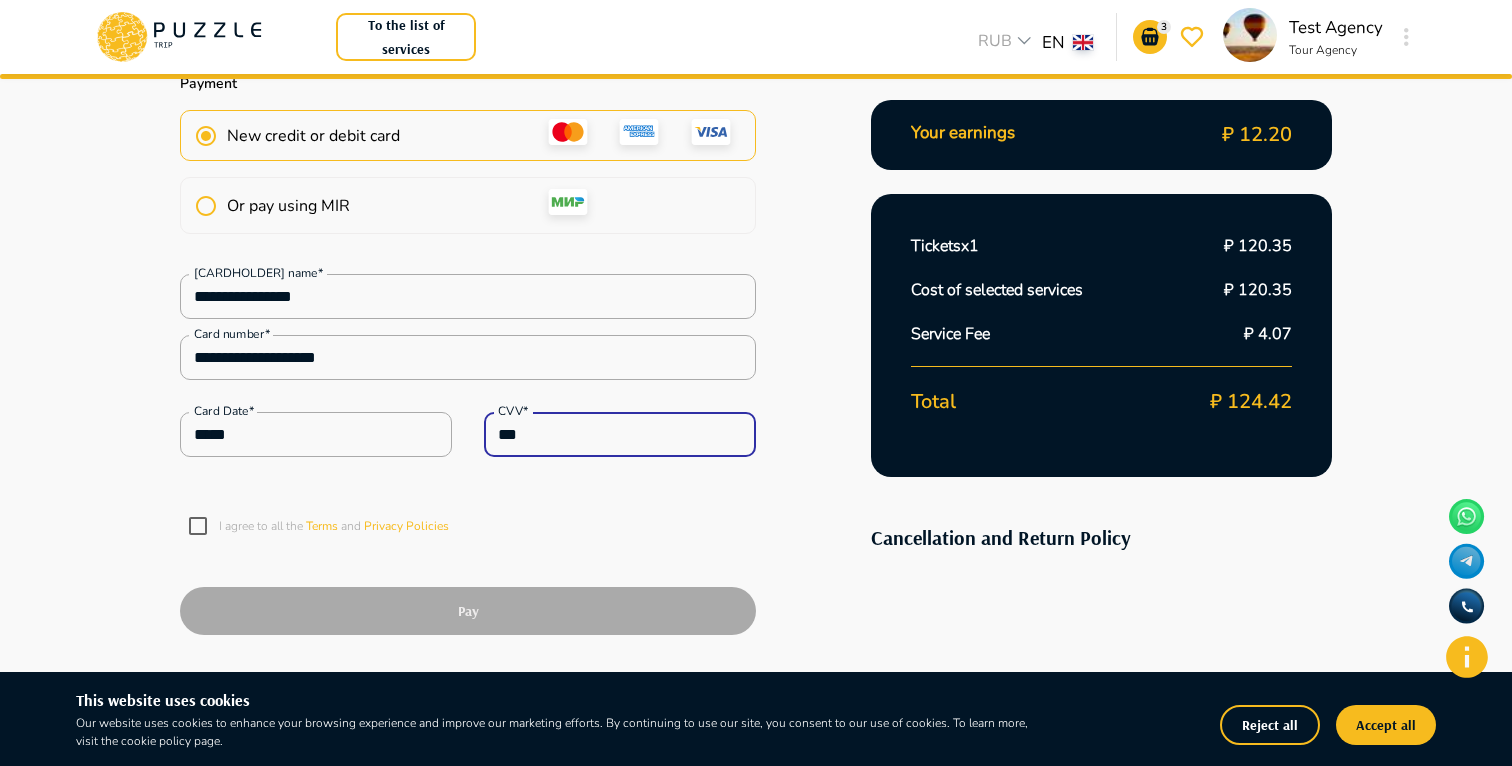 type on "***" 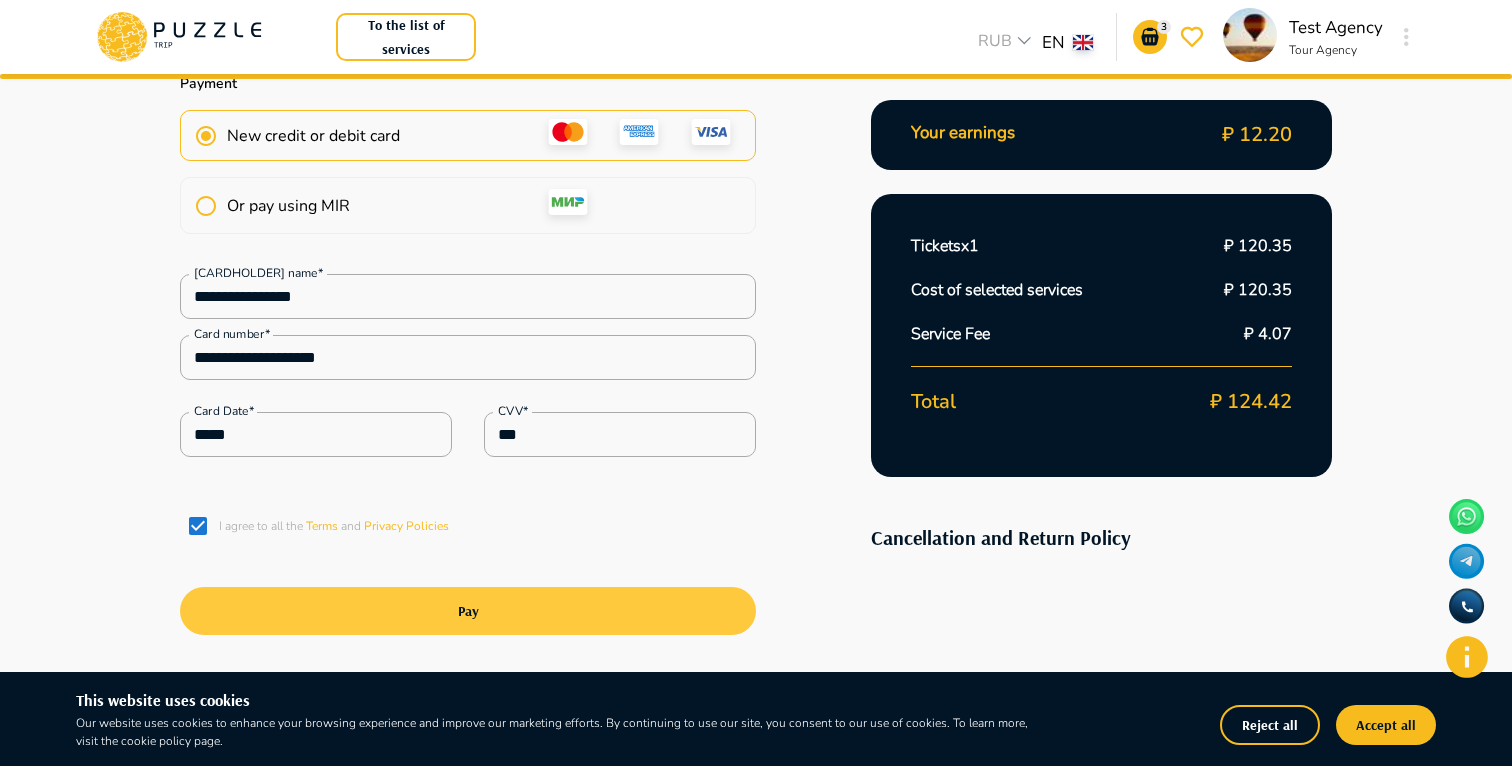 click on "Pay" at bounding box center [468, 611] 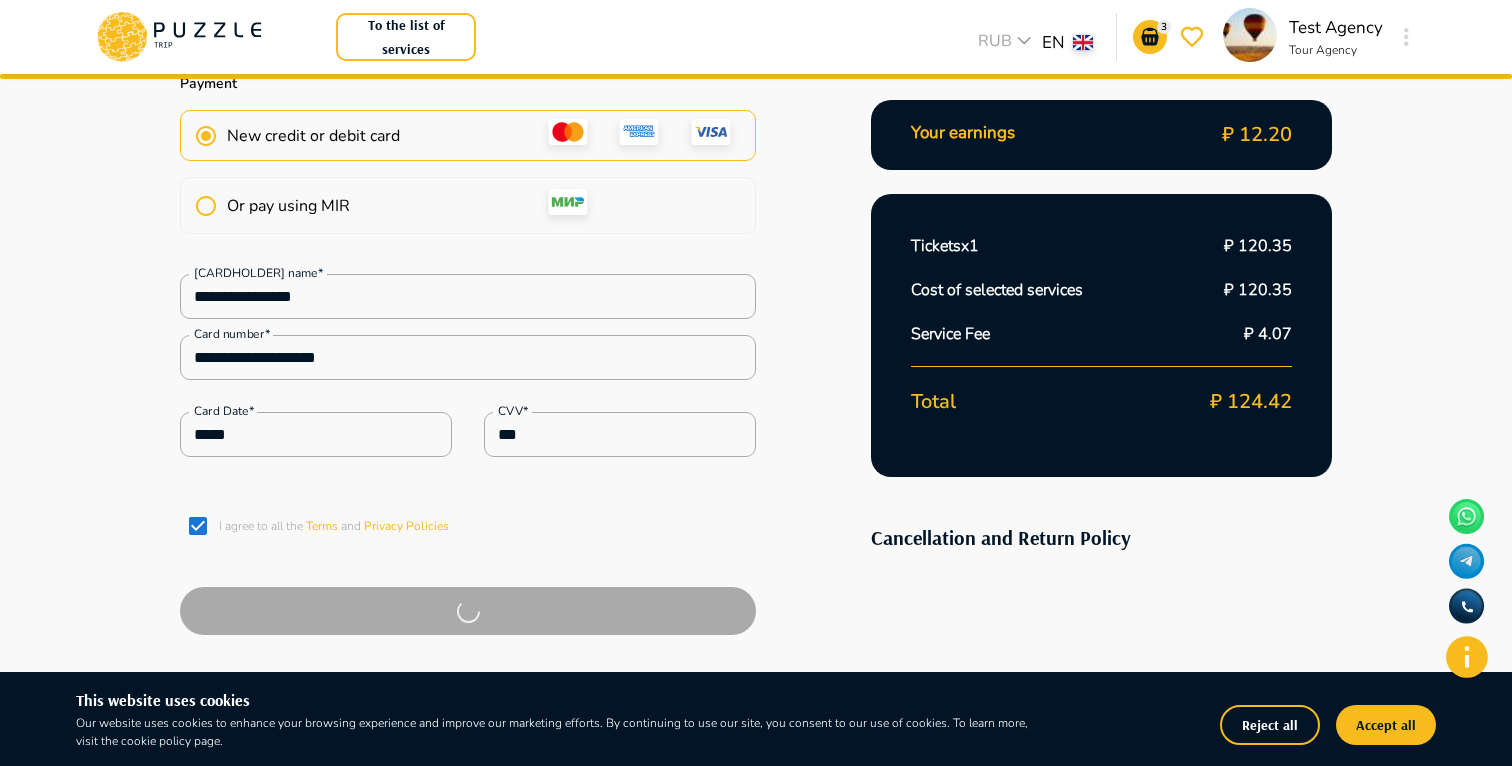 type 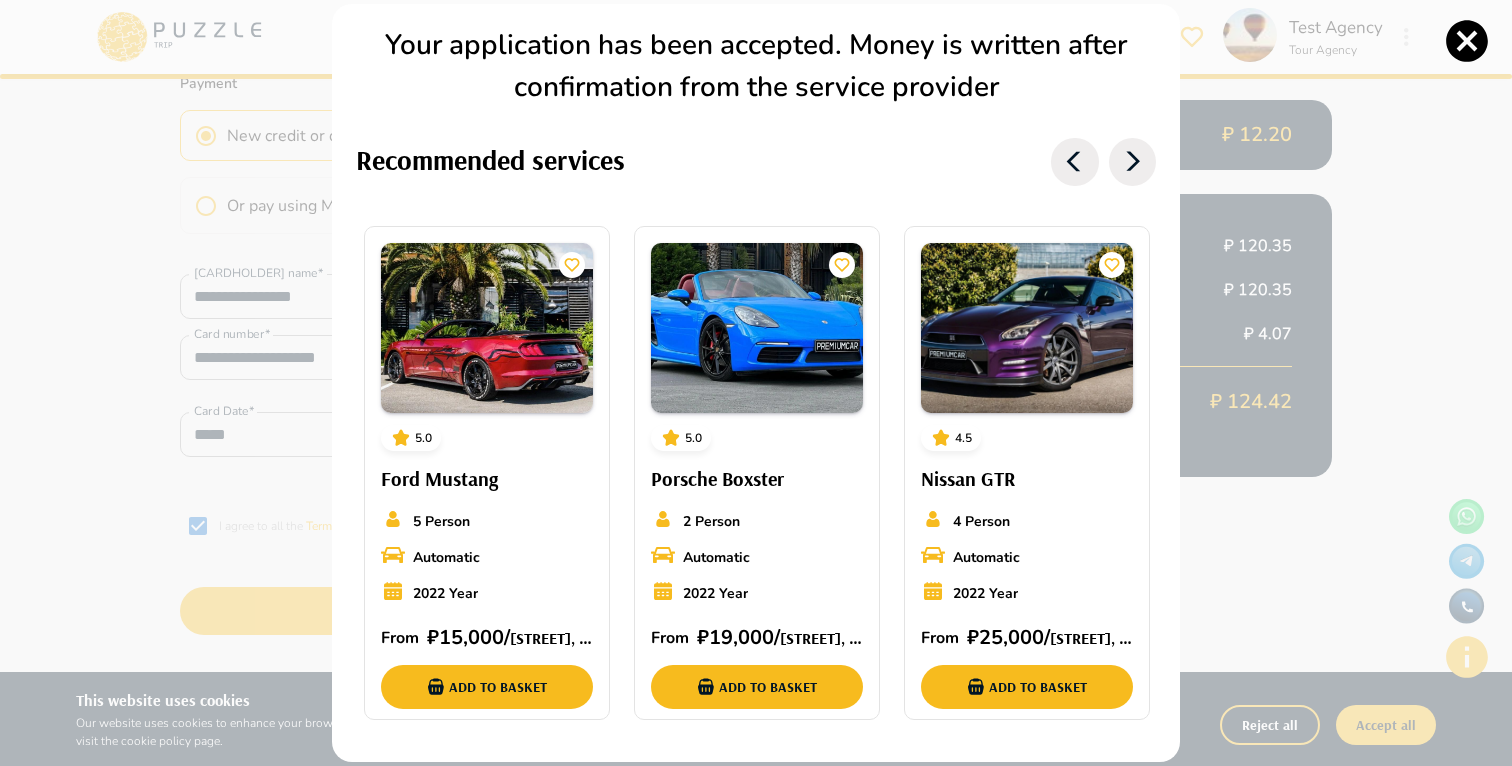 click 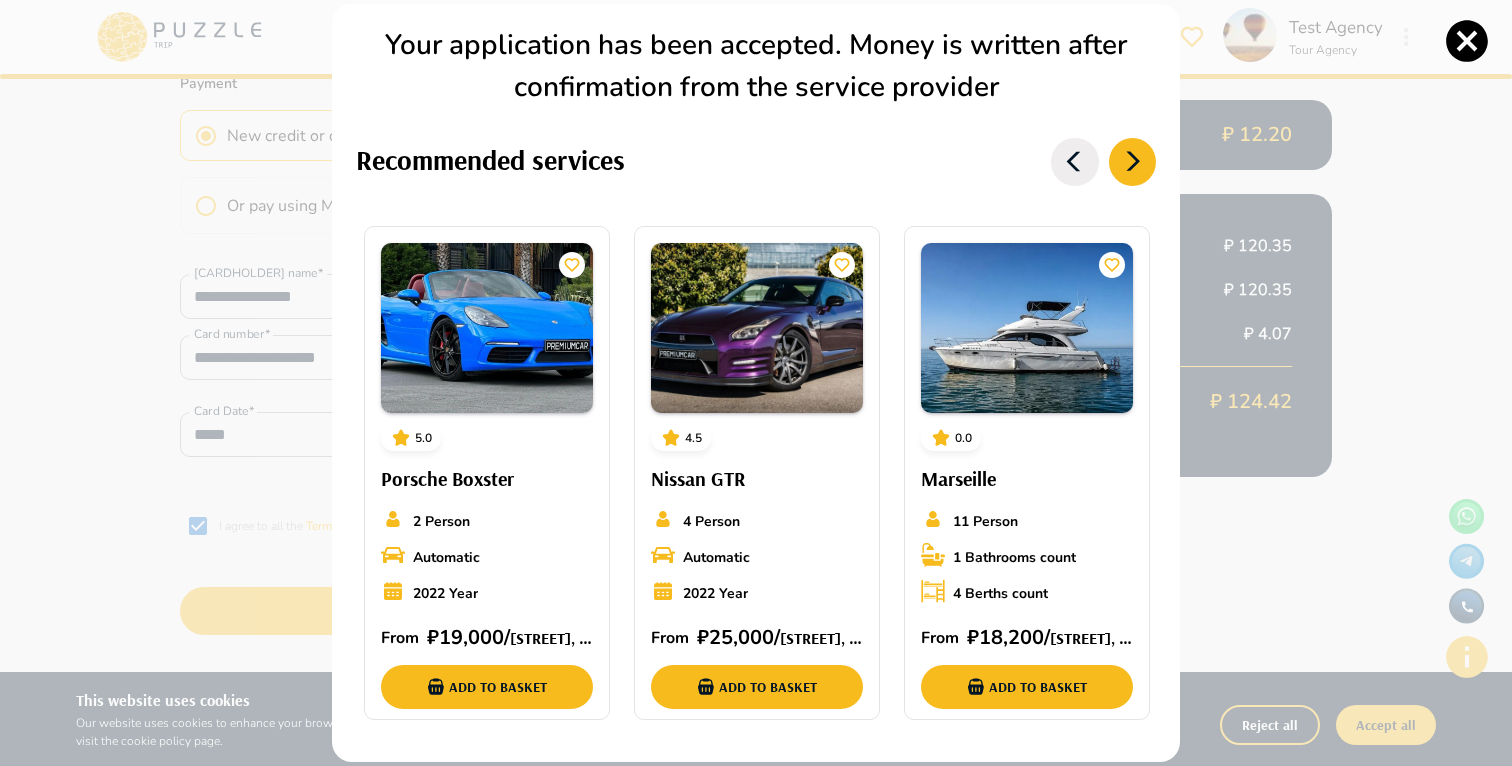 click 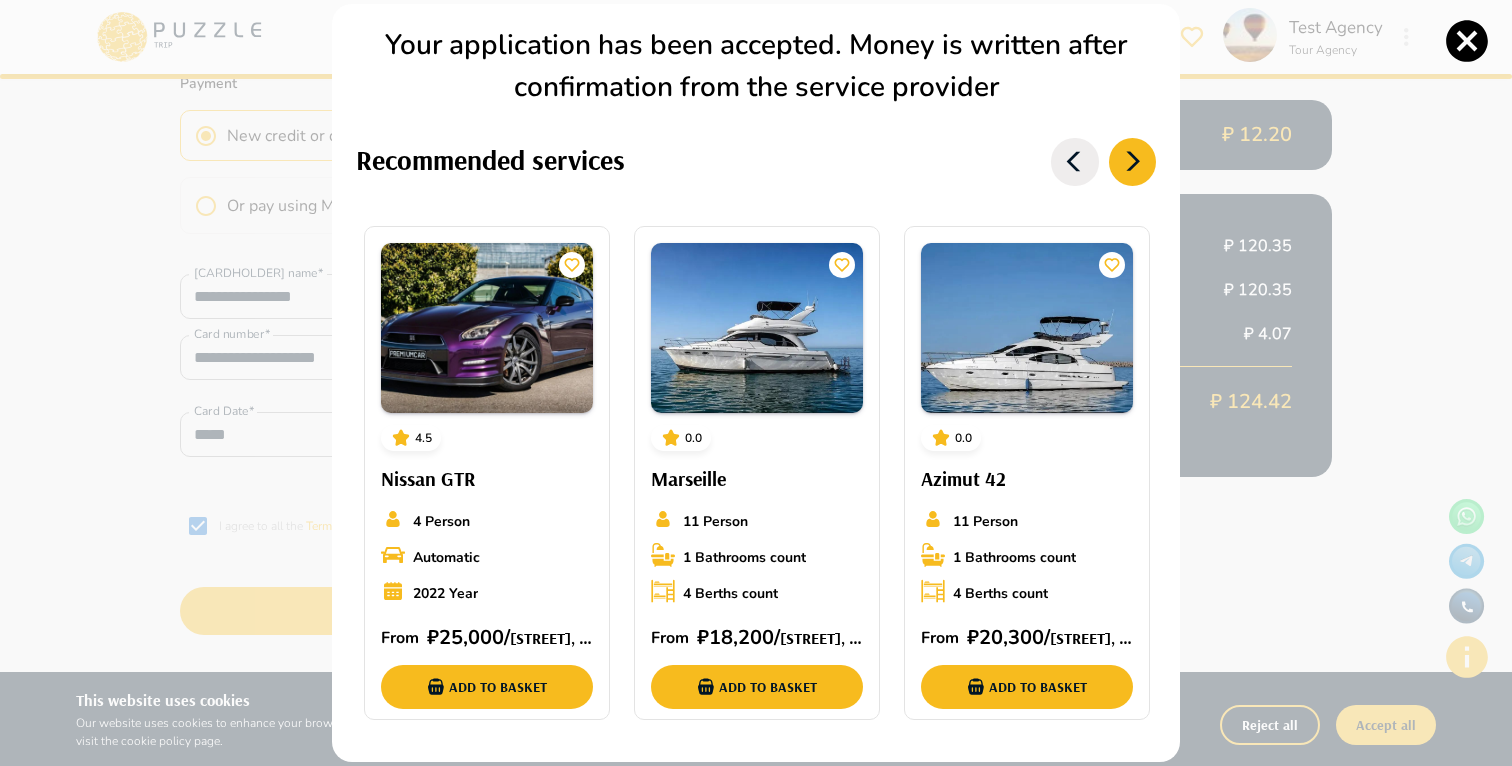 click 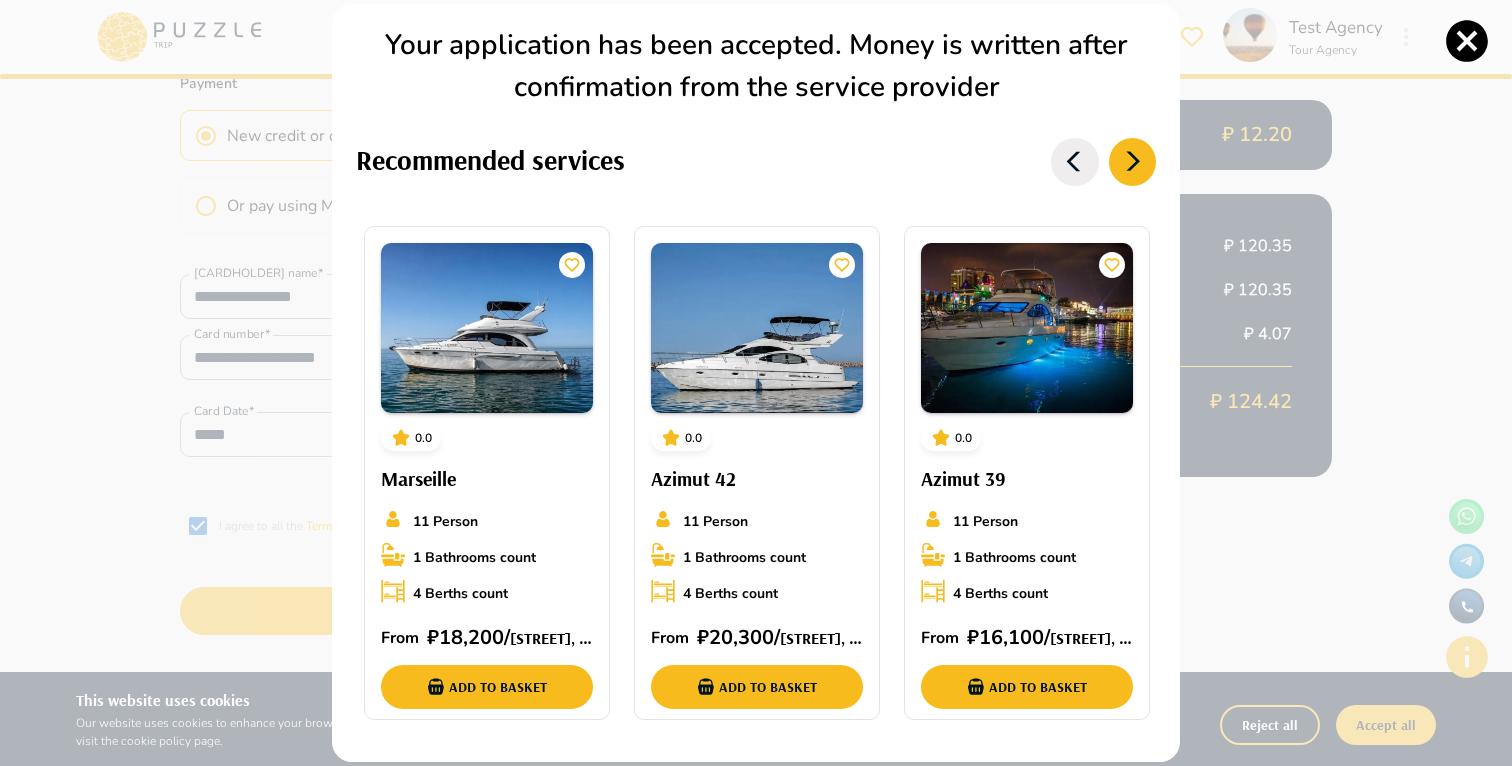 click 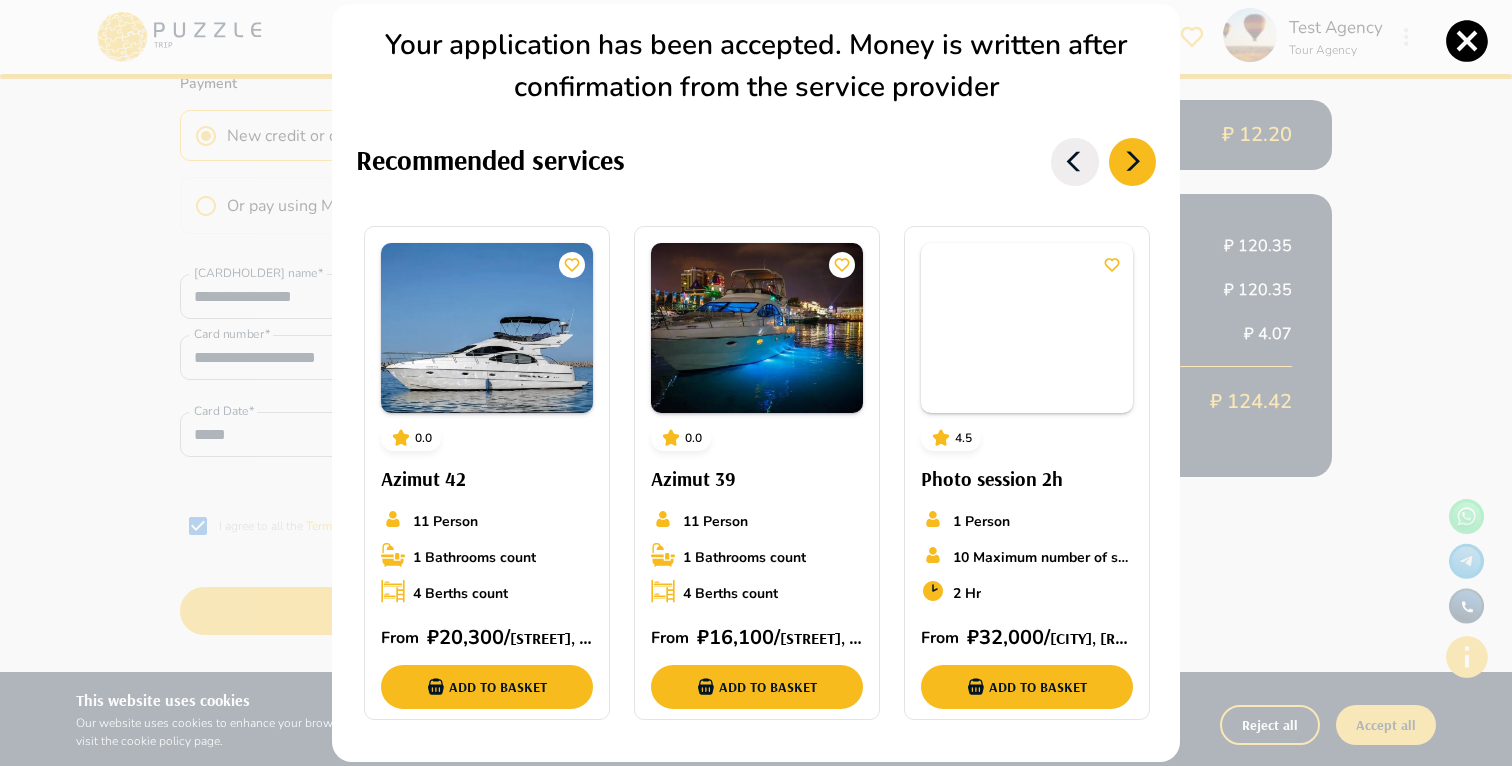 click 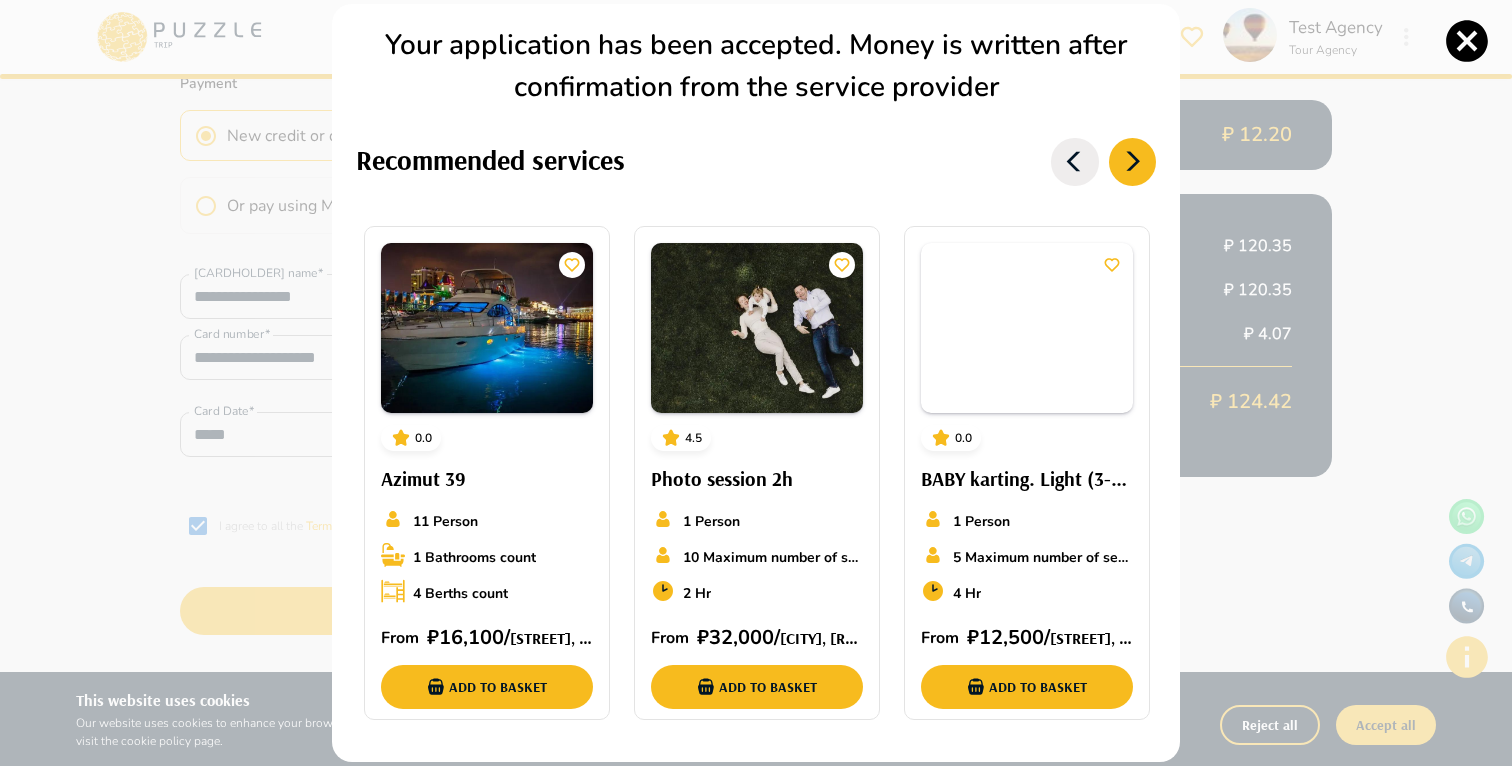 click 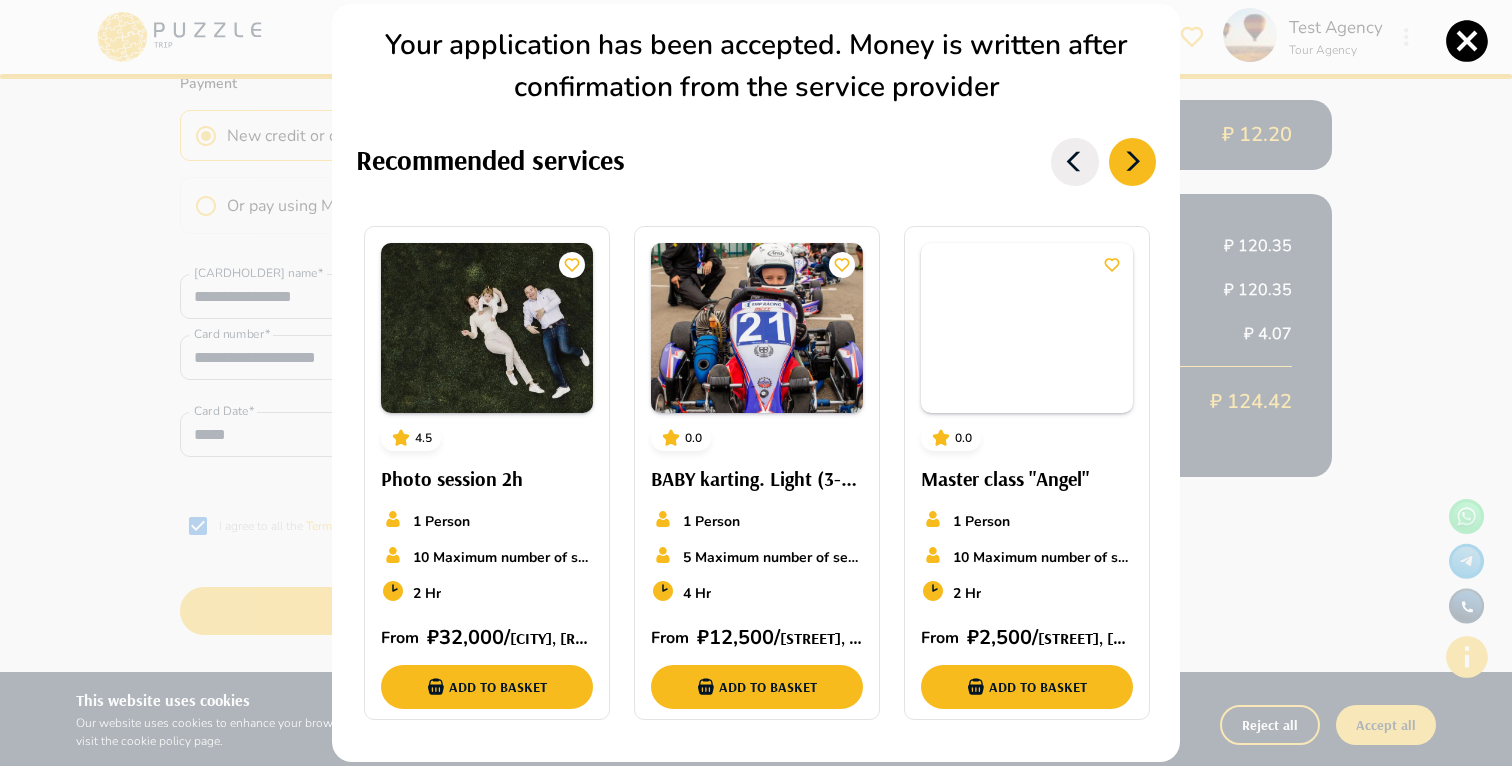 click 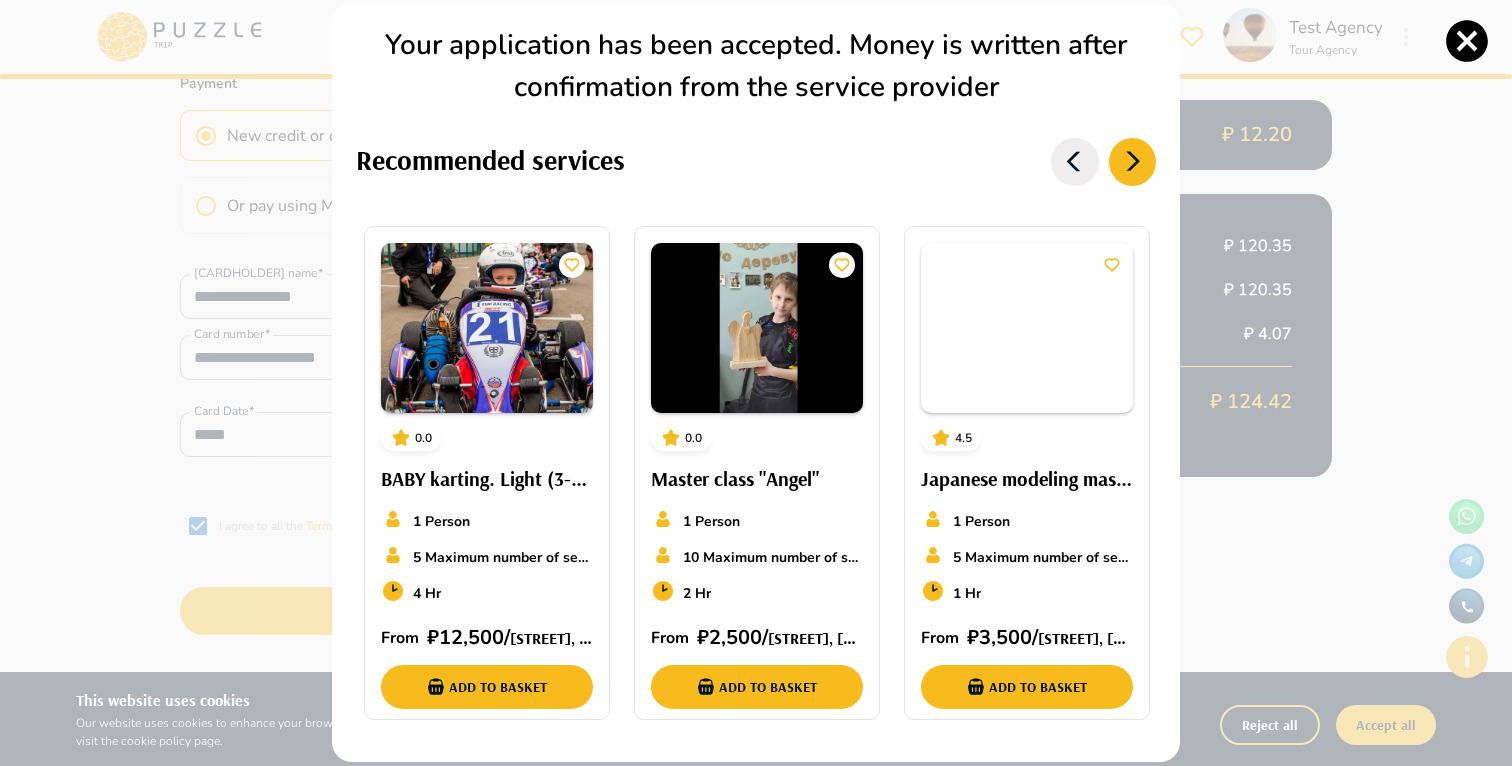 click on "Your application has been accepted. Money is written after confirmation from the service provider Recommended services 5.0 Ford Mustang 5 Person Automatic  2022 Year From     ₽ 15,000 /  Ulitsa Mira, 42, Bolshoy Sochi, Krasnodarskiy kray, Russia, 354340 Add to basket 5.0 Porsche Boxster 2 Person Automatic  2022 Year From     ₽ 19,000 /  Ulitsa Mira, 42, Bolshoy Sochi, Krasnodarskiy kray, Russia, 354340 Add to basket 4.5 Nissan GTR 4 Person Automatic  2022 Year From     ₽ 25,000 /  Ulitsa Mira, 42, Bolshoy Sochi, Krasnodarskiy kray, Russia, 354340 Add to basket 0.0 Marseille 11 Person 1 Bathrooms count 4 Berths count From     ₽ 18,200 /  Ulitsa Voykova, 1, Sochi, Krasnodarskiy kray, Russia, 354009 Add to basket 0.0 Azimut 42 11 Person 1 Bathrooms count 4 Berths count From     ₽ 20,300 /  Ulitsa Voykova, 1, Sochi, Krasnodarskiy kray, Russia, 354009 Add to basket 0.0 Azimut 39 11 Person 1 Bathrooms count 4 Berths count From     ₽ 16,100 /  Add to basket 4.5 Photo session 2h" at bounding box center [756, 383] 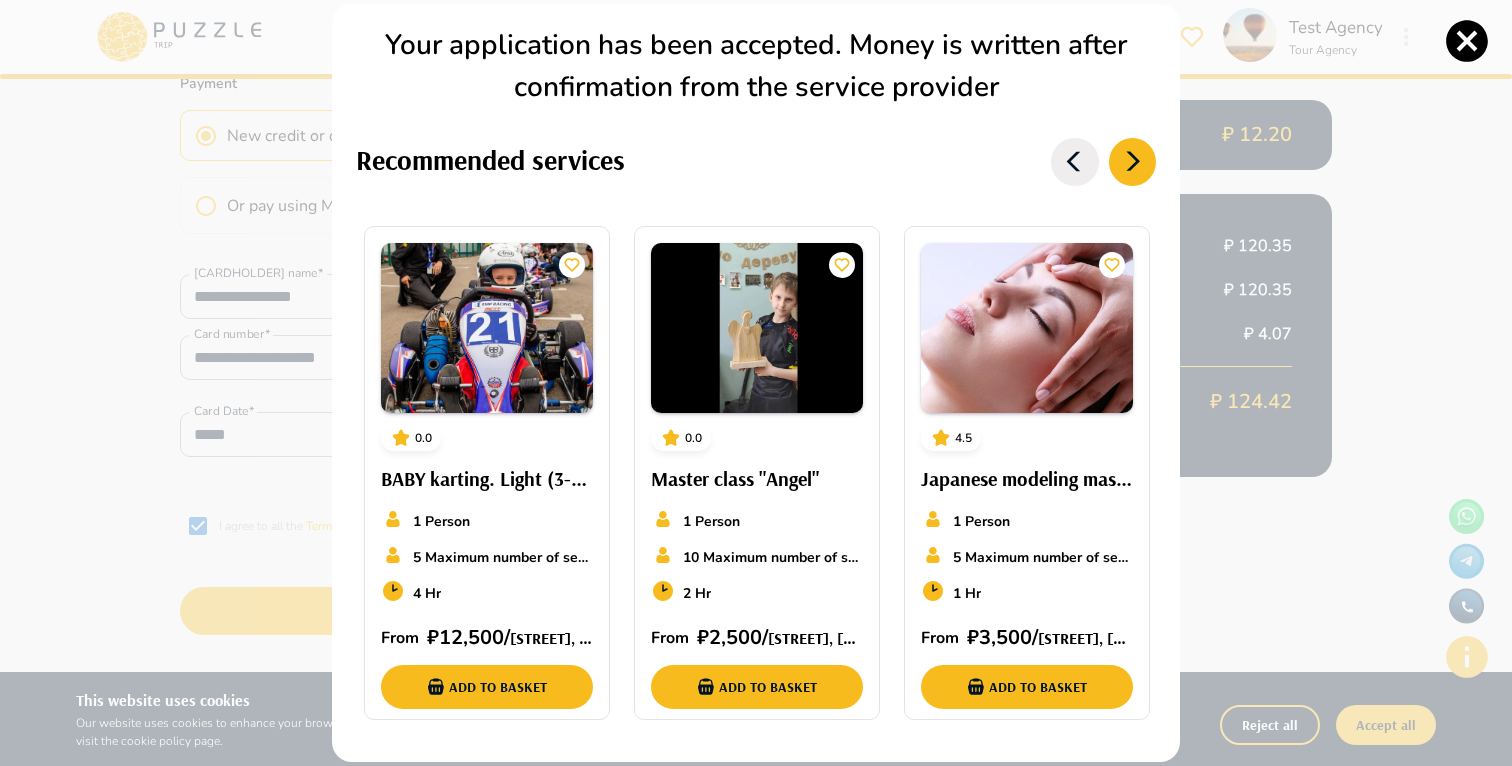 click on "Your application has been accepted. Money is written after confirmation from the service provider Recommended services 5.0 Ford Mustang 5 Person Automatic  2022 Year From     ₽ 15,000 /  Ulitsa Mira, 42, Bolshoy Sochi, Krasnodarskiy kray, Russia, 354340 Add to basket 5.0 Porsche Boxster 2 Person Automatic  2022 Year From     ₽ 19,000 /  Ulitsa Mira, 42, Bolshoy Sochi, Krasnodarskiy kray, Russia, 354340 Add to basket 4.5 Nissan GTR 4 Person Automatic  2022 Year From     ₽ 25,000 /  Ulitsa Mira, 42, Bolshoy Sochi, Krasnodarskiy kray, Russia, 354340 Add to basket 0.0 Marseille 11 Person 1 Bathrooms count 4 Berths count From     ₽ 18,200 /  Ulitsa Voykova, 1, Sochi, Krasnodarskiy kray, Russia, 354009 Add to basket 0.0 Azimut 42 11 Person 1 Bathrooms count 4 Berths count From     ₽ 20,300 /  Ulitsa Voykova, 1, Sochi, Krasnodarskiy kray, Russia, 354009 Add to basket 0.0 Azimut 39 11 Person 1 Bathrooms count 4 Berths count From     ₽ 16,100 /  Add to basket 4.5 Photo session 2h" at bounding box center (756, 383) 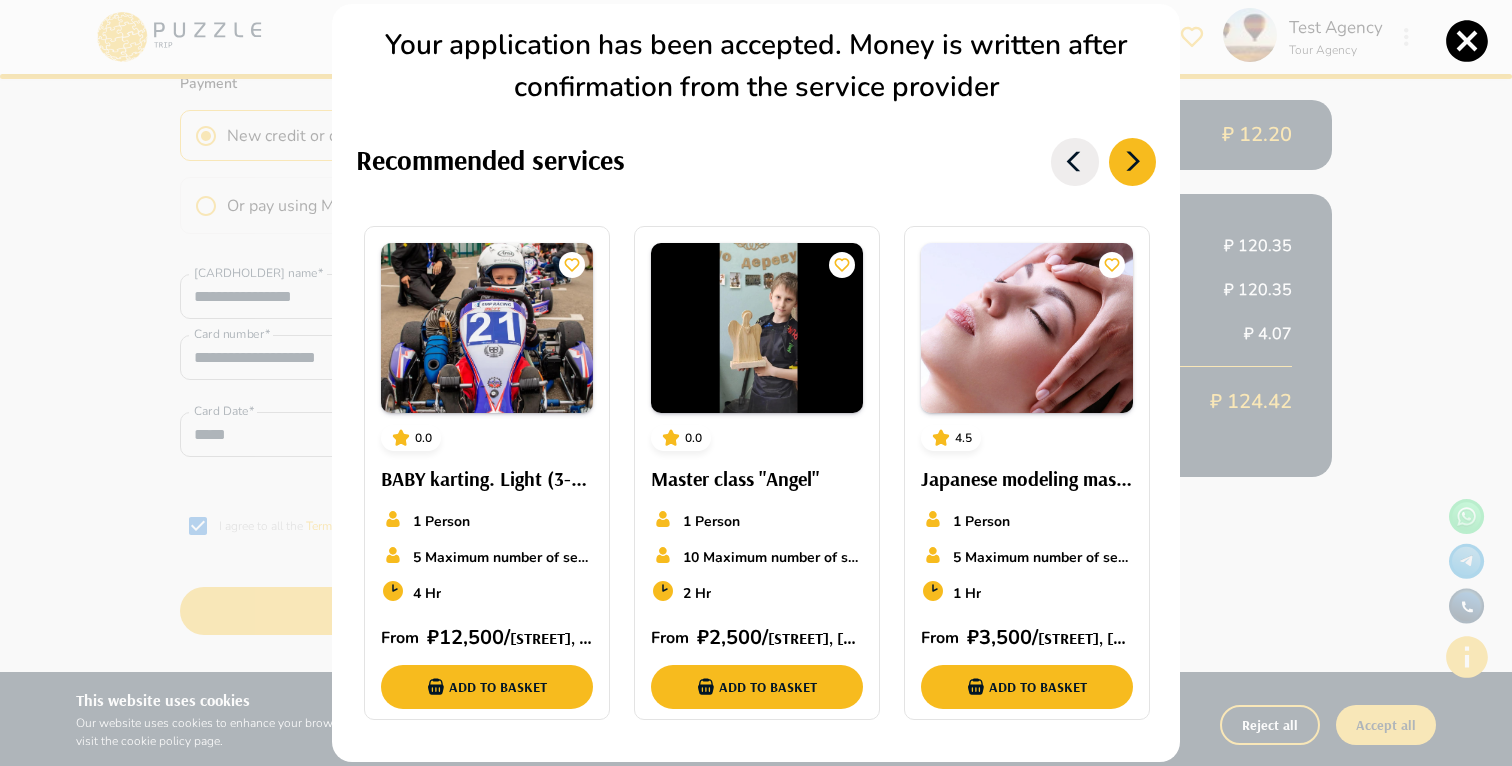 click 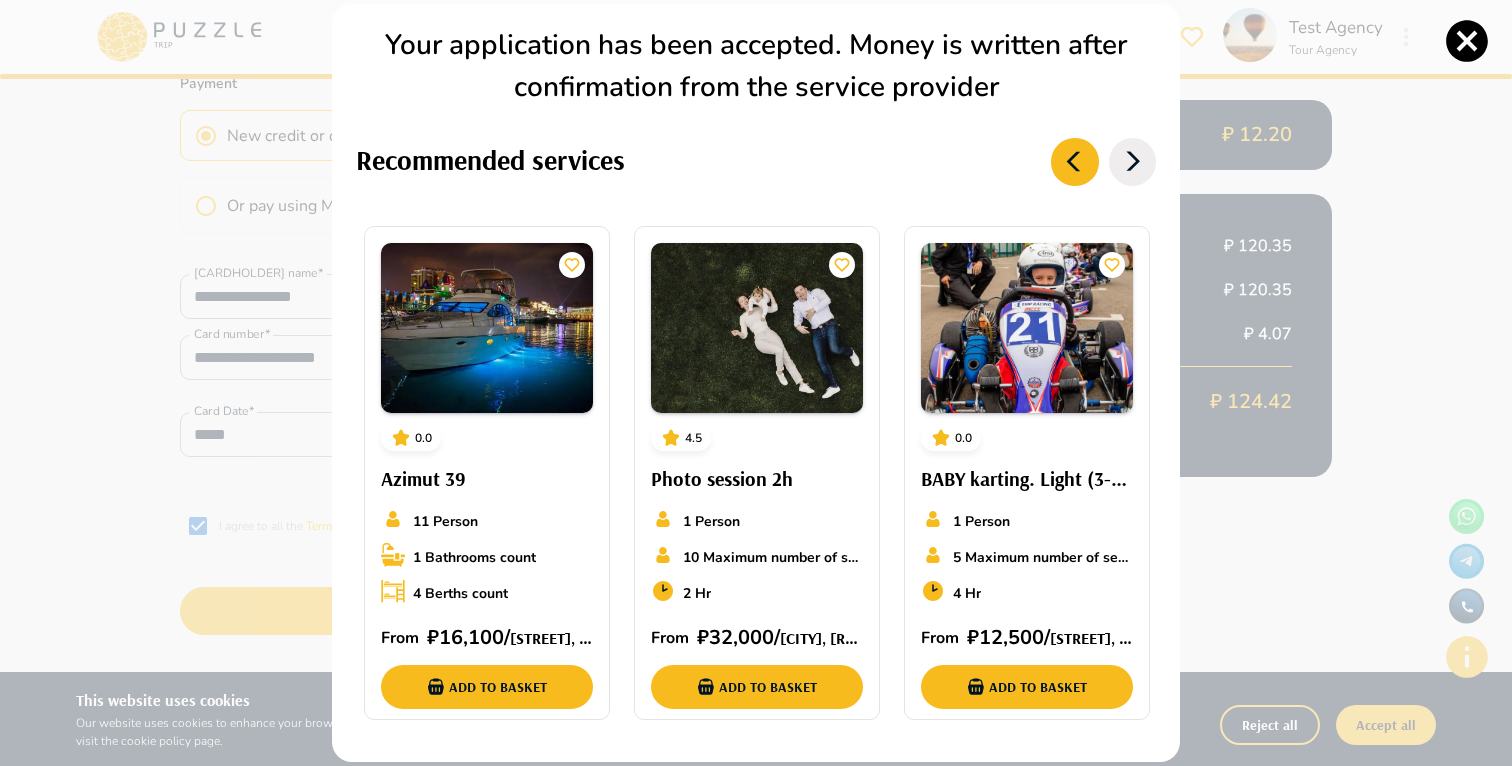 click 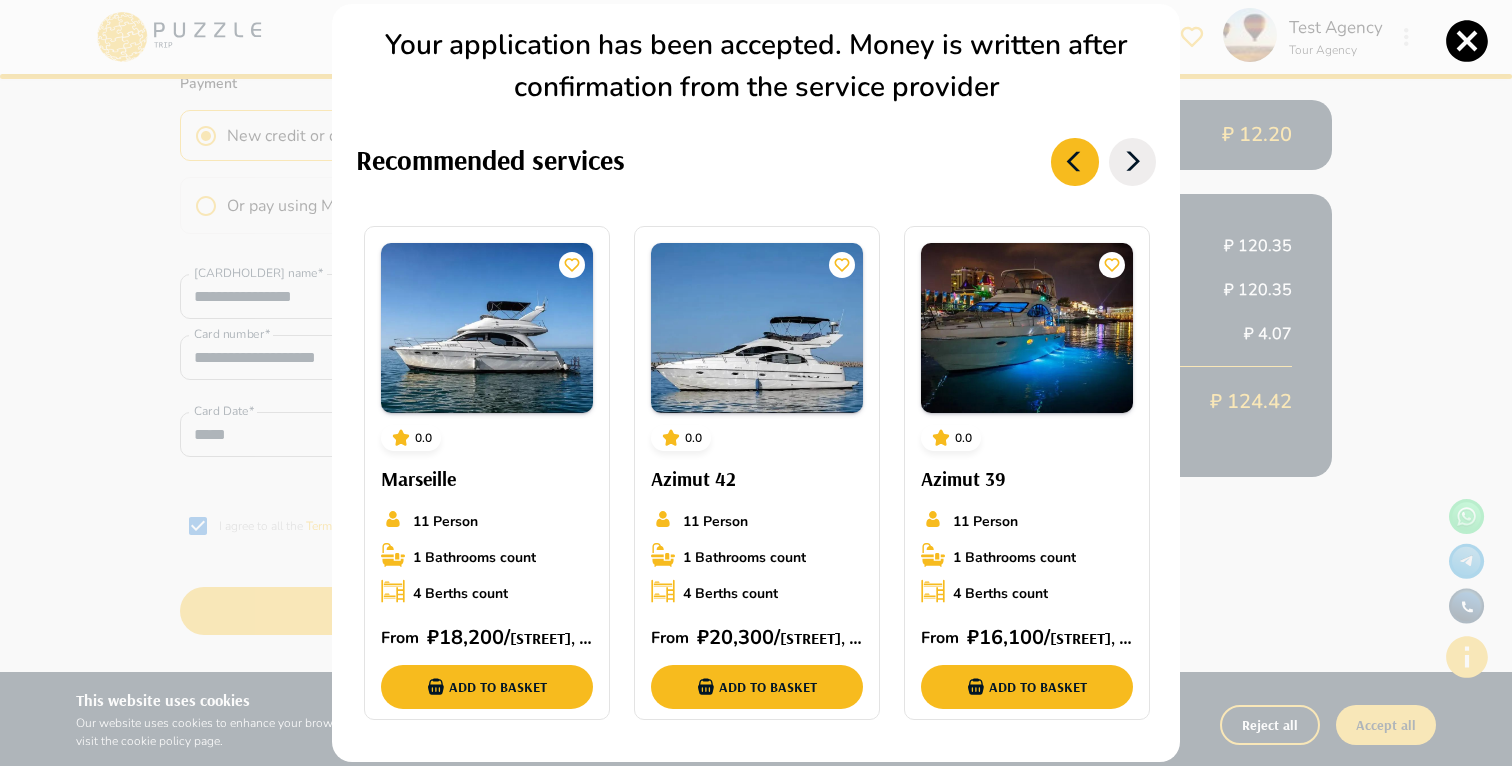 click 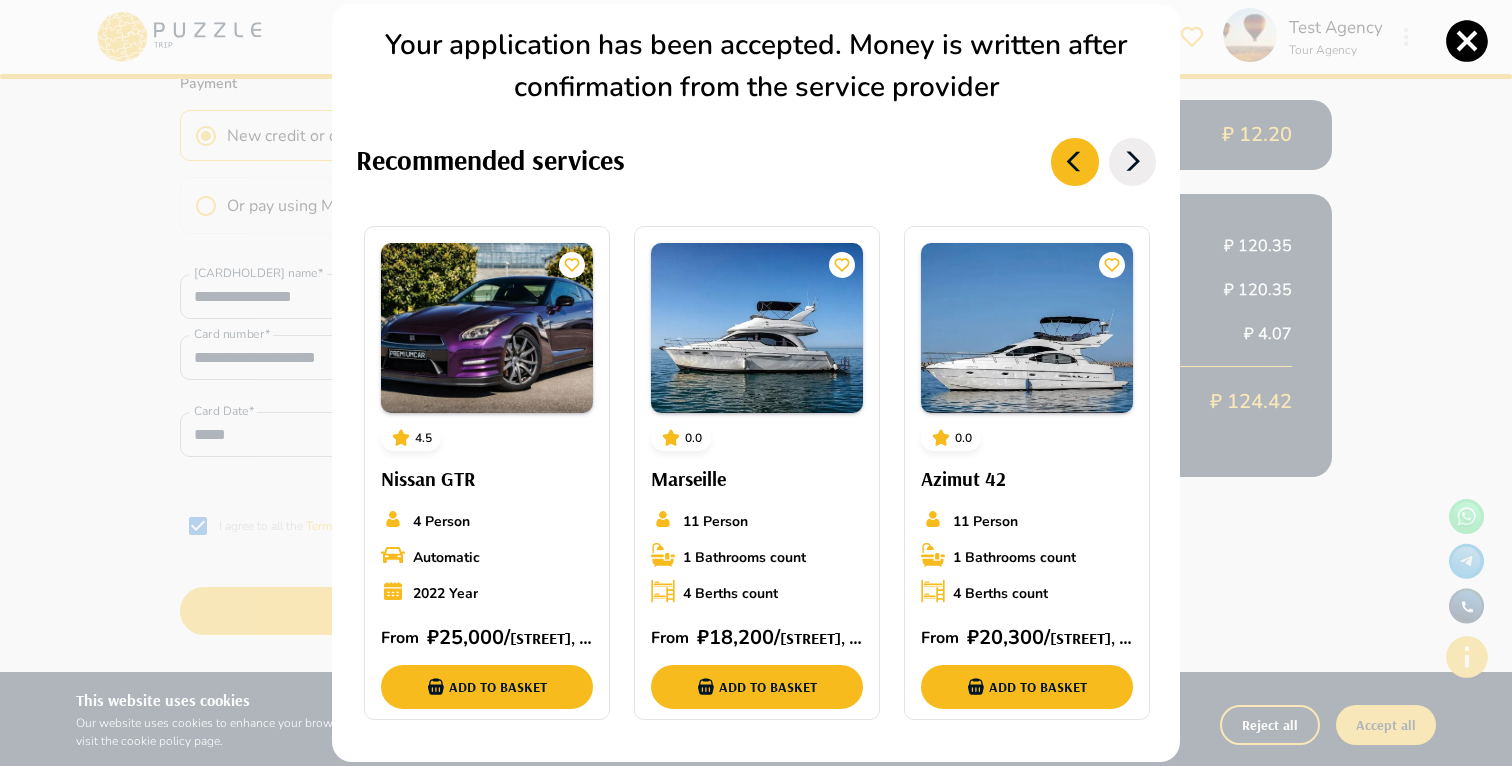 click 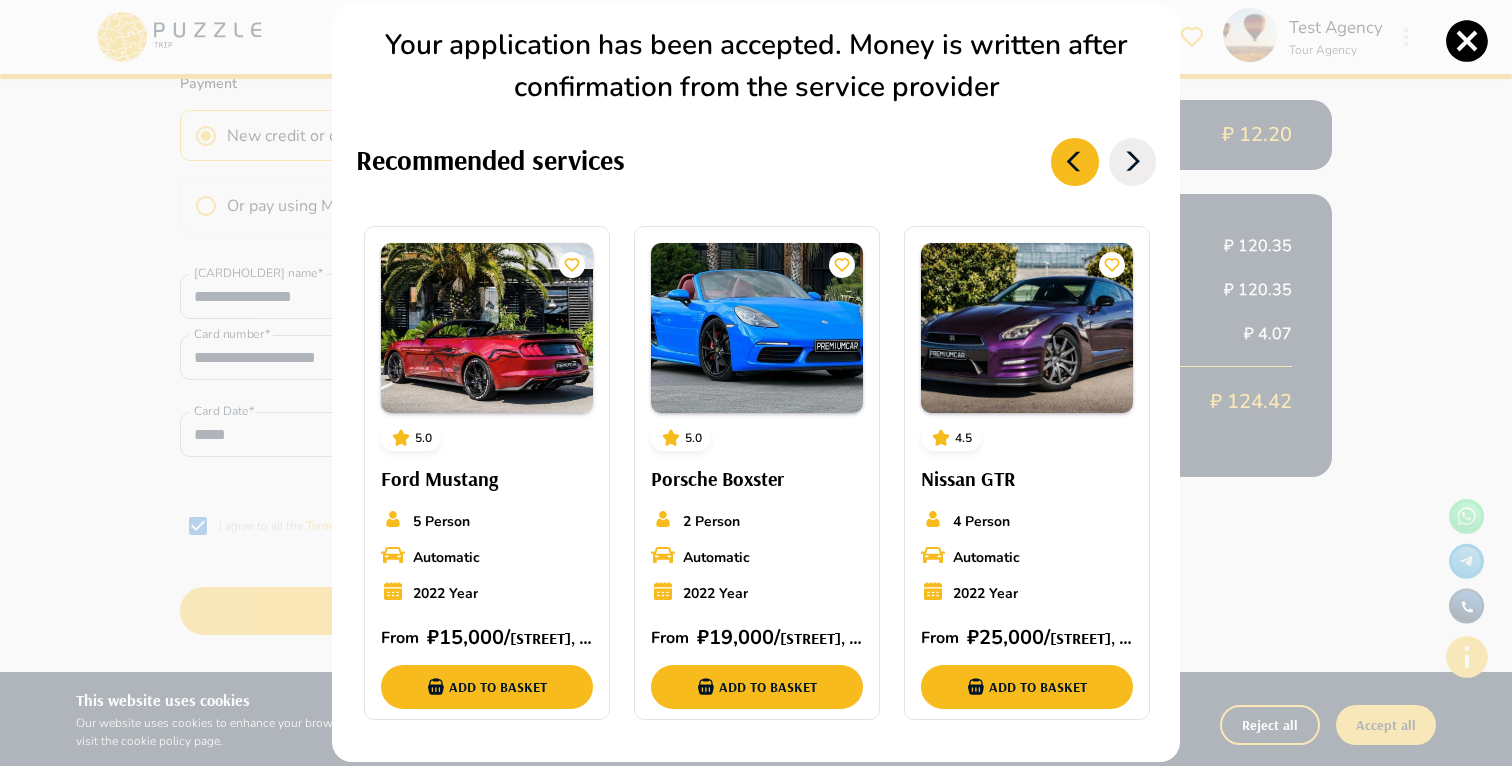 click 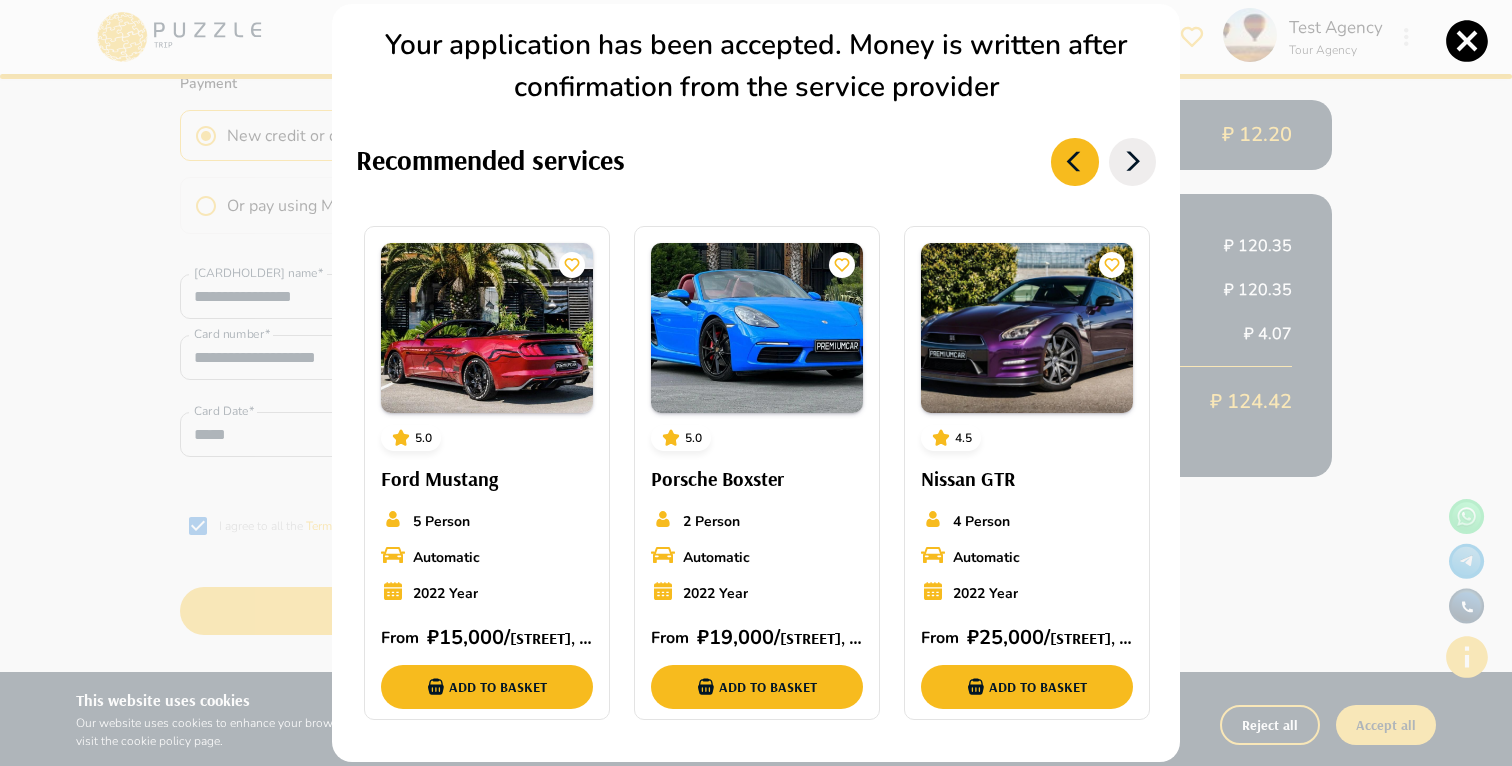 click on "Your application has been accepted. Money is written after confirmation from the service provider Recommended services 5.0 Ford Mustang 5 Person Automatic  2022 Year From     ₽ 15,000 /  [STREET], [NUMBER], [CITY], [REGION], [COUNTRY], [POSTAL CODE] Add to basket 5.0 Porsche Boxster 2 Person Automatic  2022 Year From     ₽ 19,000 /  [STREET], [NUMBER], [CITY], [REGION], [COUNTRY], [POSTAL CODE] Add to basket 4.5 Nissan GTR 4 Person Automatic  2022 Year From     ₽ 25,000 /  [STREET], [NUMBER], [CITY], [REGION], [COUNTRY], [POSTAL CODE] Add to basket 0.0 Marseille 11 Person 1 Bathrooms count 4 Berths count From     ₽ 18,200 /  [STREET], [NUMBER], [CITY], [REGION], [COUNTRY], [POSTAL CODE] Add to basket 0.0 Azimut 42 11 Person 1 Bathrooms count 4 Berths count From     ₽ 20,300 /  [STREET], [NUMBER], [CITY], [REGION], [COUNTRY], [POSTAL CODE] Add to basket 0.0 Azimut 39 11 Person 1 Bathrooms count 4 Berths count From     ₽ 16,100 /  Add to basket 4.5 Photo session 2h" at bounding box center (756, 383) 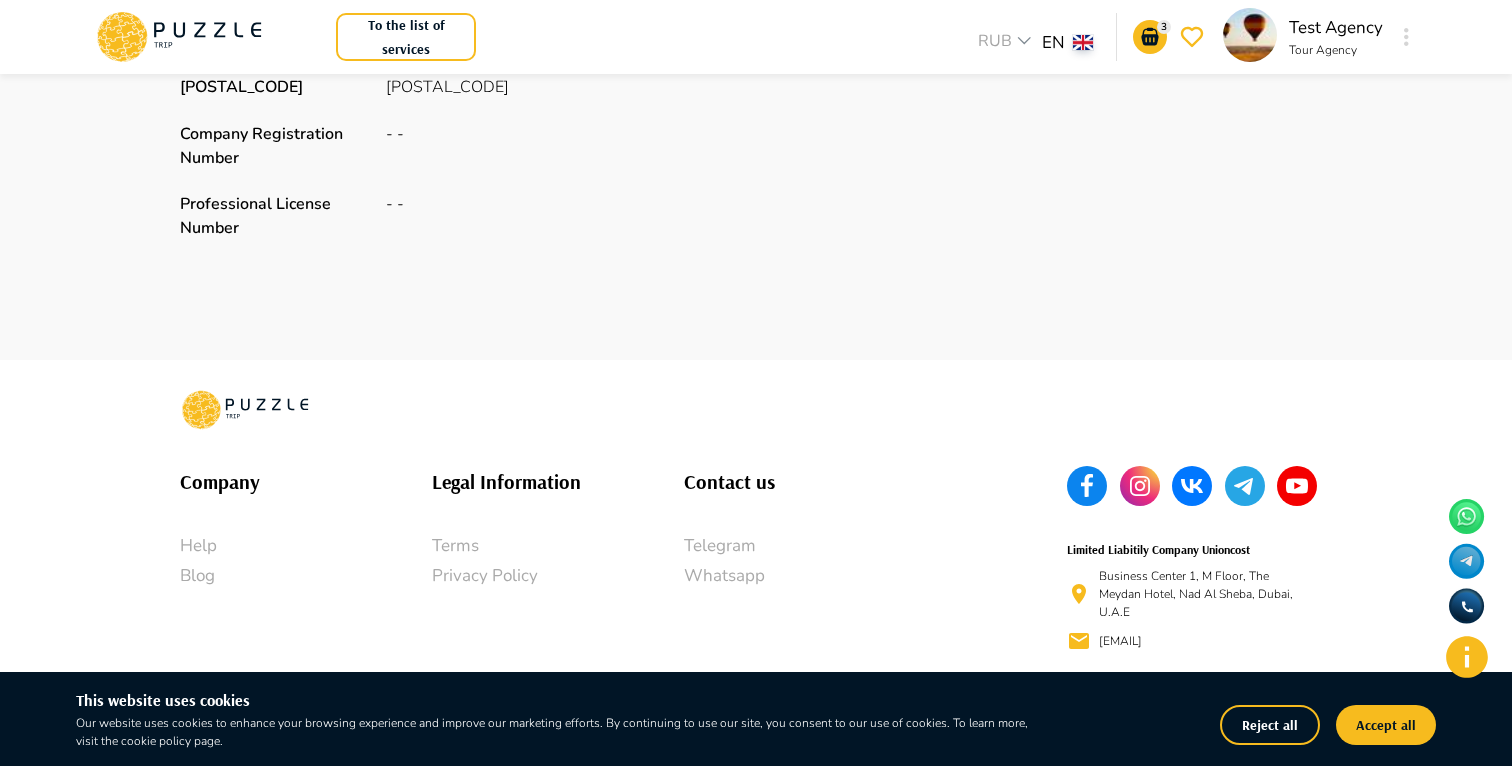 scroll, scrollTop: 0, scrollLeft: 0, axis: both 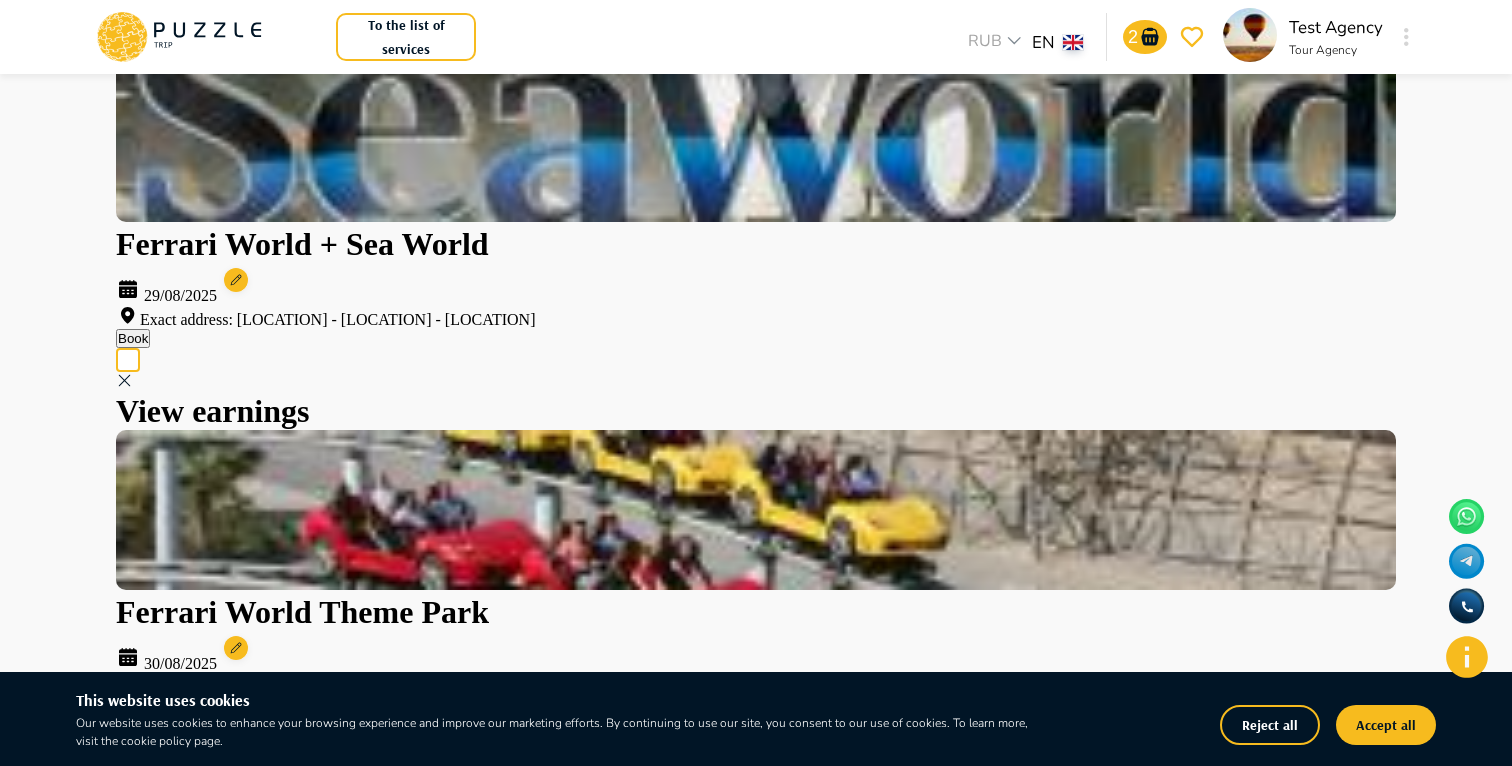 click 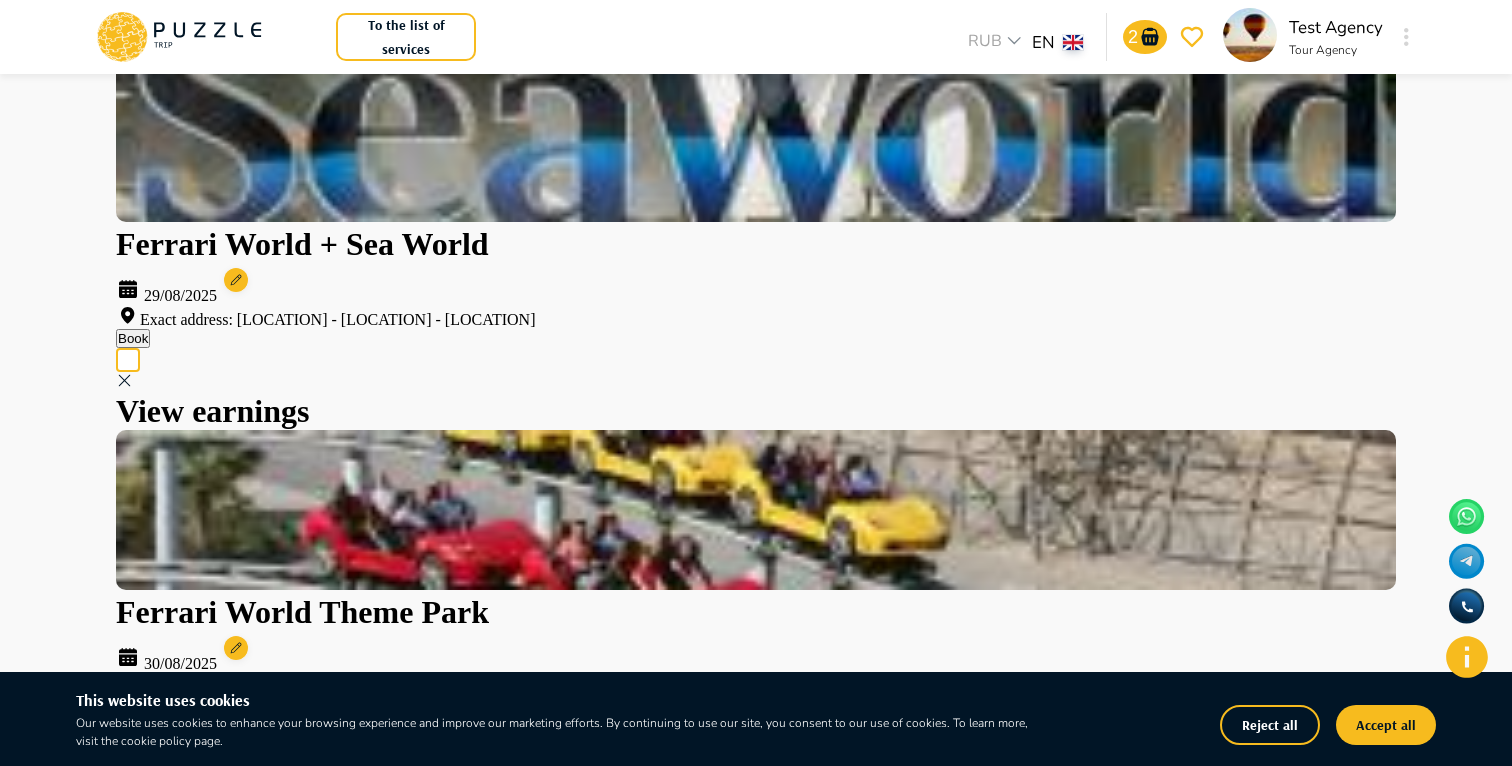 click on "Remove" at bounding box center [73, 1945] 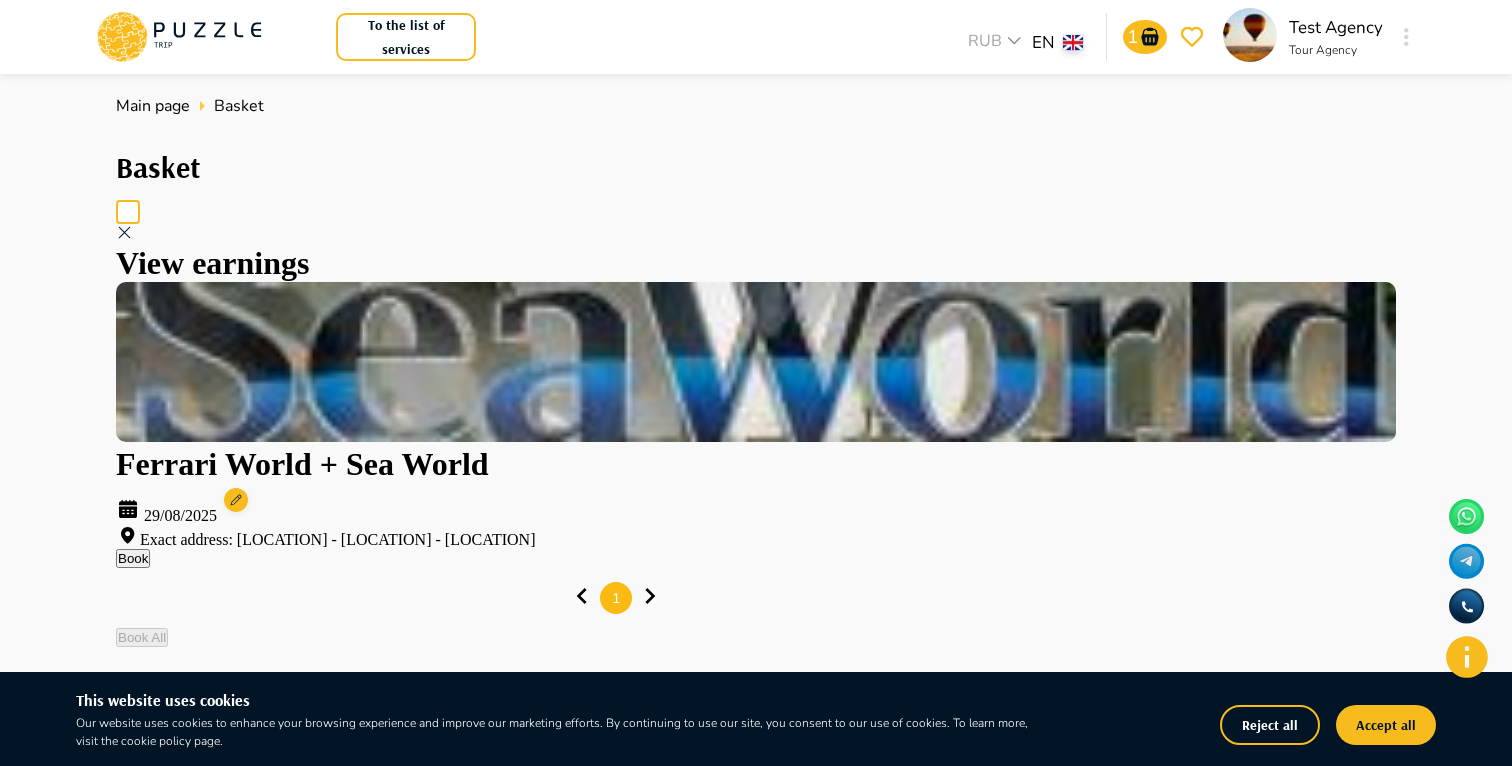 click 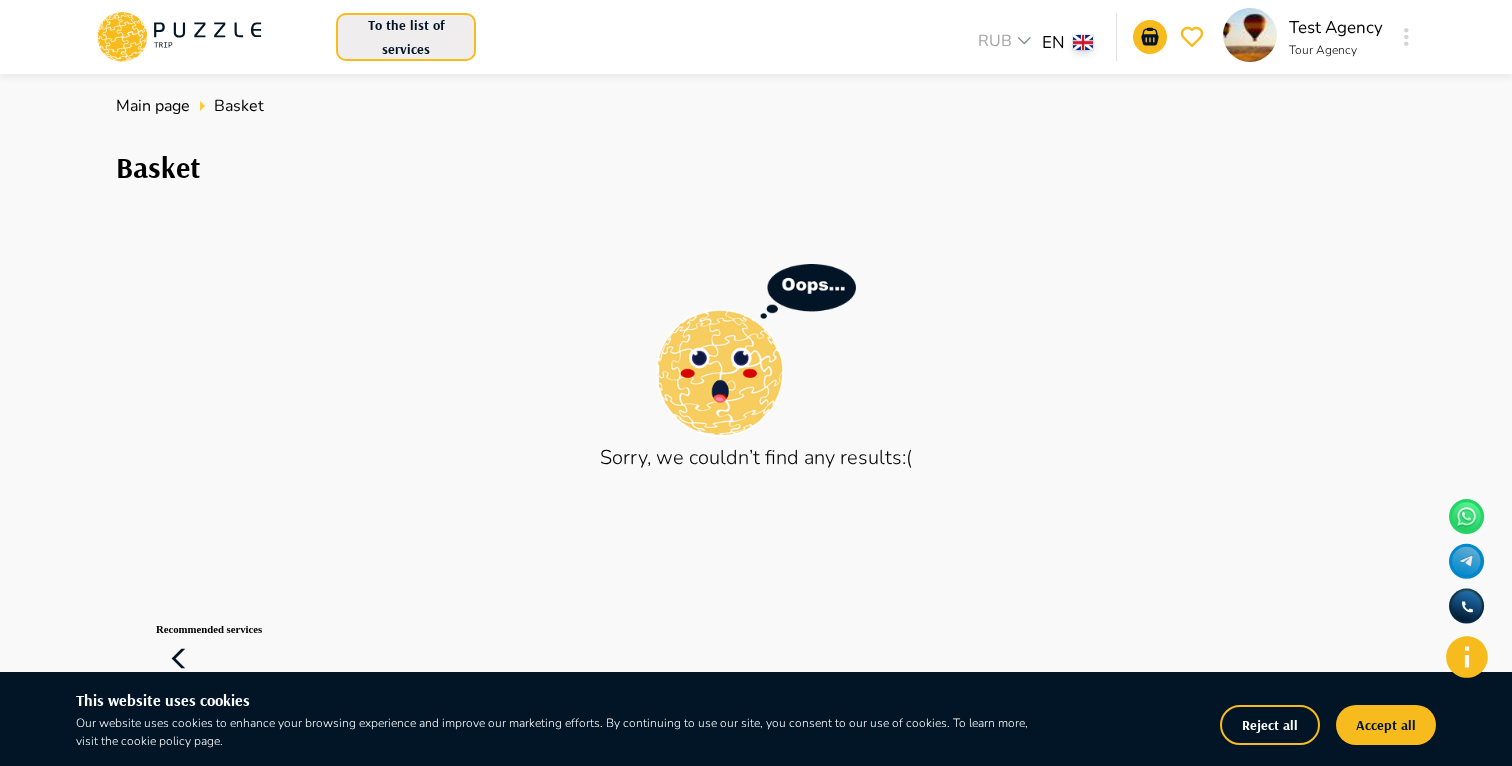 click on "To the list of services" at bounding box center (406, 37) 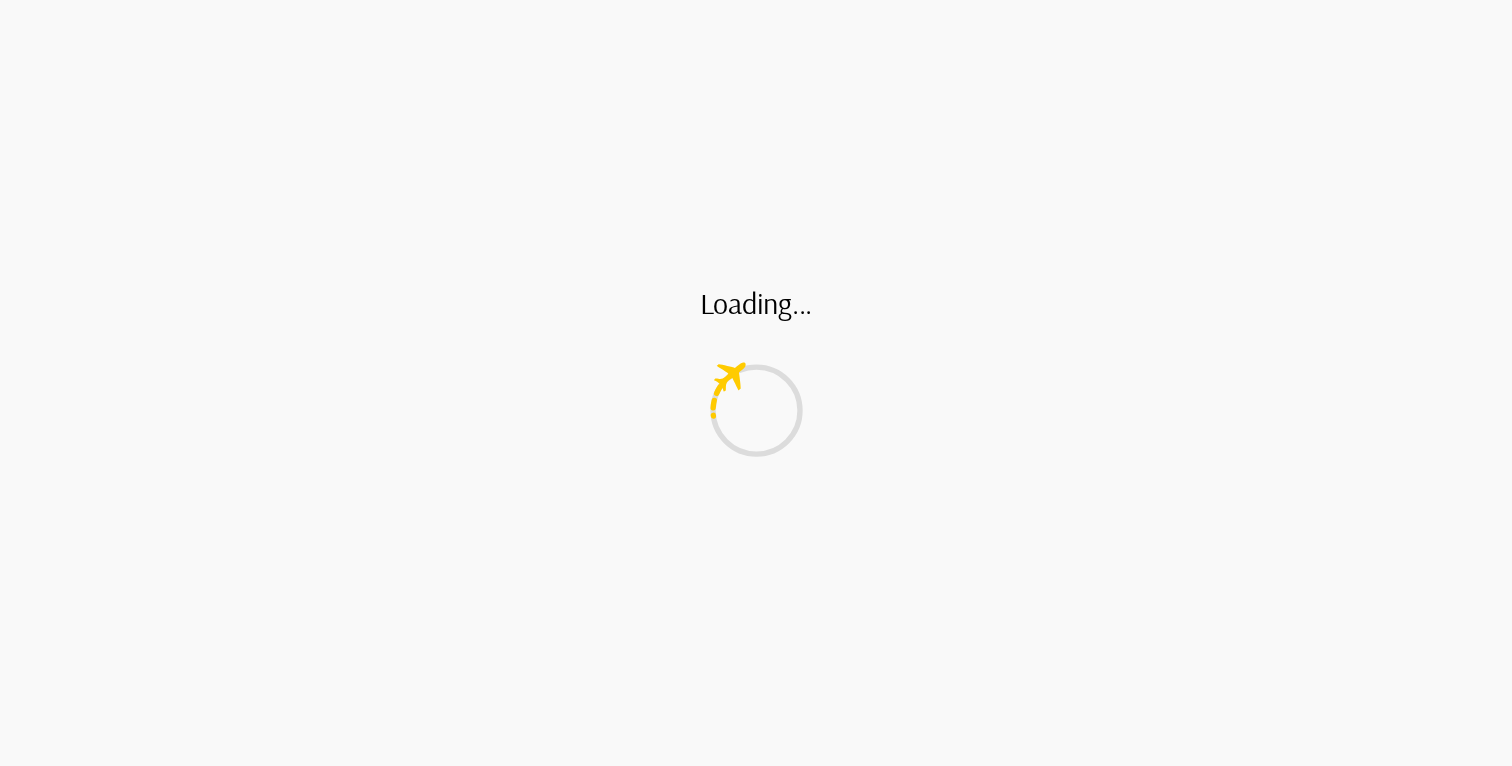 scroll, scrollTop: 0, scrollLeft: 0, axis: both 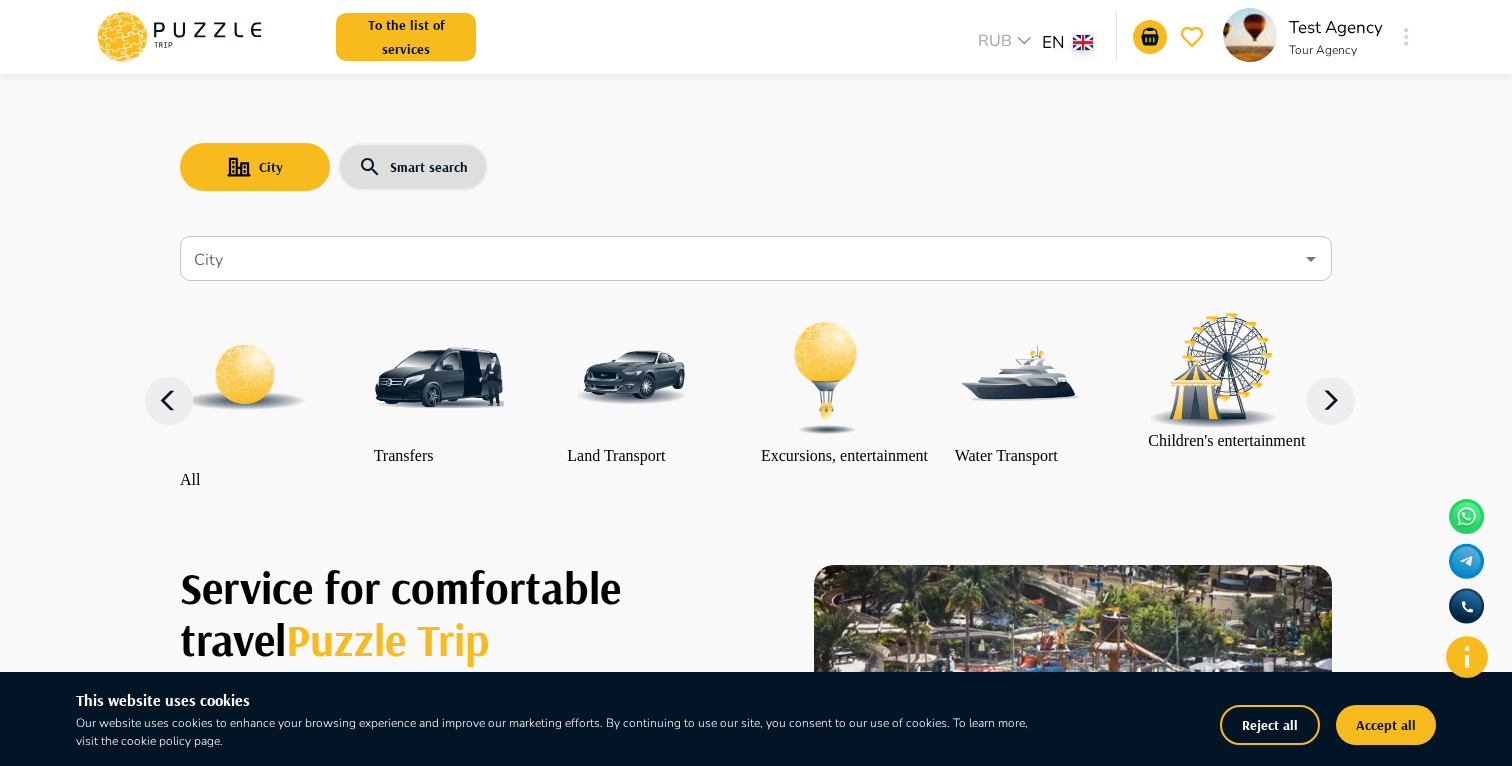click on "City" at bounding box center (741, 259) 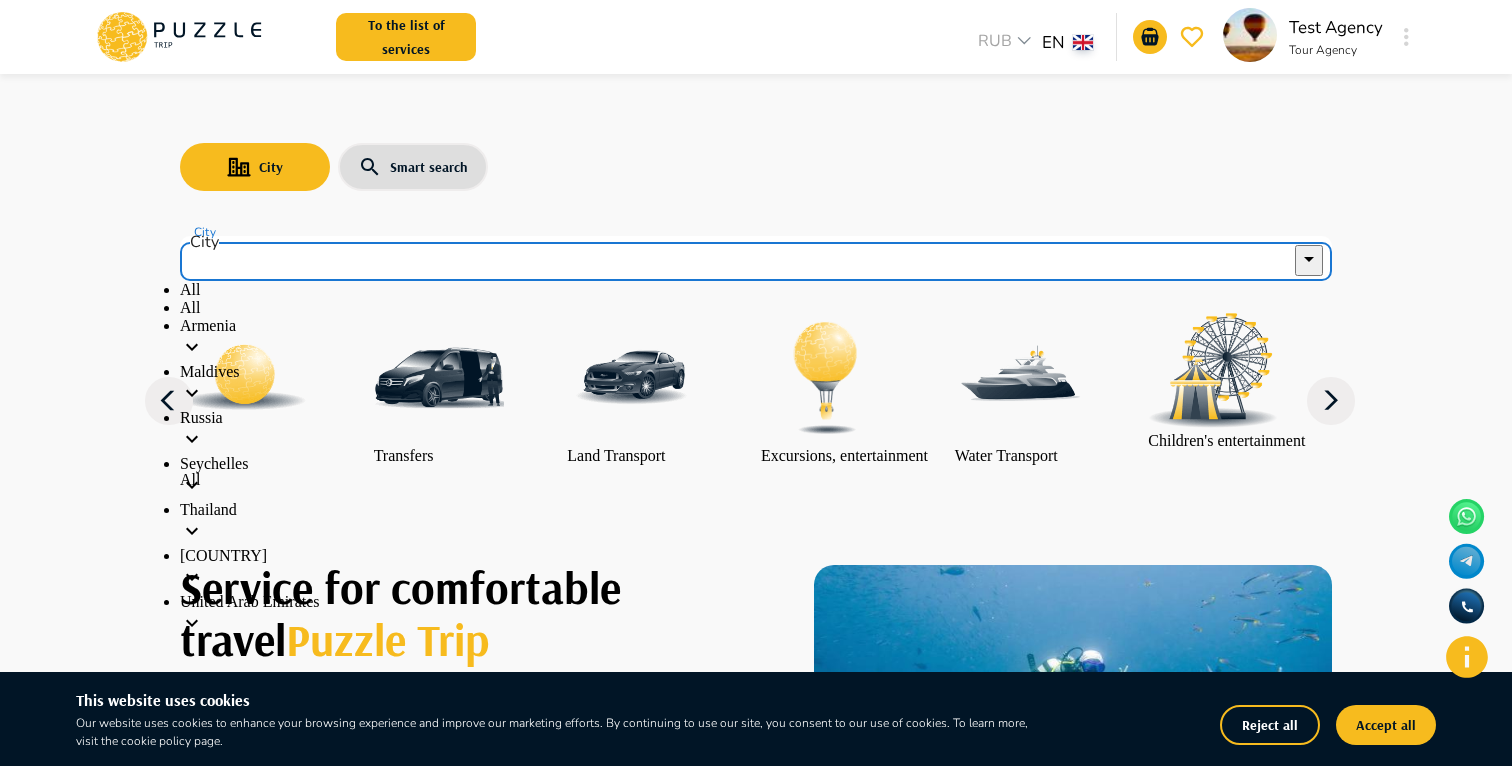 scroll, scrollTop: 17, scrollLeft: 0, axis: vertical 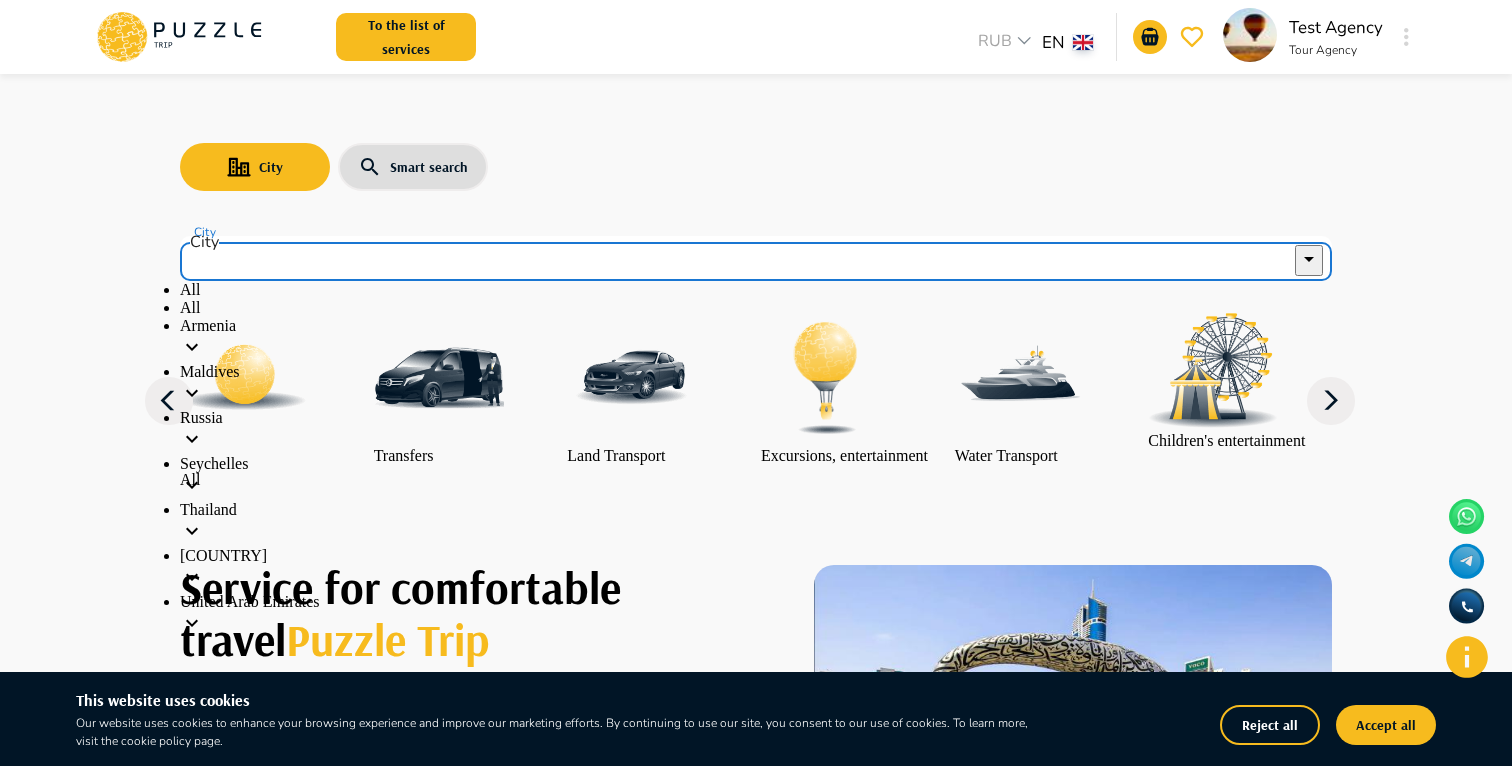 click on "Russia" at bounding box center [756, 432] 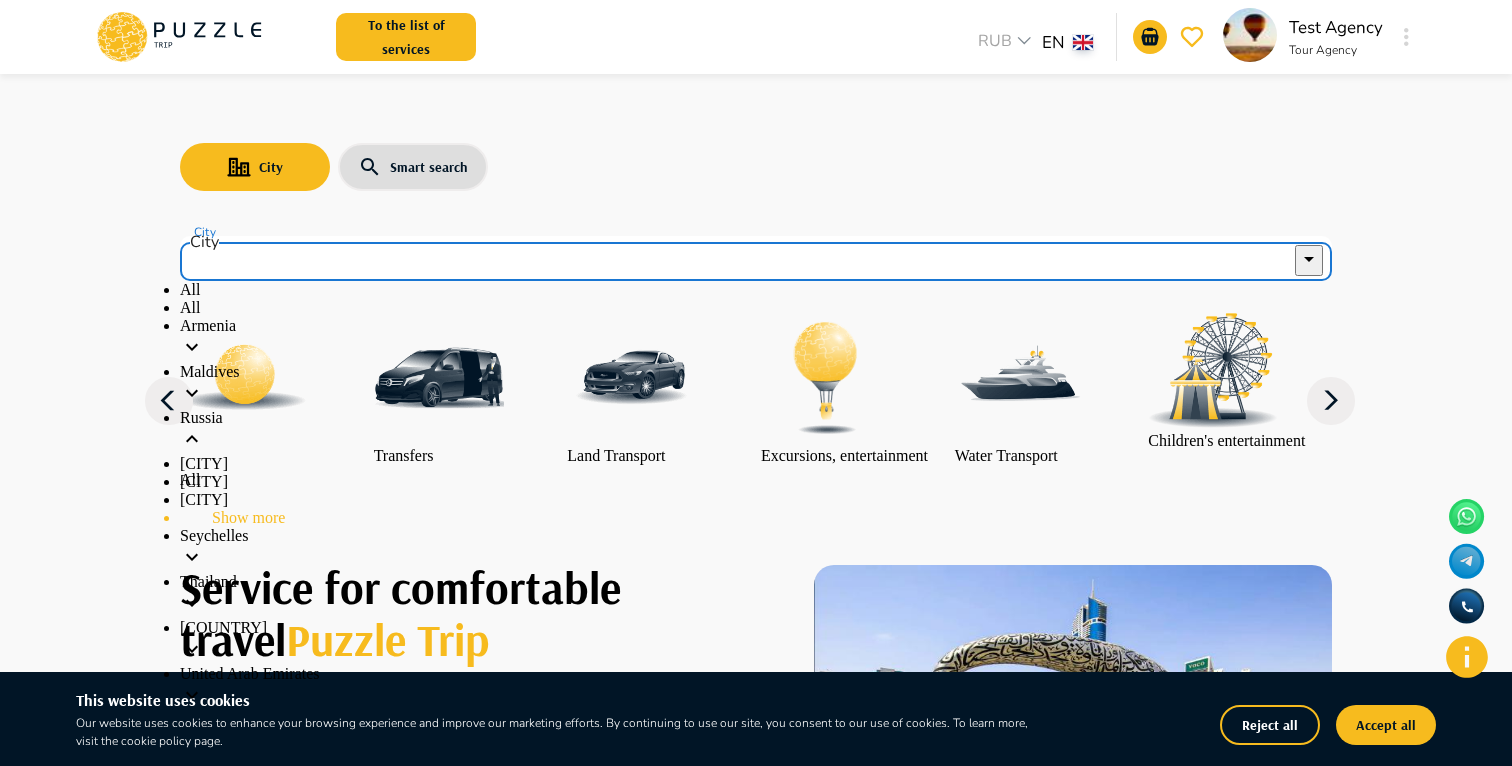 click on "Show more" at bounding box center [756, 518] 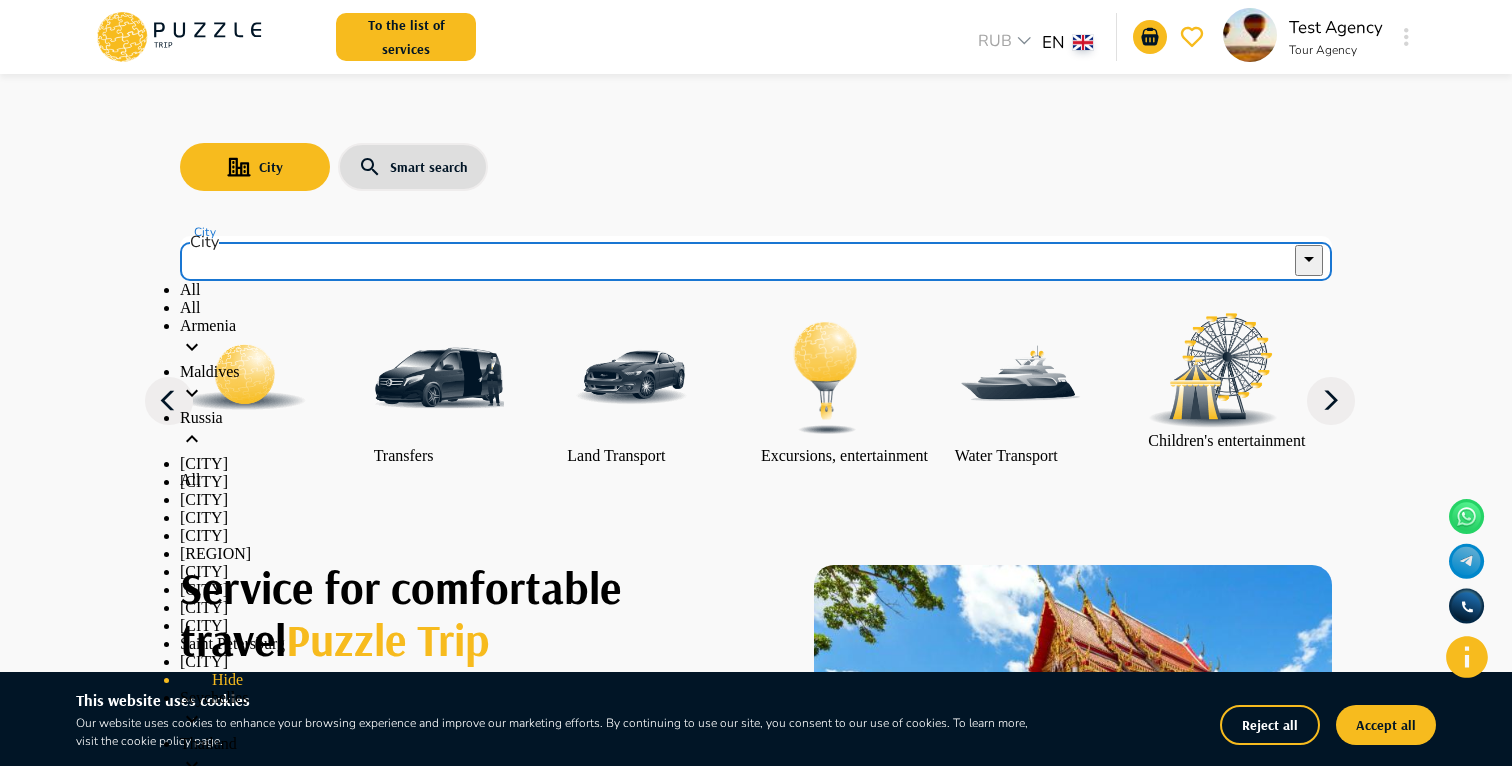 scroll, scrollTop: 477, scrollLeft: 0, axis: vertical 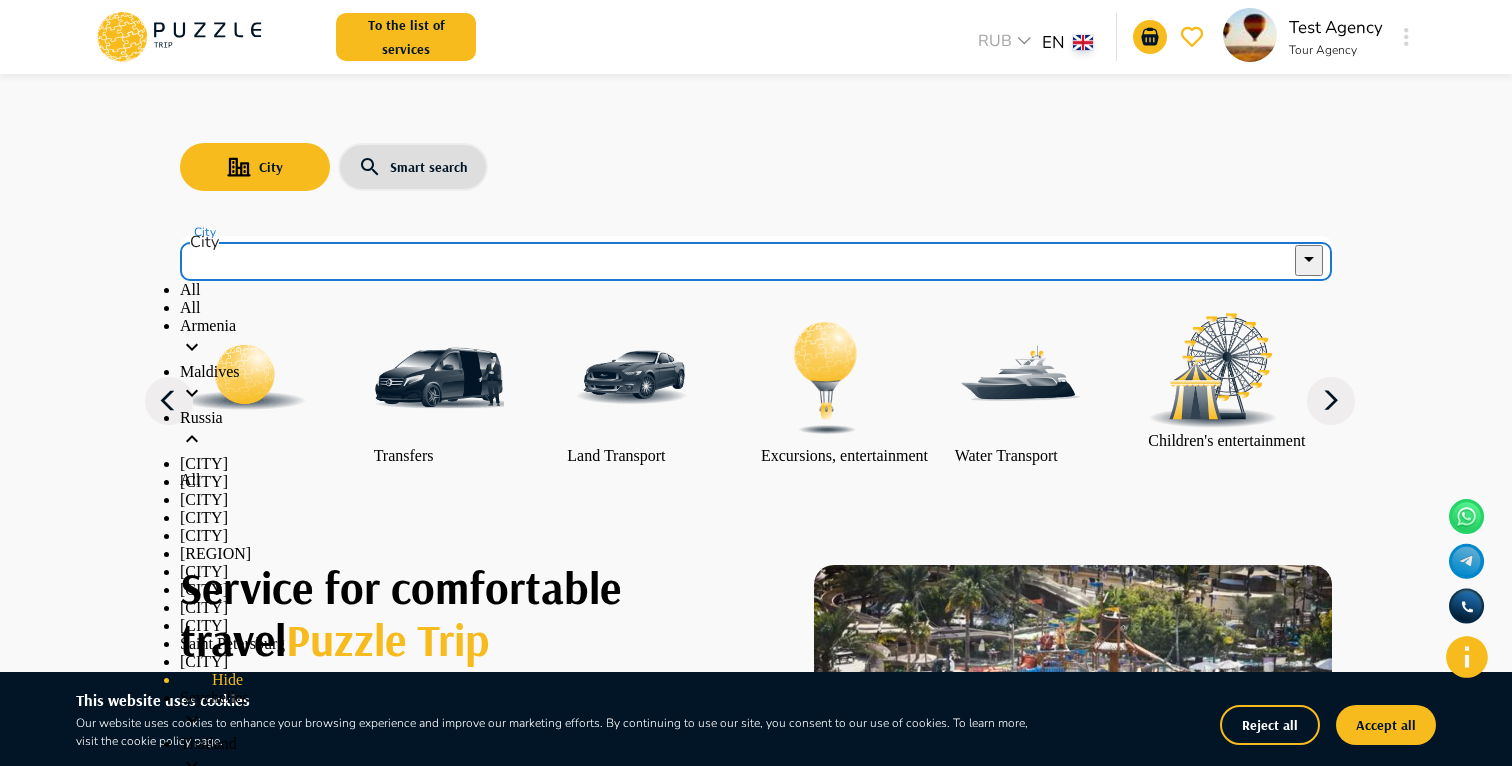 click on "[CITY]" at bounding box center [756, 662] 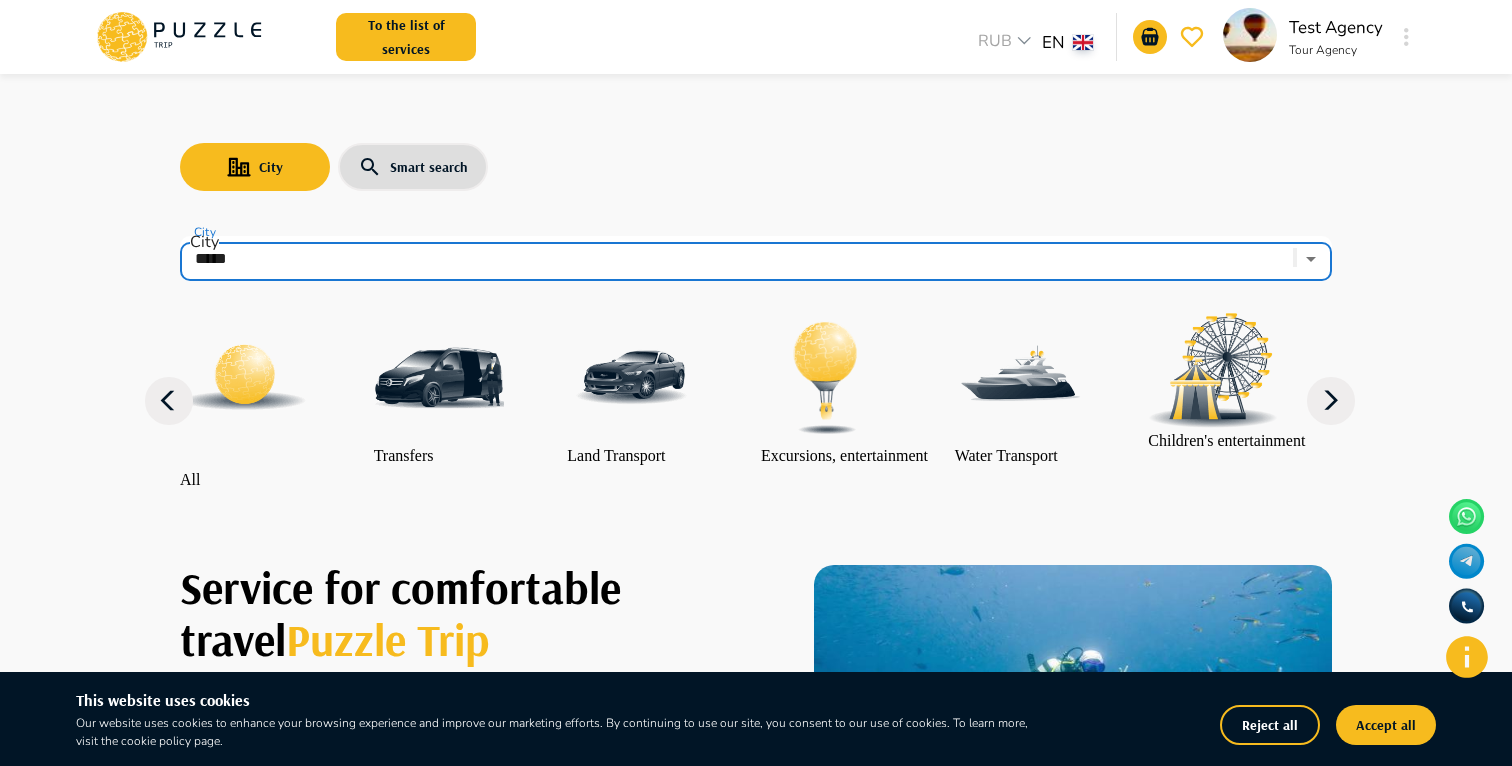 click at bounding box center [826, 378] 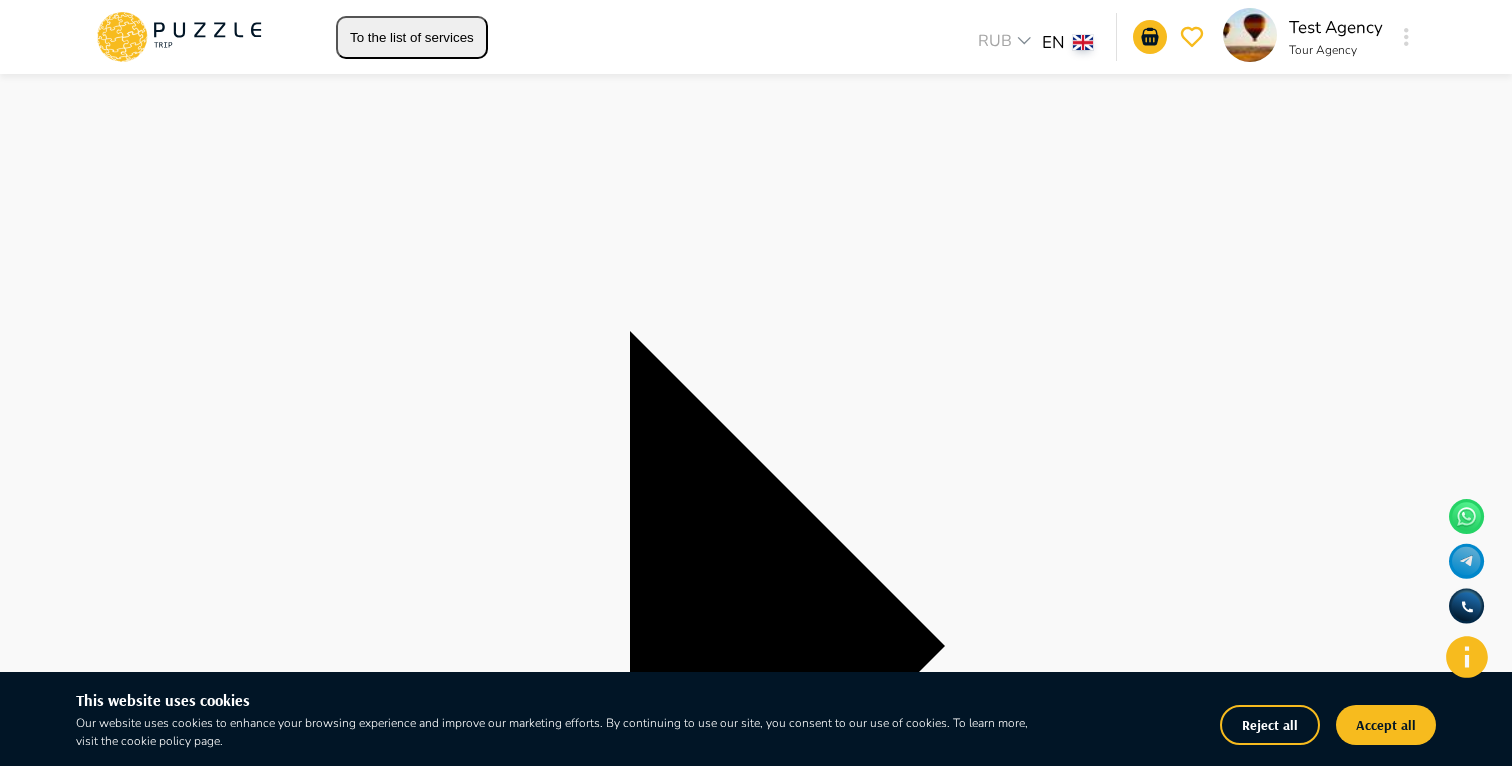 scroll, scrollTop: 259, scrollLeft: 0, axis: vertical 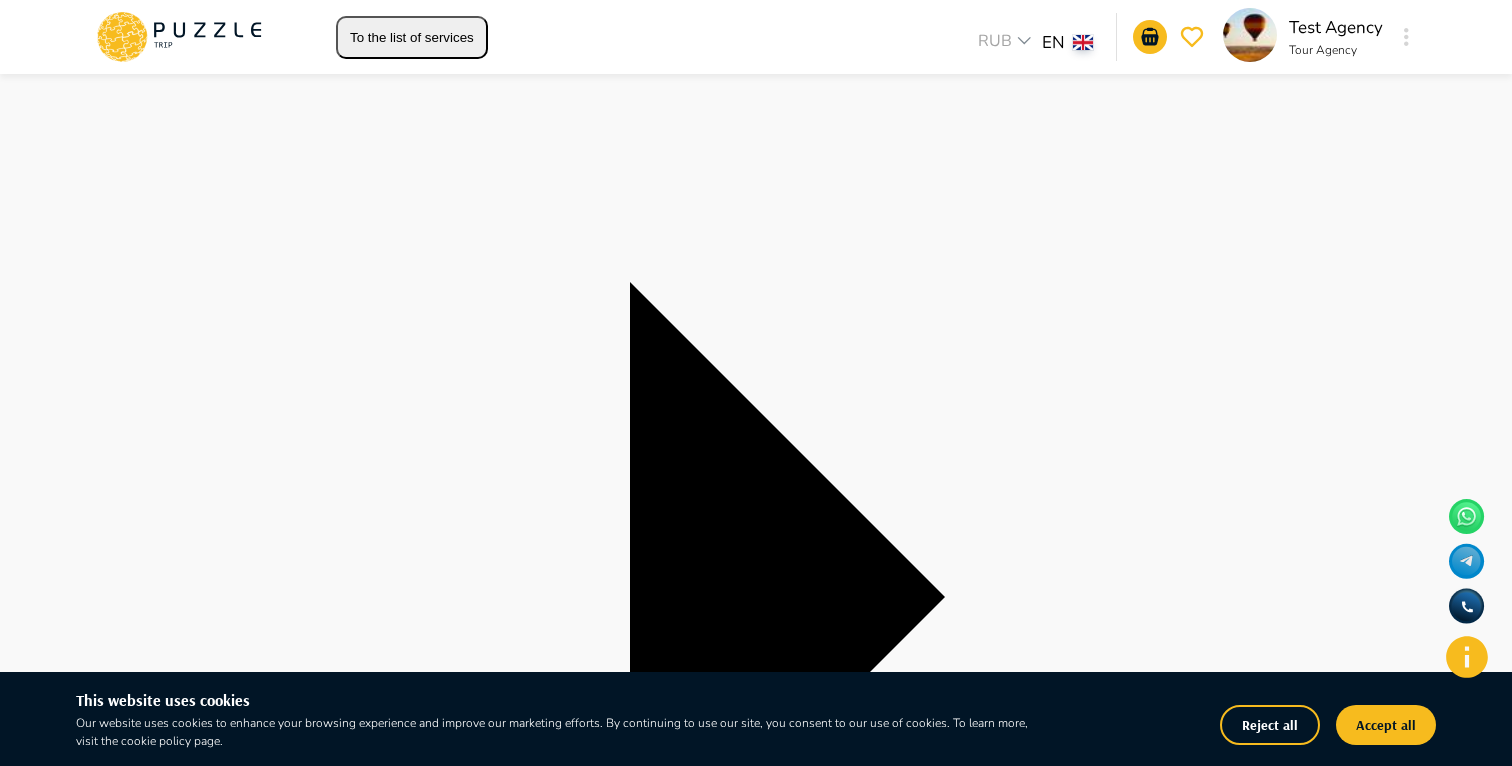 click on "**********" at bounding box center [756, 4763] 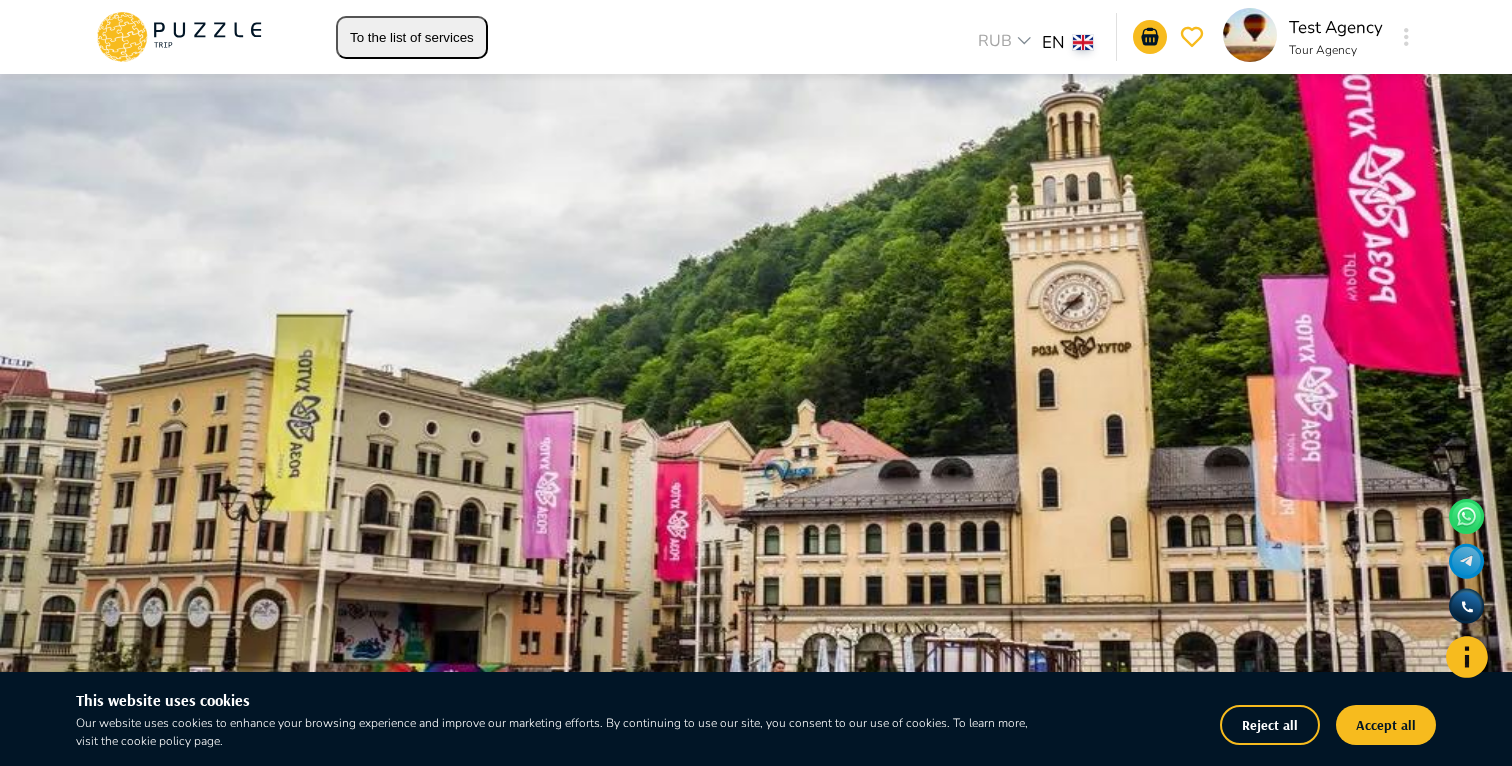 click on "Tour "Golden Ring of Abkhazia"" at bounding box center (756, 10824) 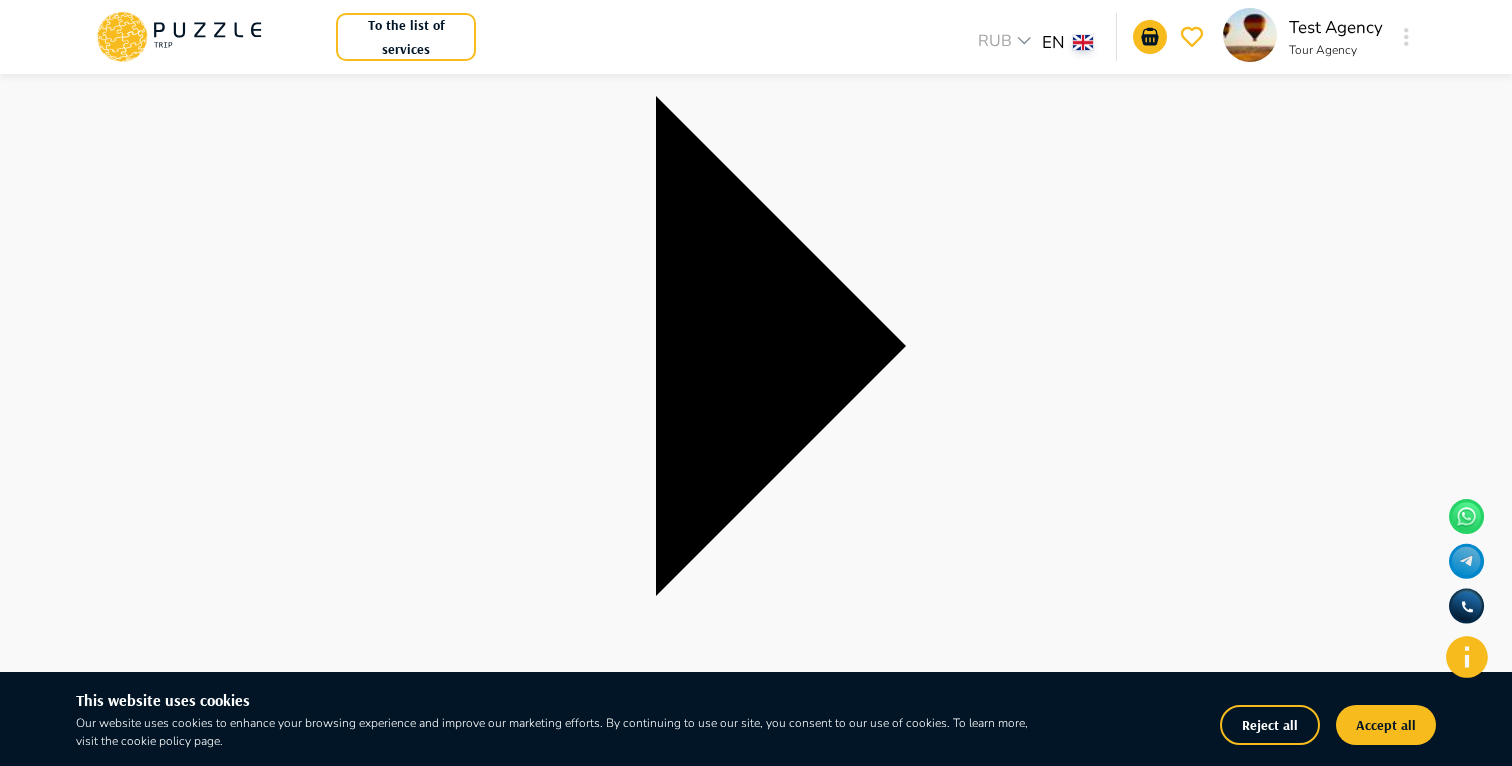 scroll, scrollTop: 419, scrollLeft: 0, axis: vertical 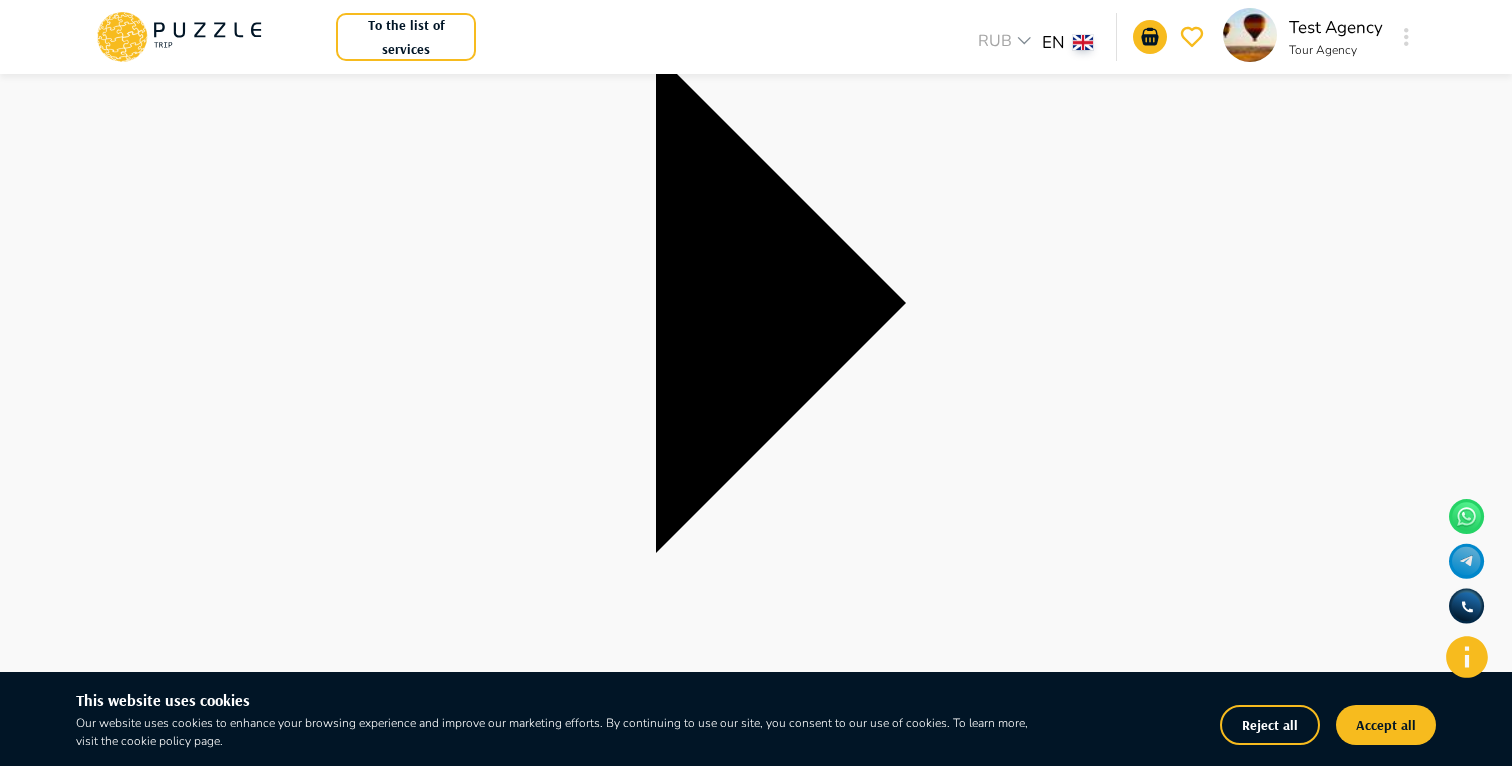 click on "Add to basket" at bounding box center [1065, 7319] 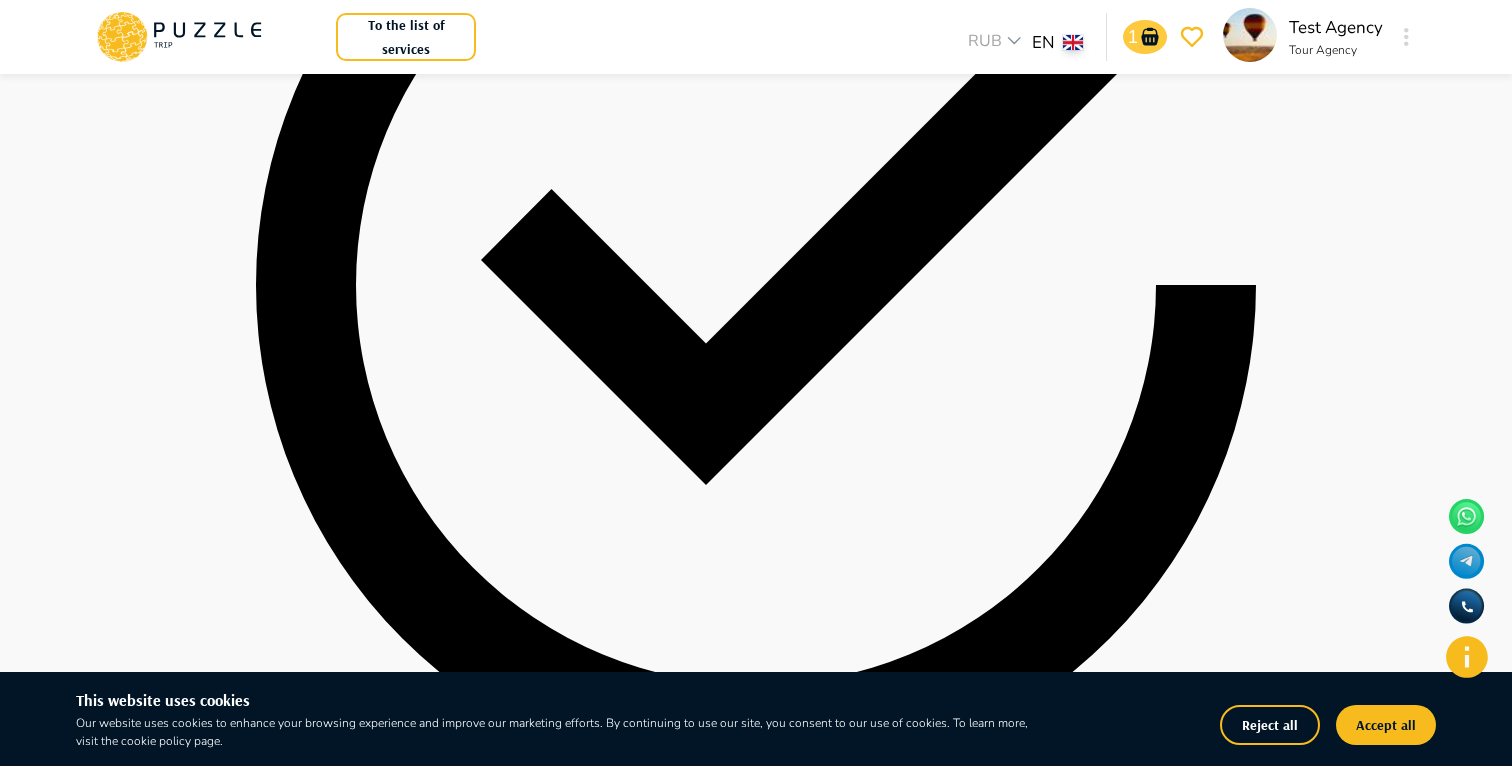 click on "1" at bounding box center [1133, 37] 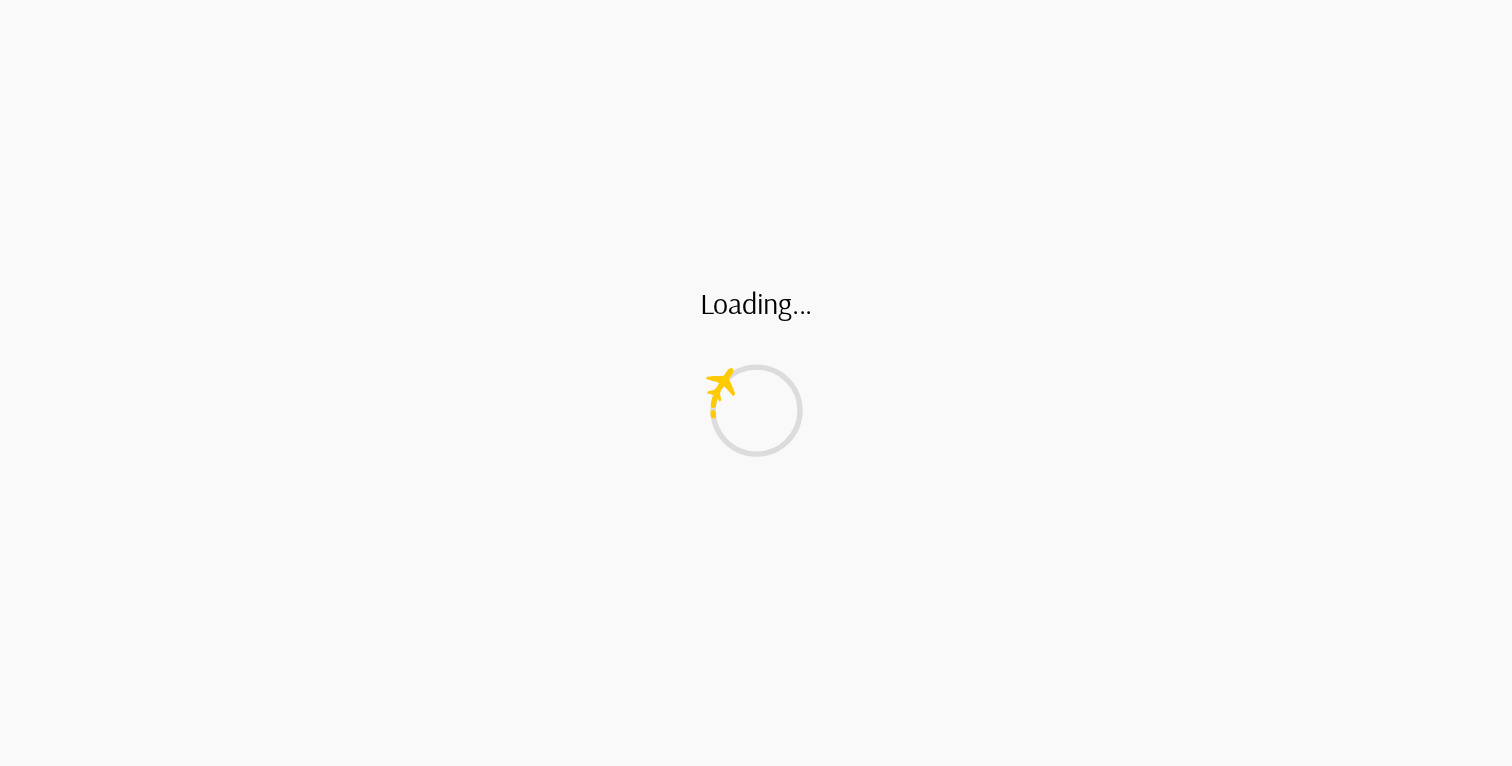 scroll, scrollTop: 0, scrollLeft: 0, axis: both 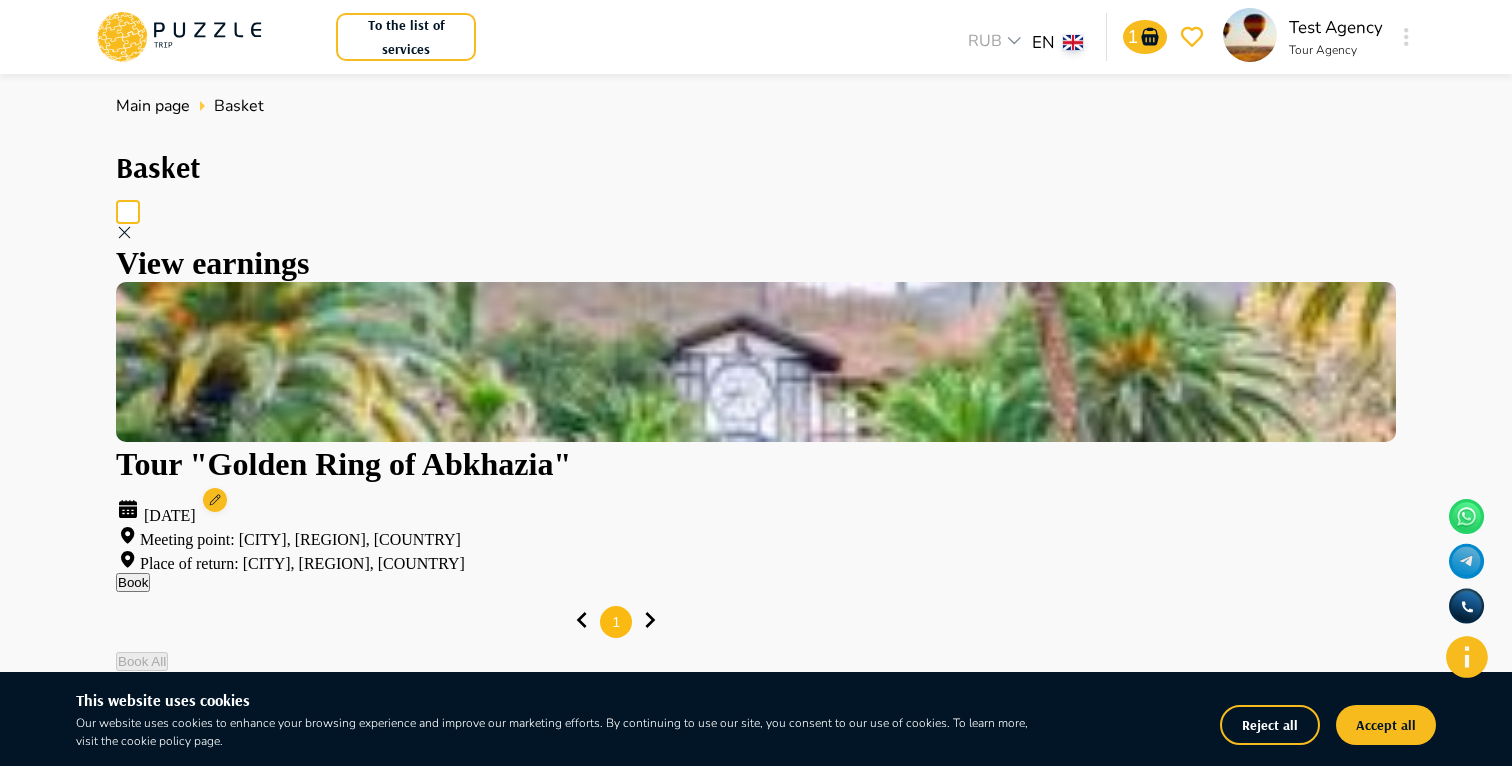 click on "Book" at bounding box center [133, 582] 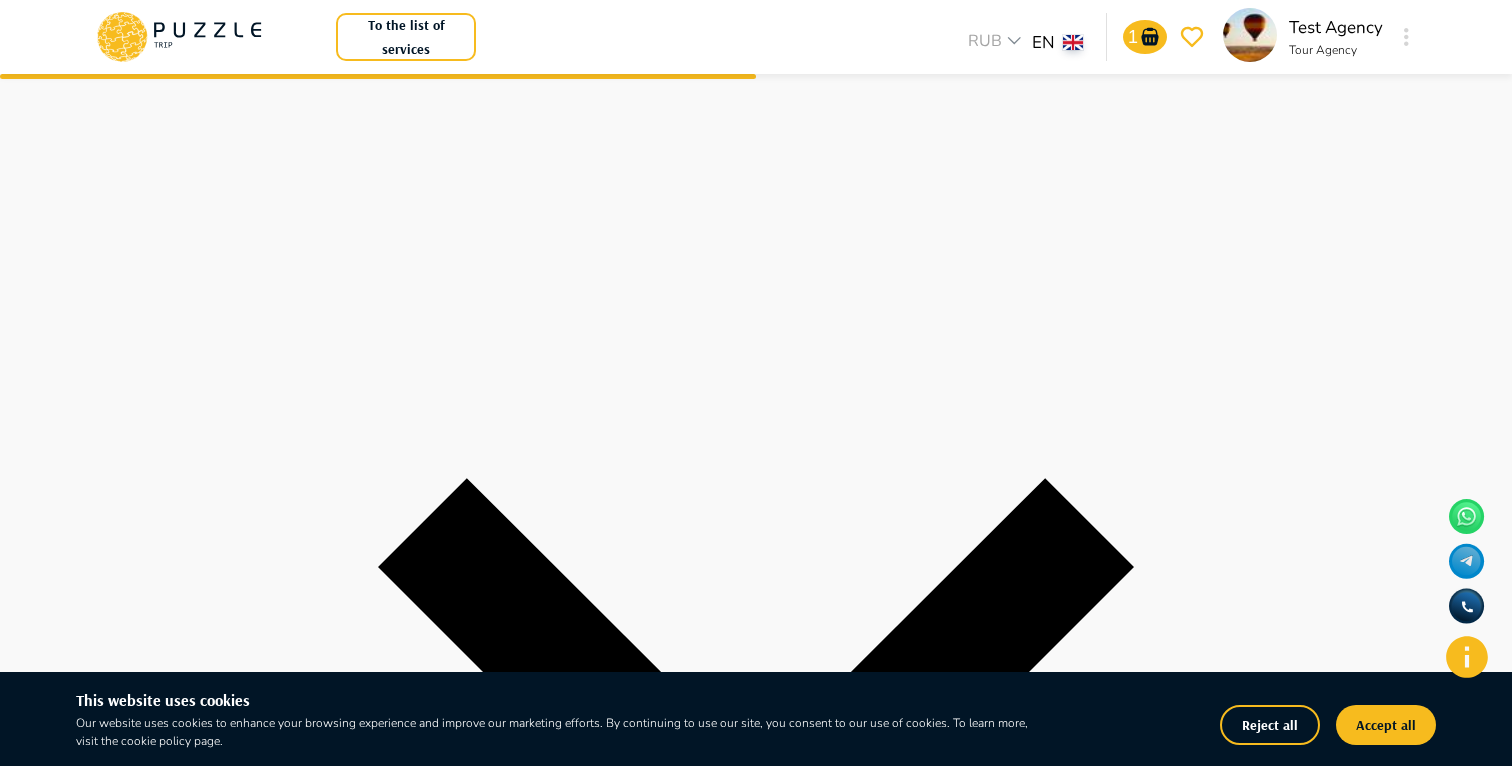 scroll, scrollTop: 350, scrollLeft: 0, axis: vertical 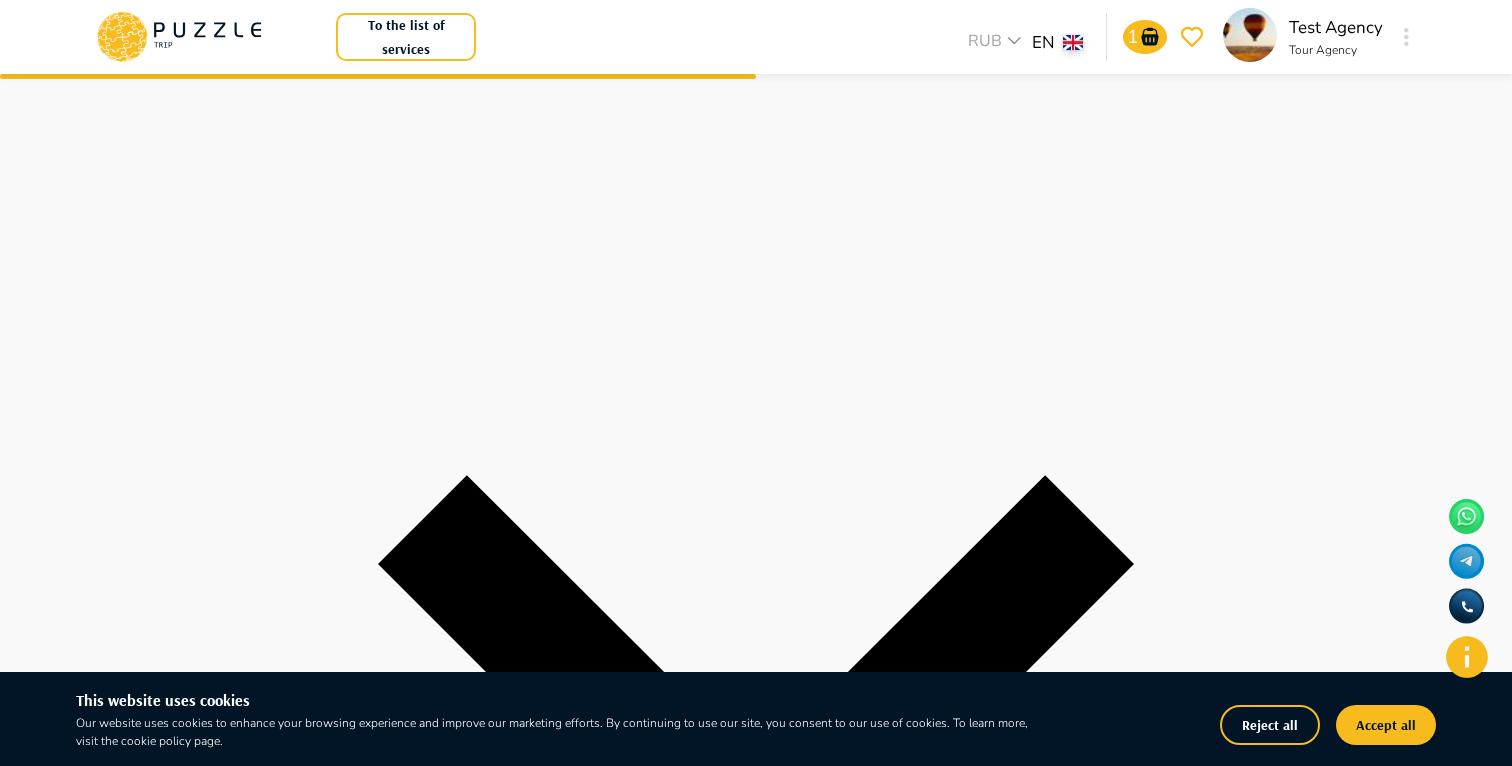 click 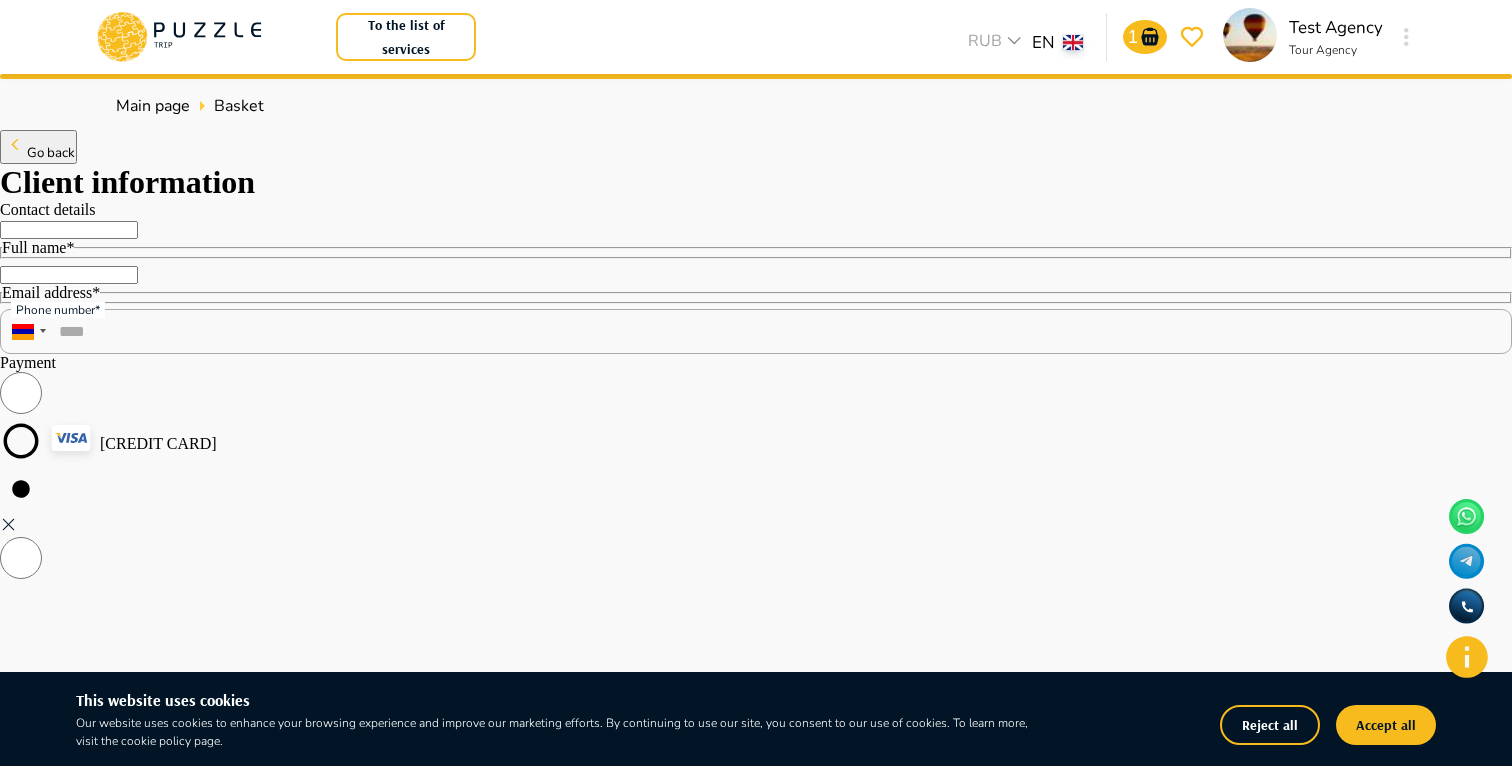 click on "Full name*" at bounding box center (69, 230) 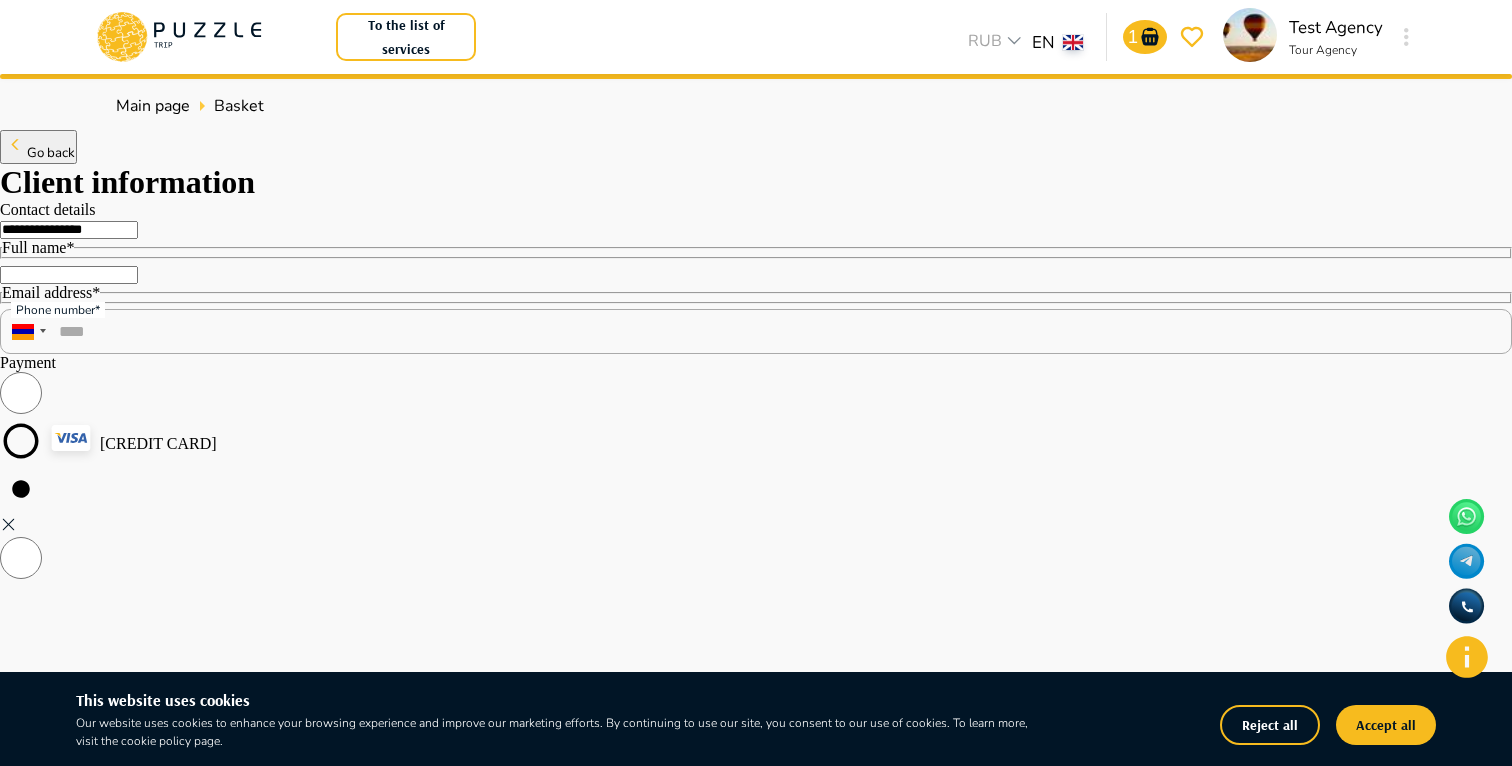 click on "Email address*" at bounding box center (69, 275) 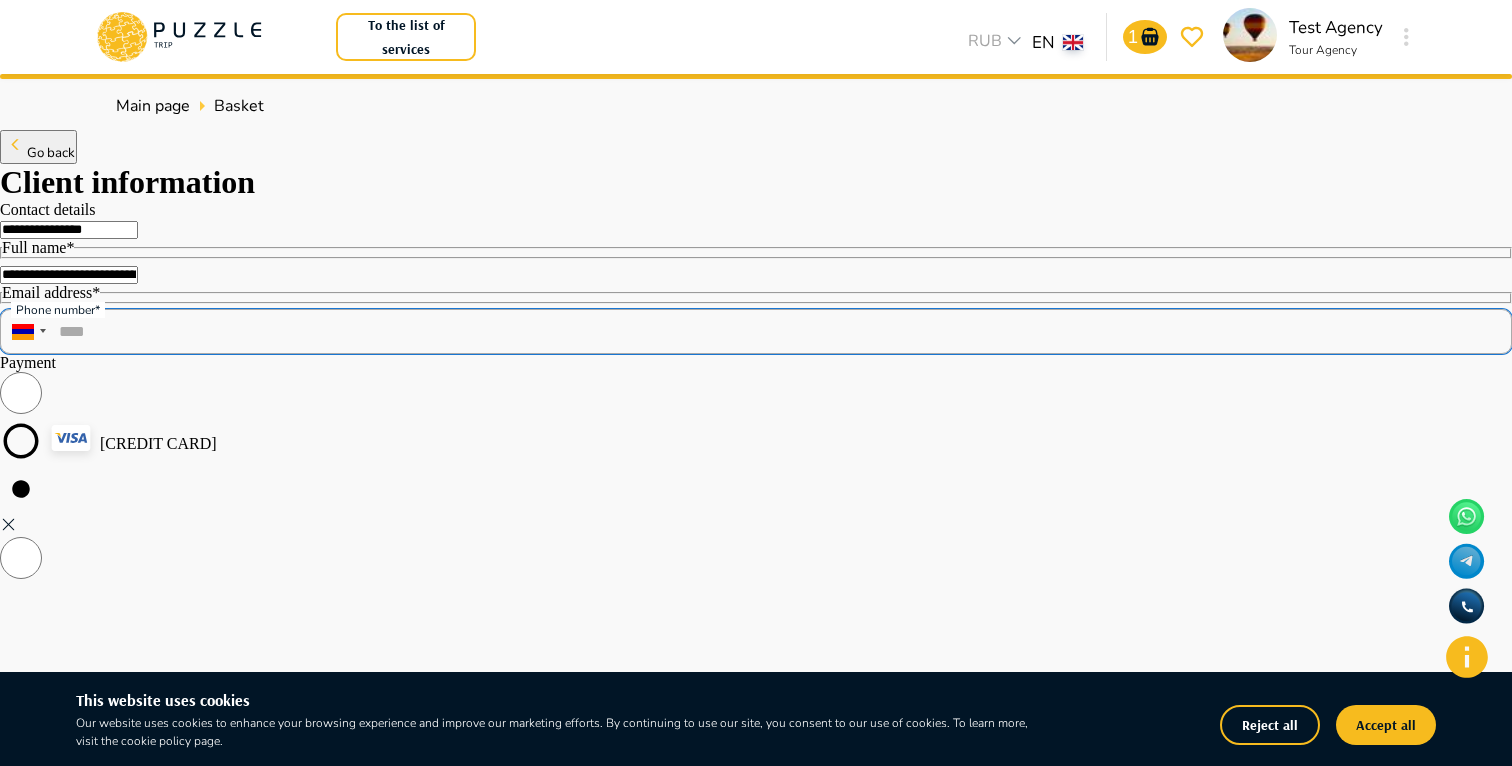 click on "****" at bounding box center [756, 331] 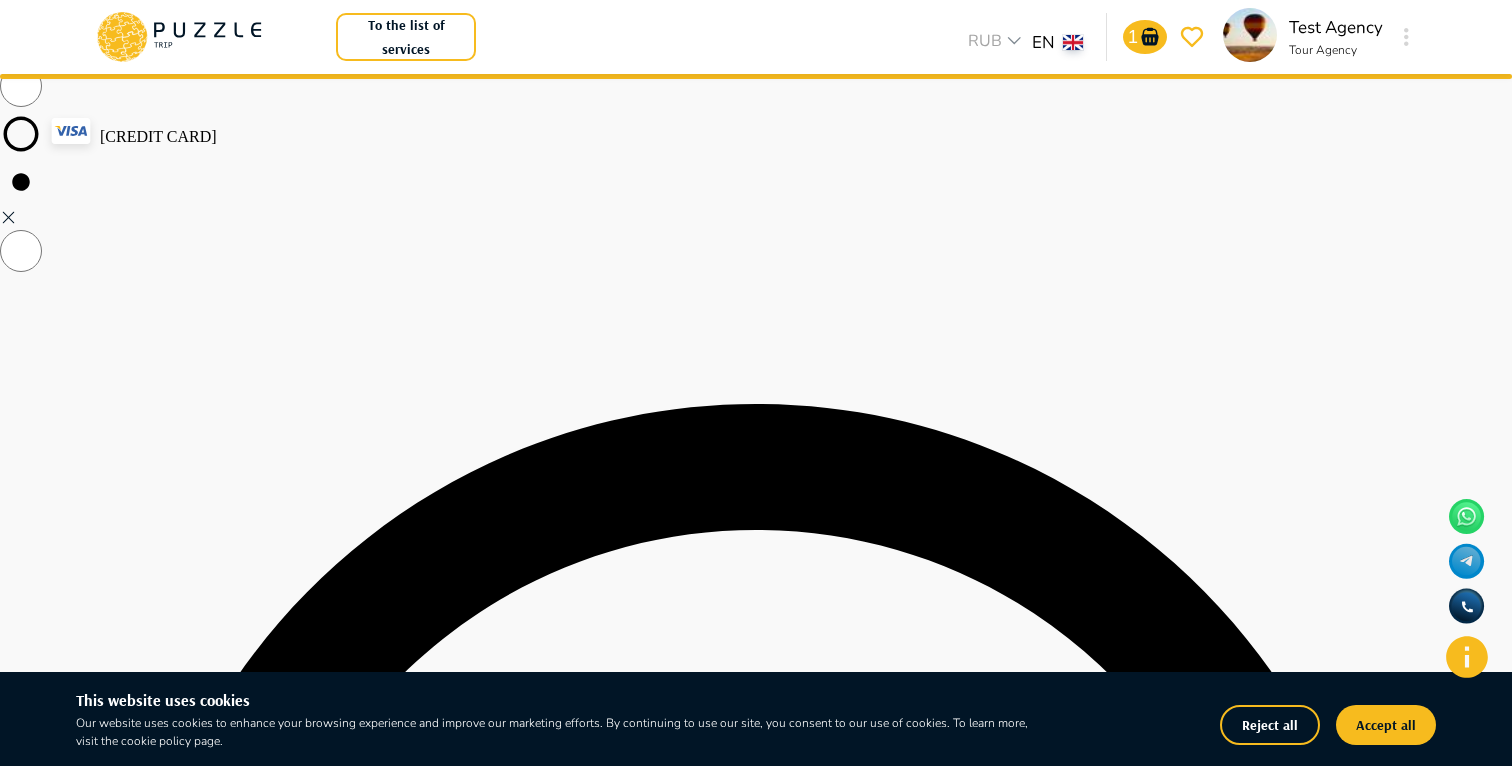 scroll, scrollTop: 330, scrollLeft: 0, axis: vertical 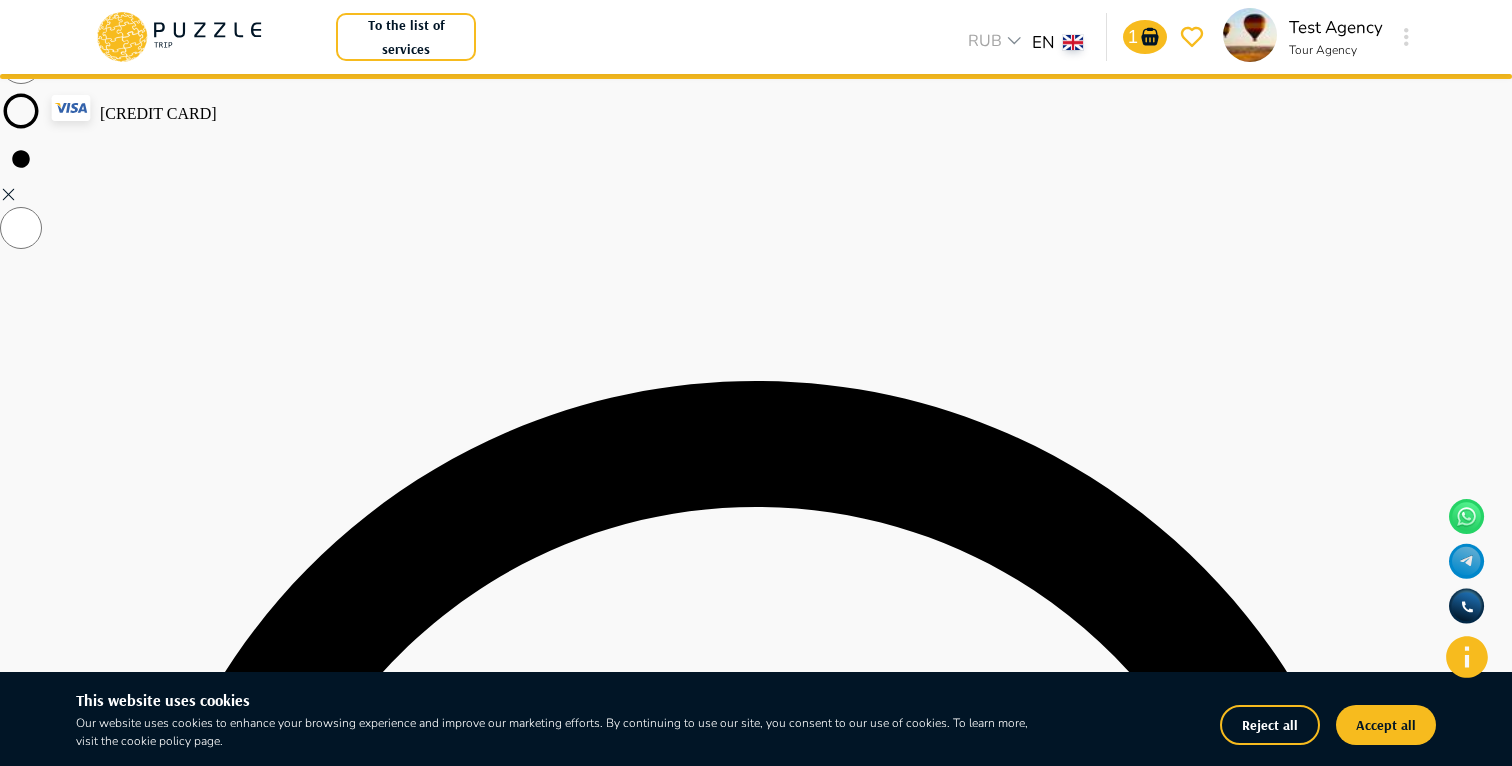 click on "I agree to all the   Terms   and   Privacy Policies" at bounding box center [756, 8088] 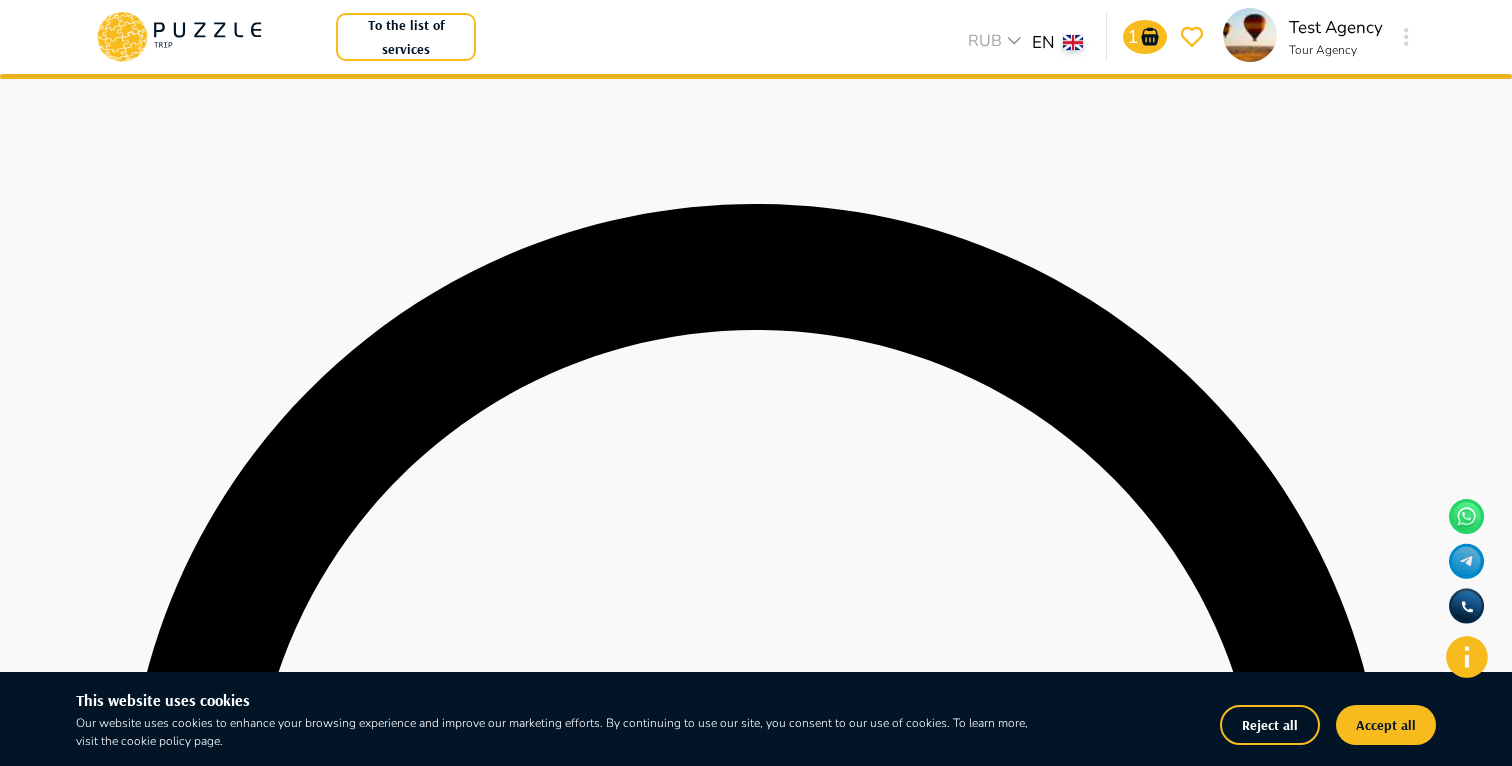 scroll, scrollTop: 495, scrollLeft: 0, axis: vertical 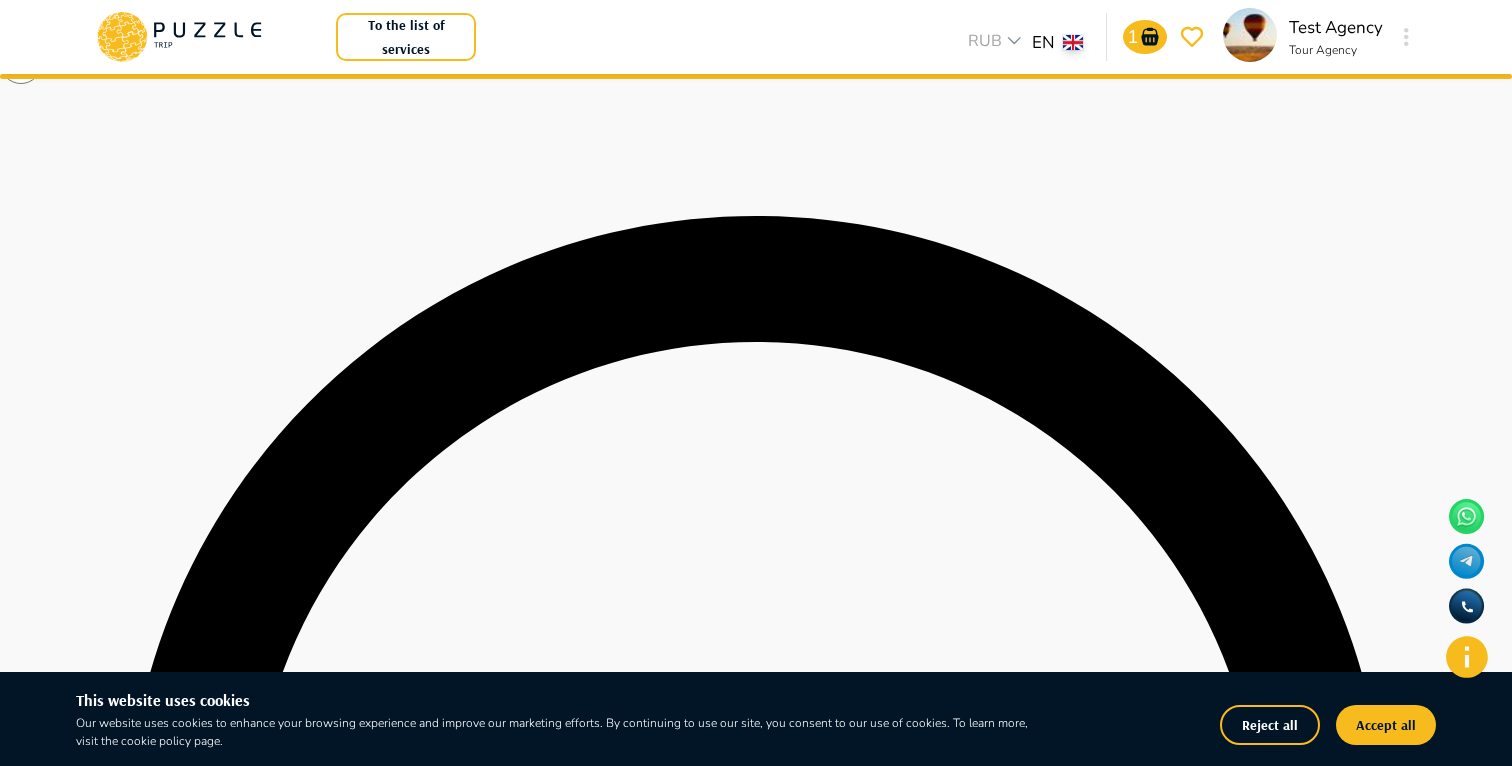 click on "Client information Contact details   Full name* [FIRST] [LAST] Full name* Email address* [EMAIL] Email address* Phone number* [PHONE] Payment   [CREDIT CARD] New credit or debit card Or pay using MIR I agree to all the   Terms   and   Privacy Policies Pay" at bounding box center (756, 3811) 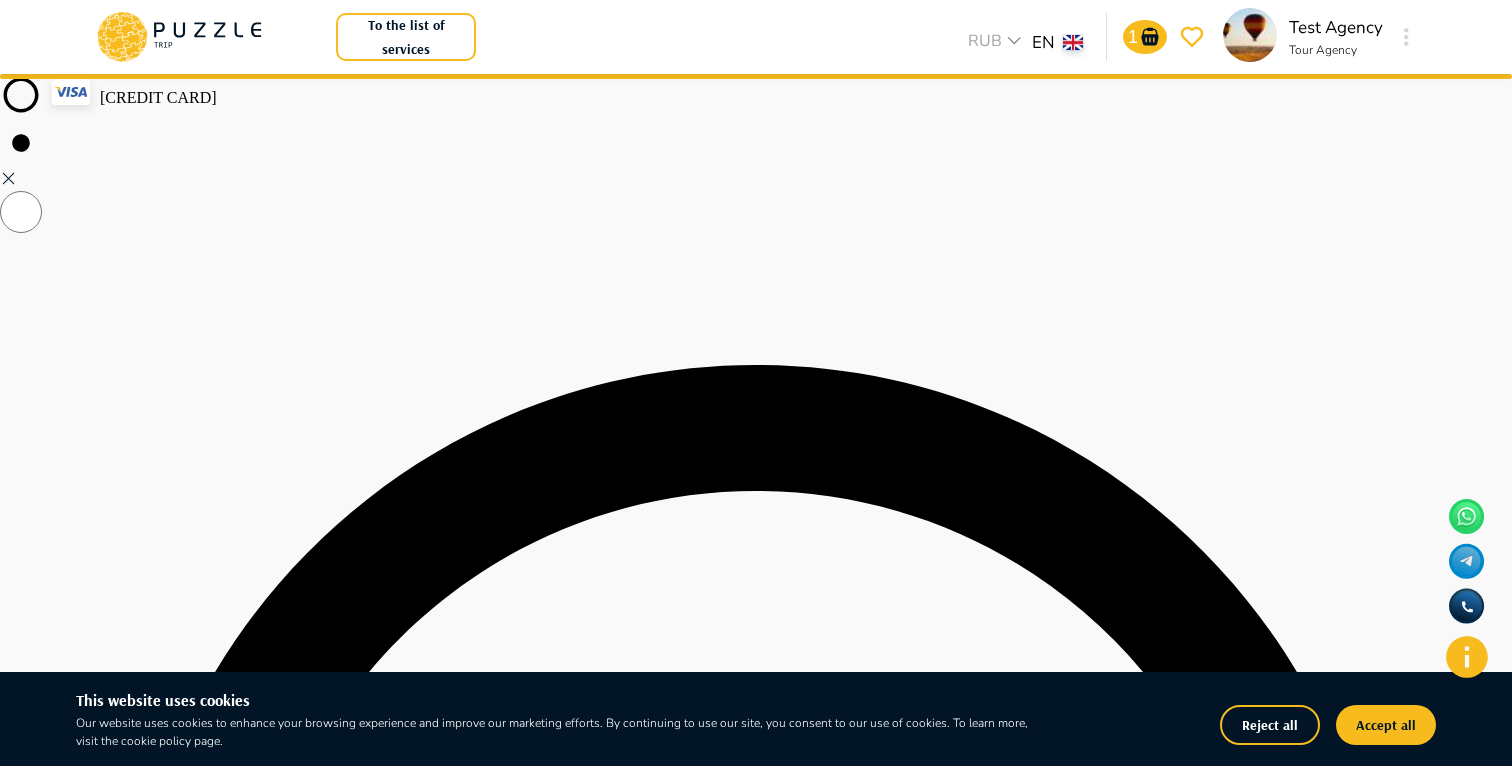 scroll, scrollTop: 336, scrollLeft: 0, axis: vertical 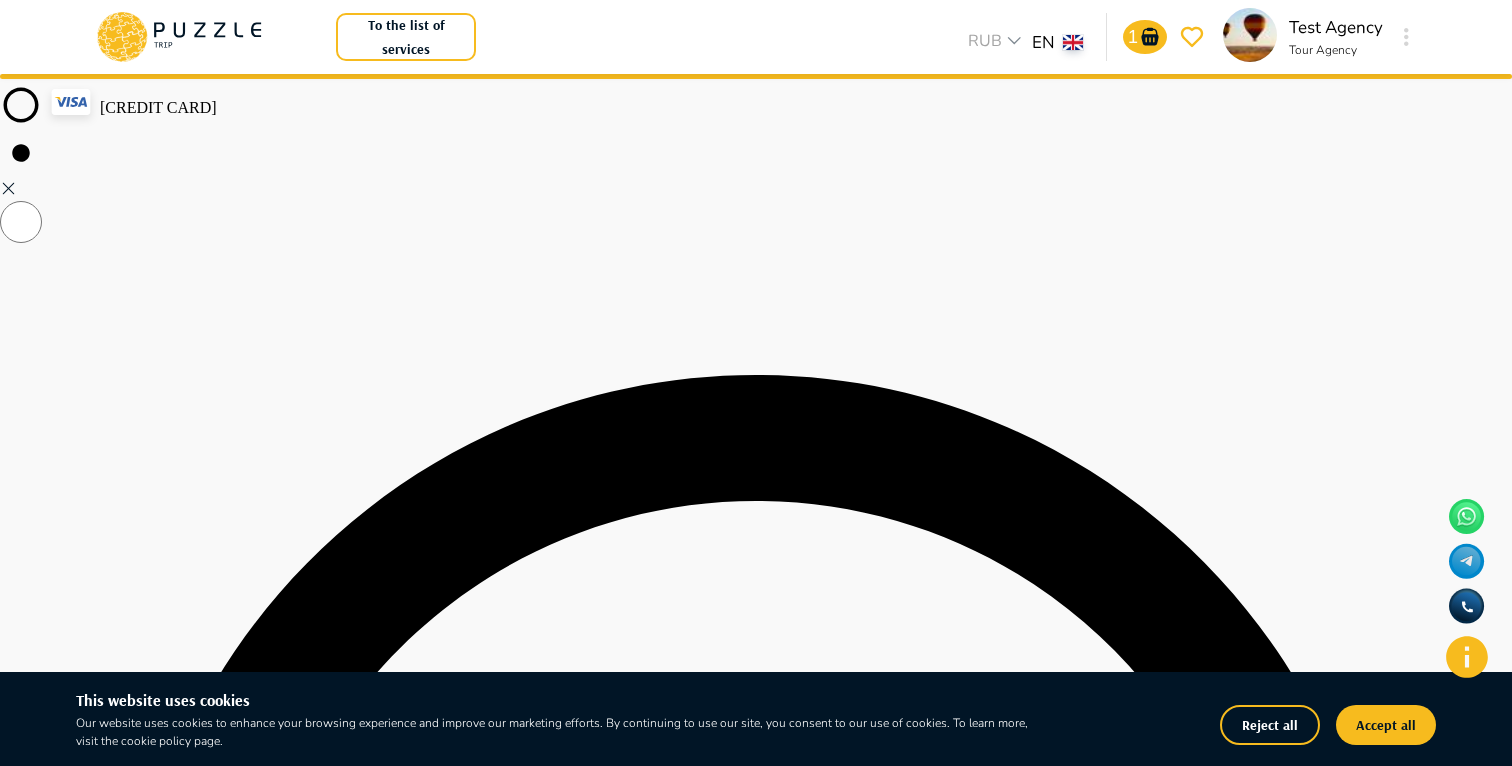 click on "New credit or debit card" at bounding box center [86, 3296] 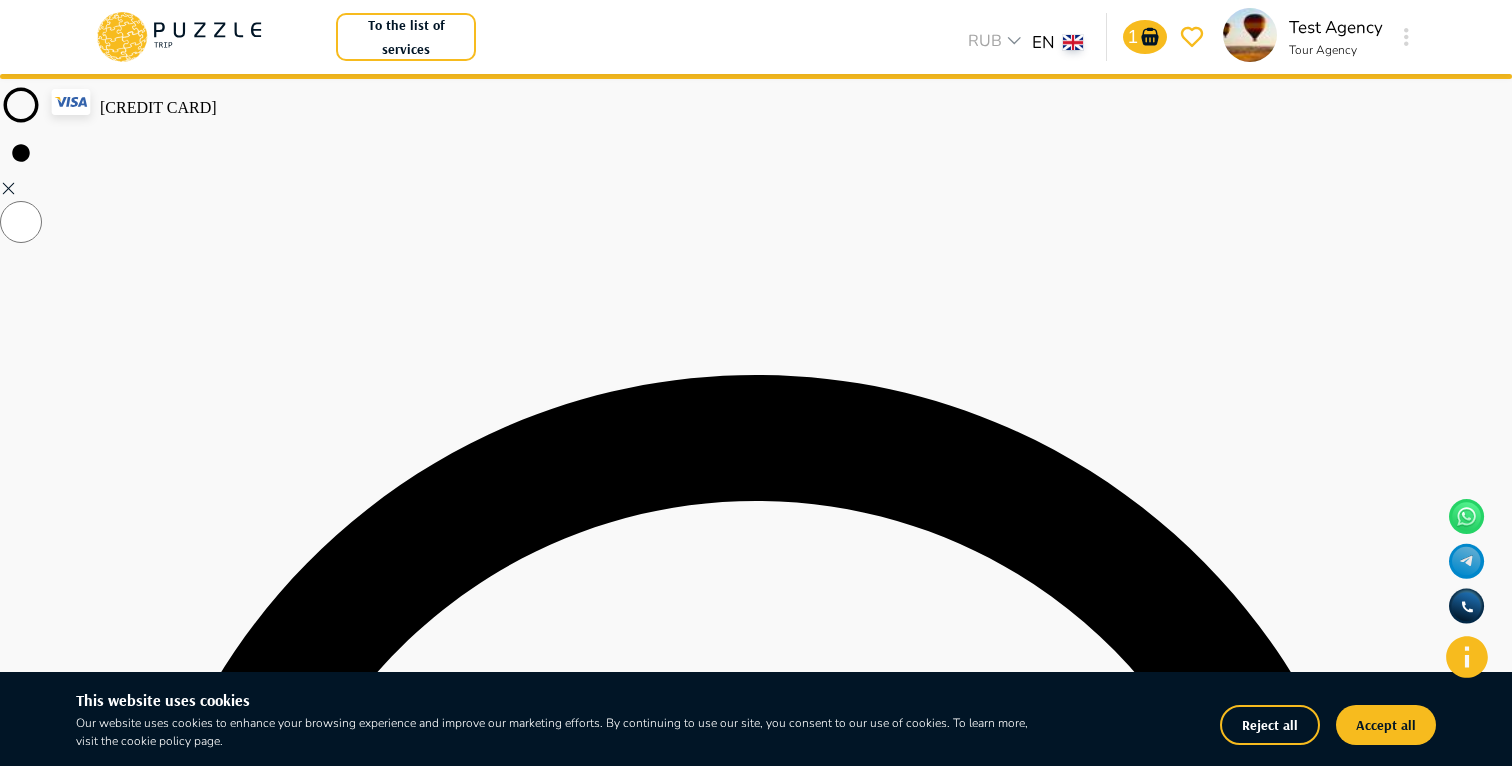 click on "[CREDIT CARD]" at bounding box center (756, 118) 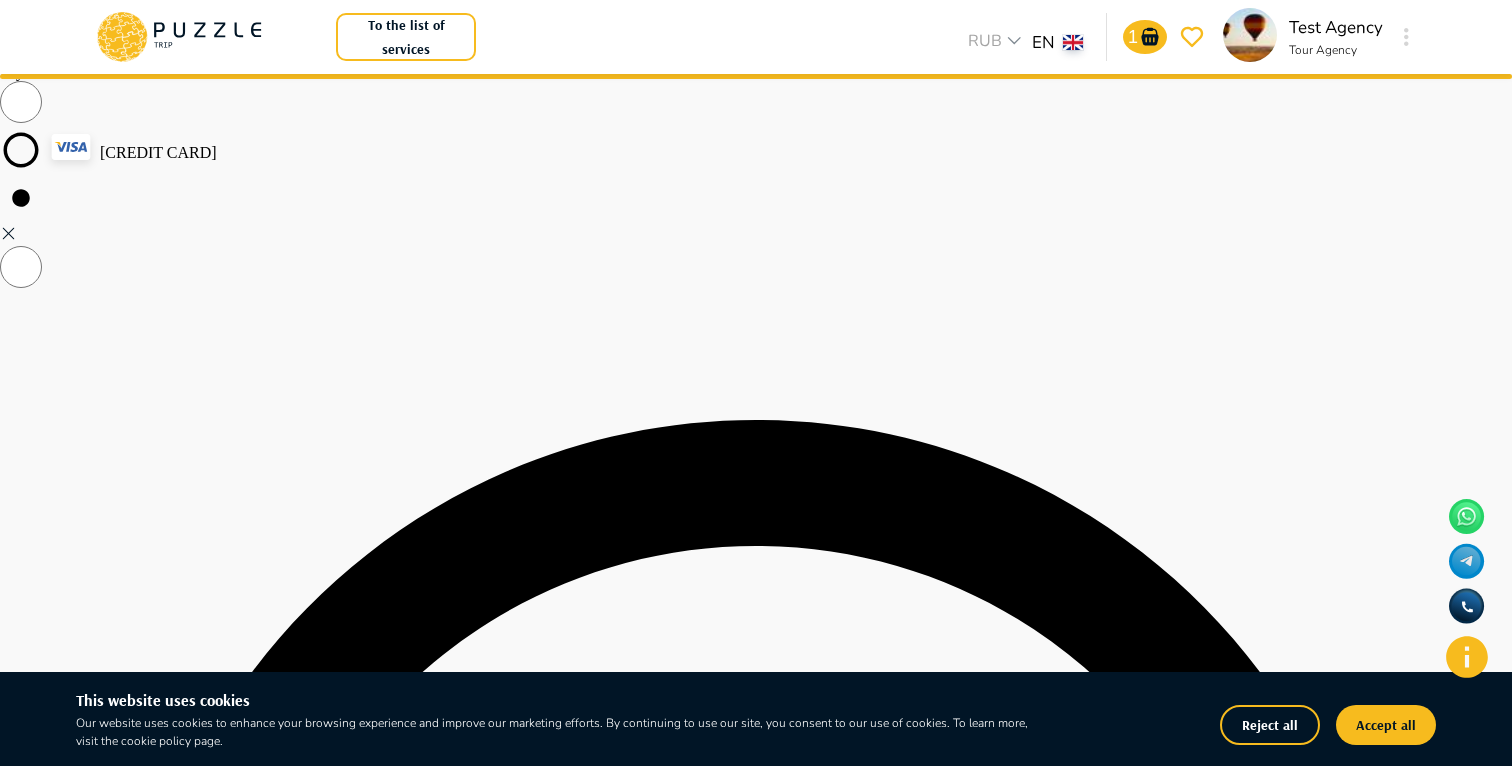 scroll, scrollTop: 289, scrollLeft: 0, axis: vertical 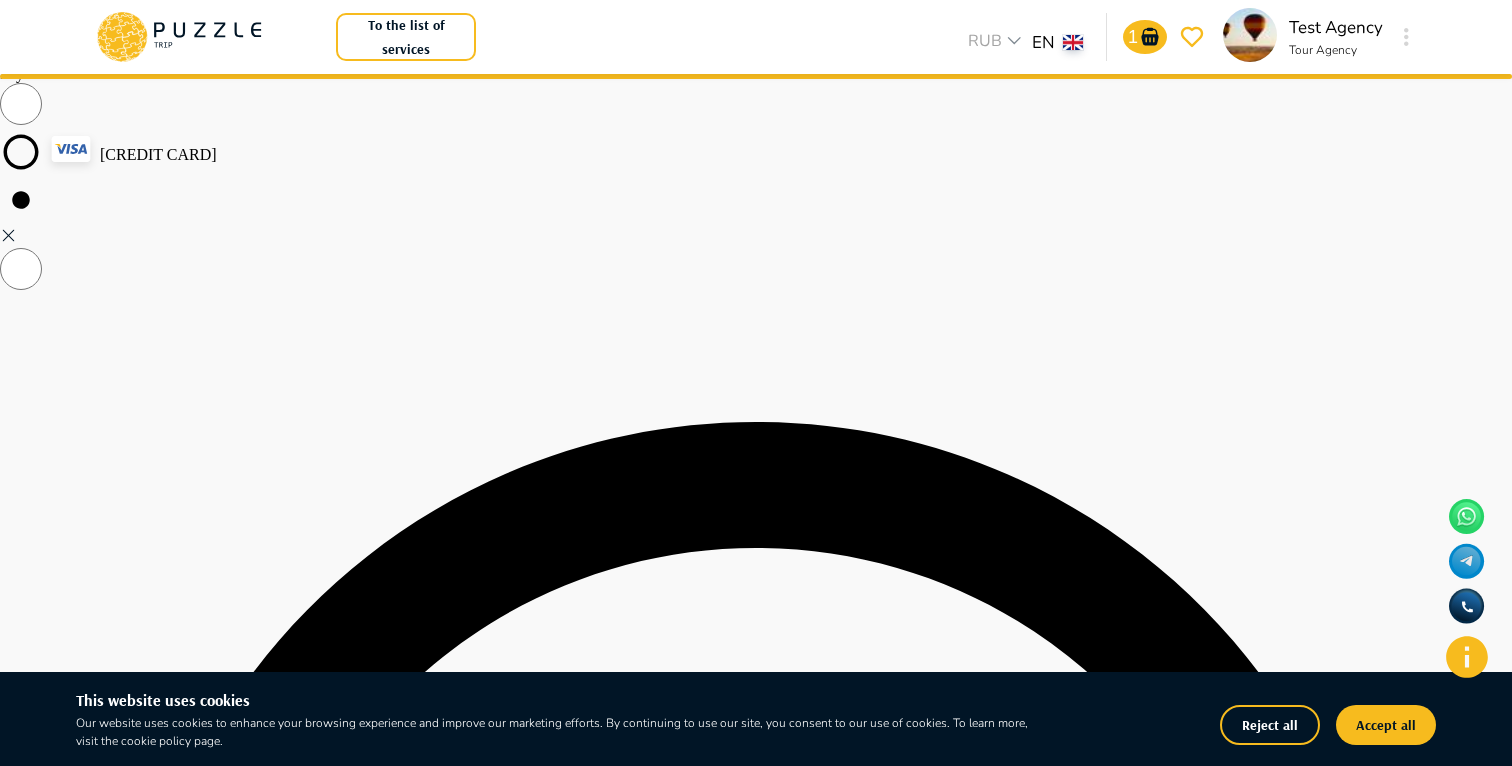click on "Client information Contact details   Full name* [FIRST] [LAST] Full name* Email address* [EMAIL] Email address* Phone number* [PHONE] Payment   [CREDIT CARD] New credit or debit card Or pay using MIR I agree to all the   Terms   and   Privacy Policies Pay" at bounding box center [756, 4017] 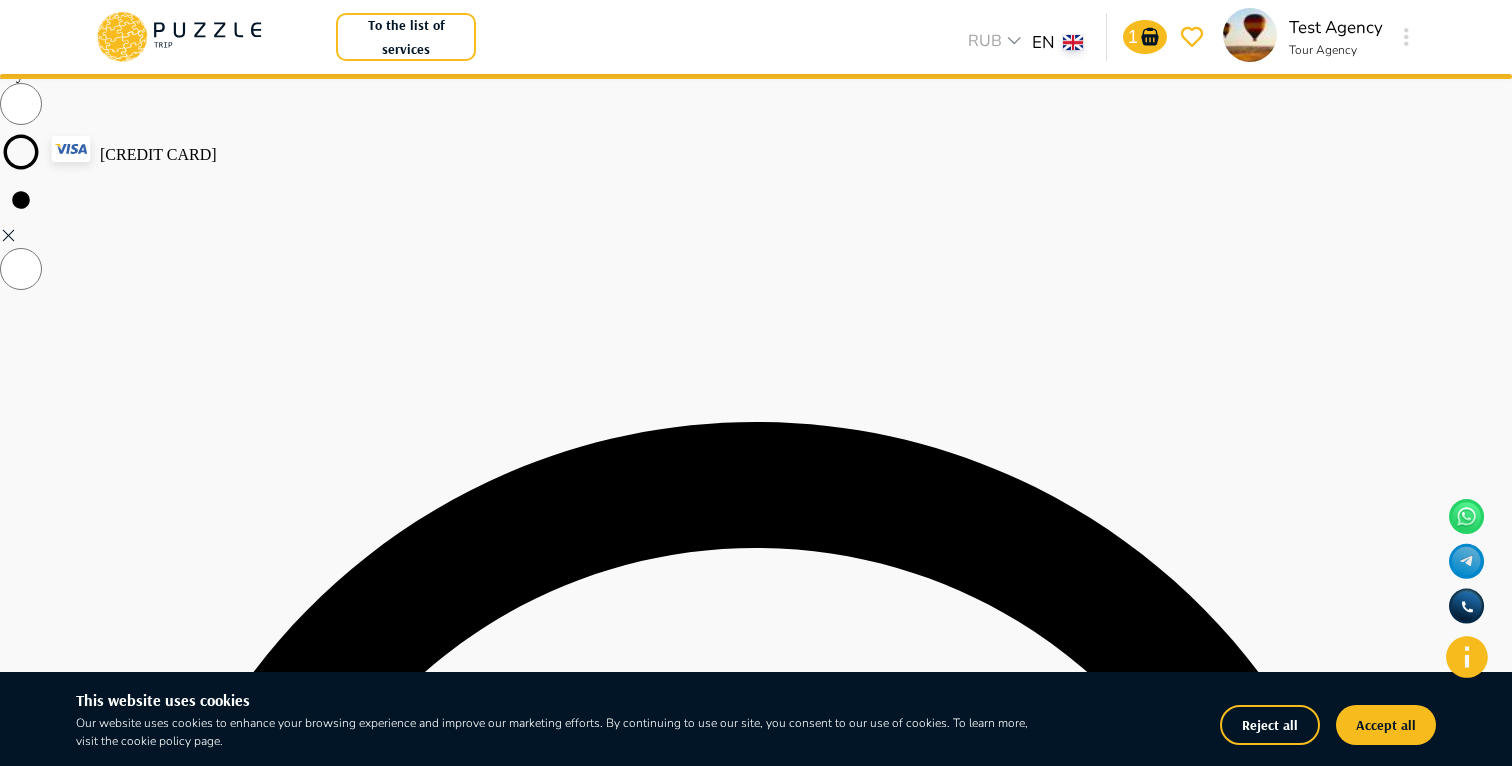 click on "Pay" at bounding box center [13, 8149] 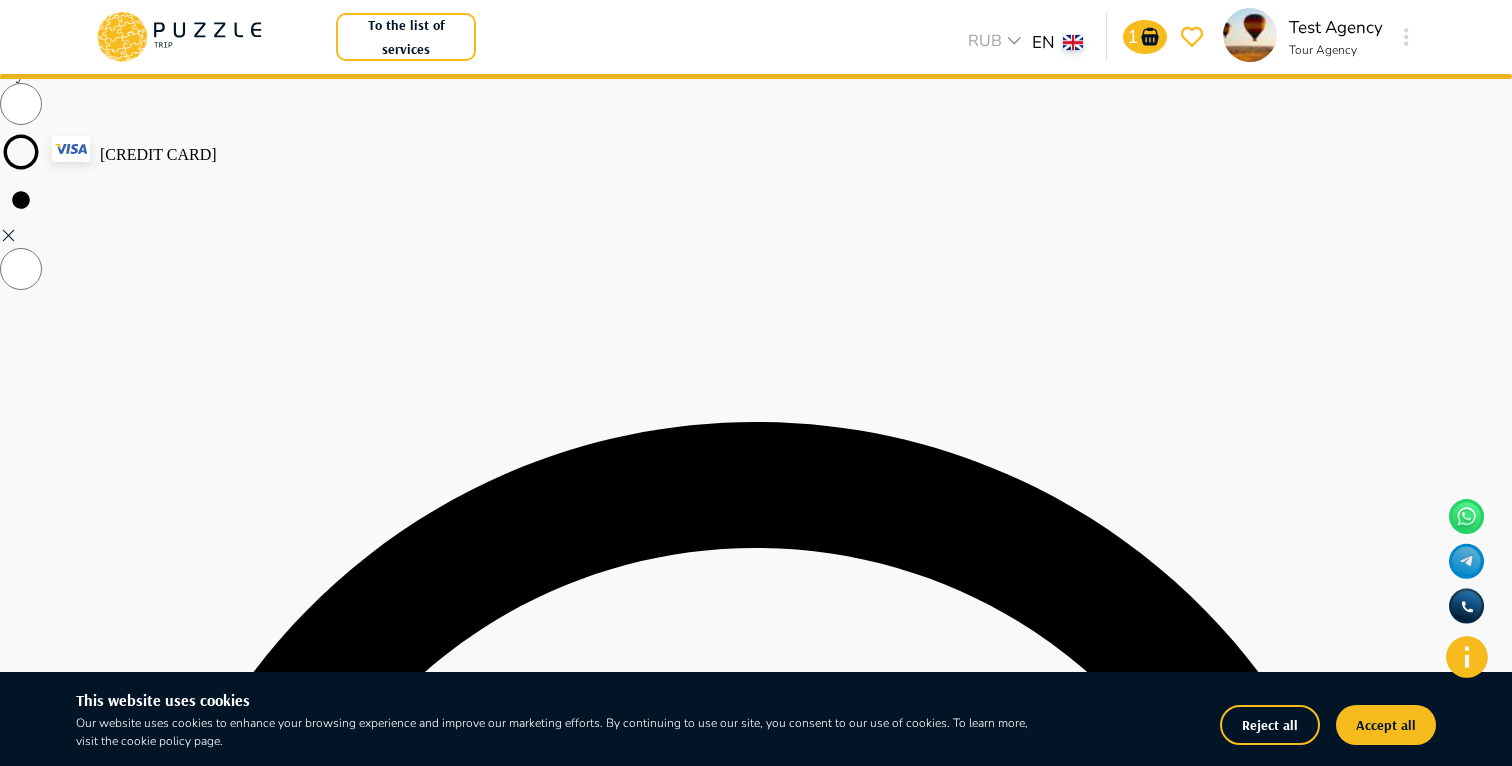 type 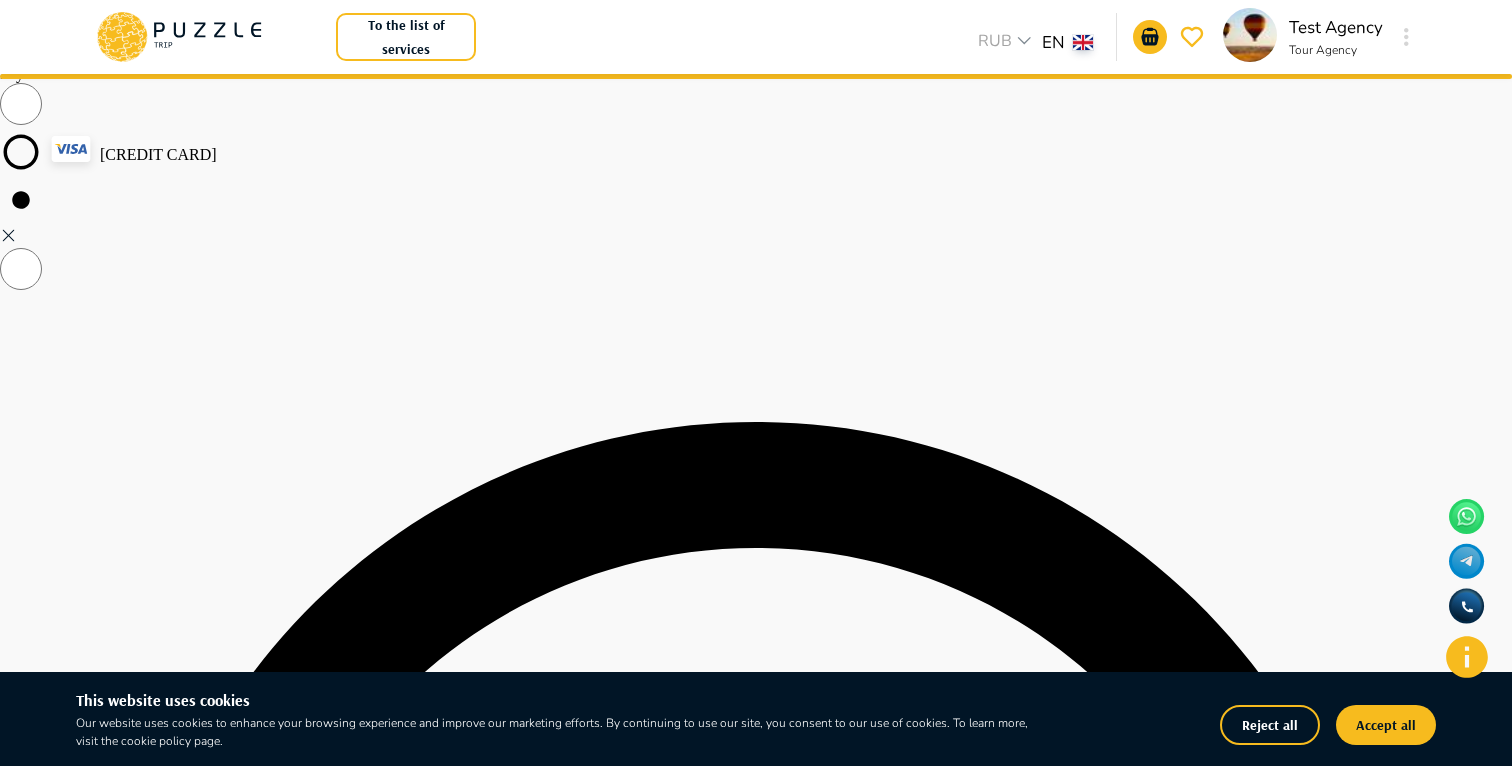 click on "Your application has been accepted. Money is written after confirmation from the service provider" at bounding box center [756, 8779] 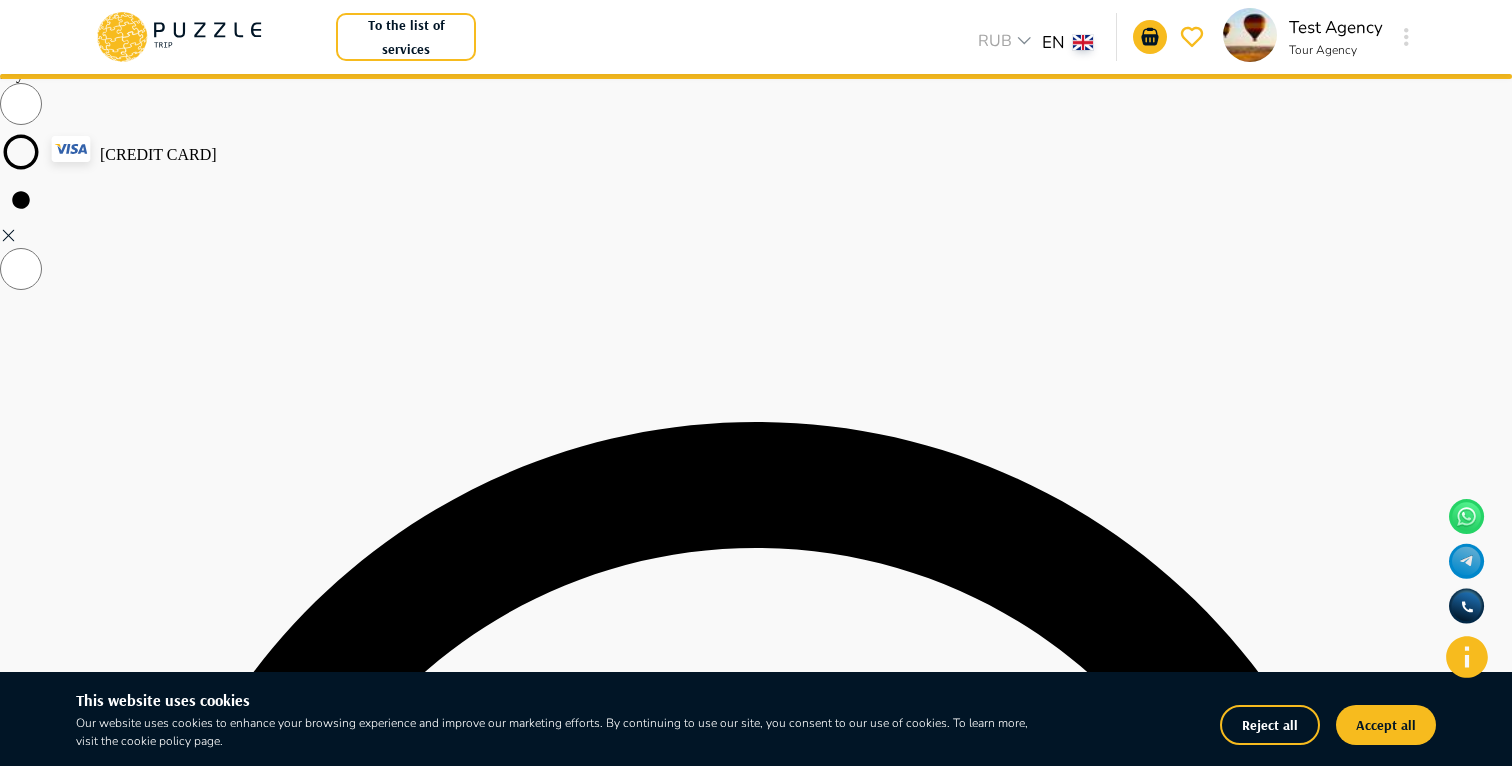 drag, startPoint x: 398, startPoint y: 40, endPoint x: 1004, endPoint y: 93, distance: 608.31323 